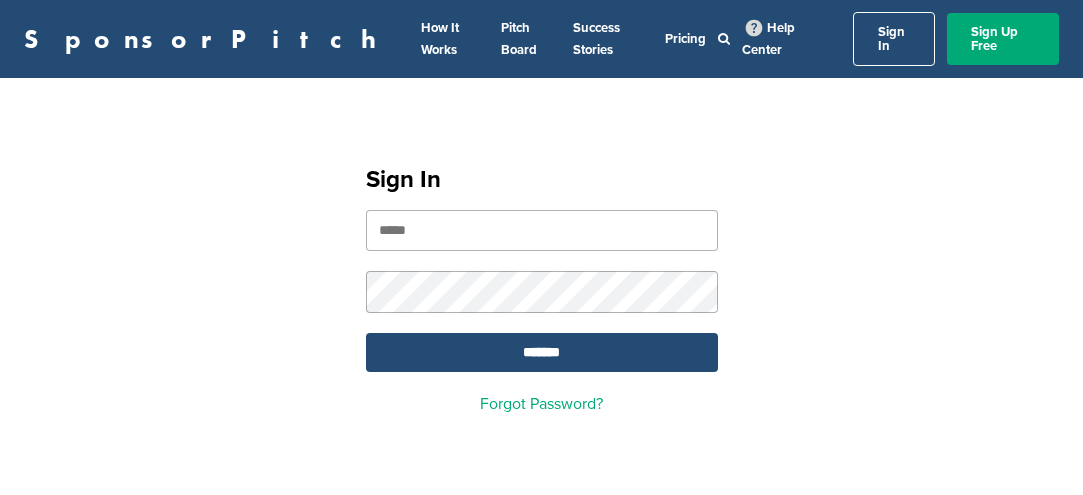 scroll, scrollTop: 0, scrollLeft: 0, axis: both 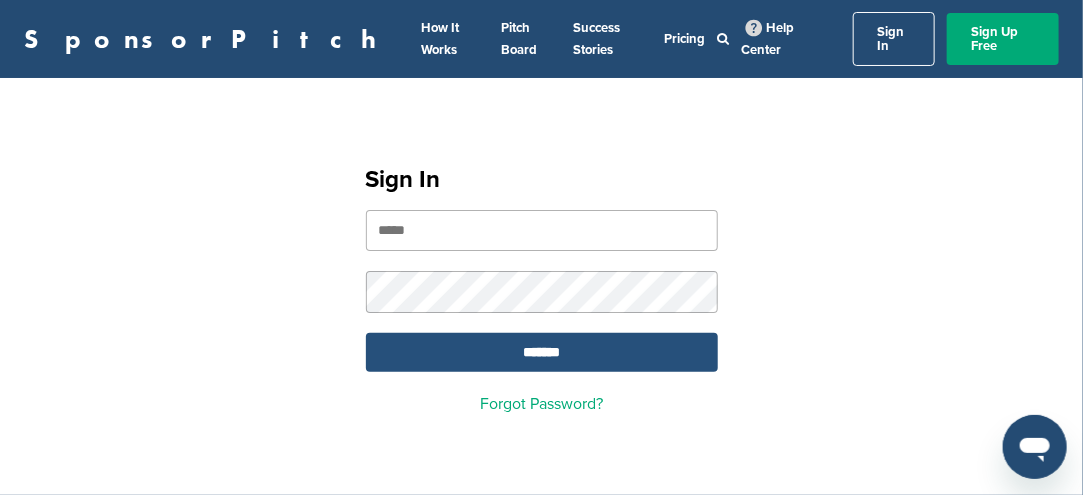 type on "**********" 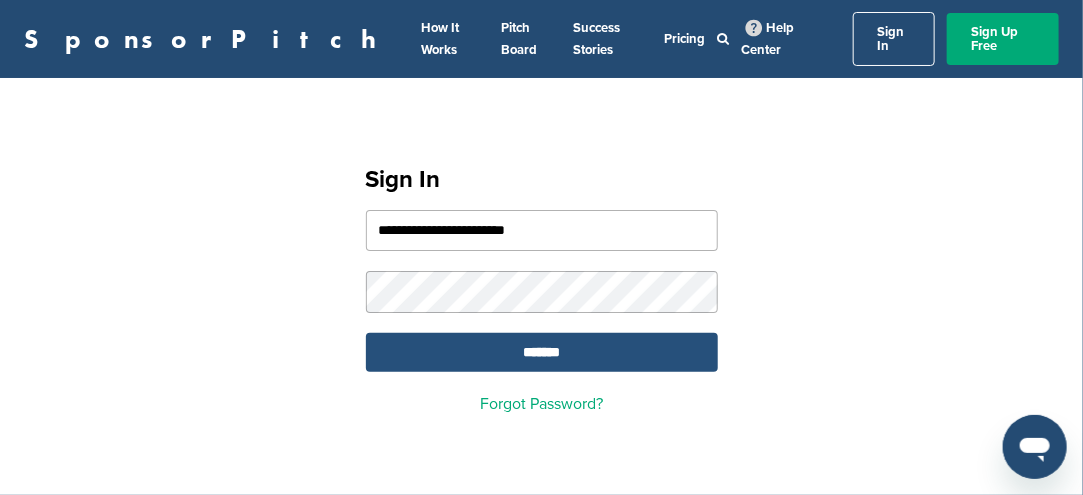 click on "*******" at bounding box center [542, 352] 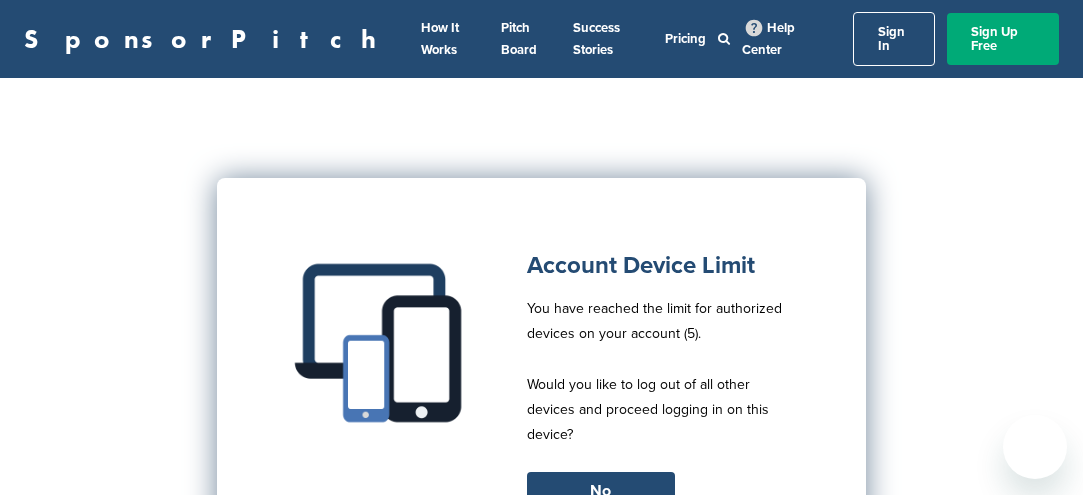 scroll, scrollTop: 0, scrollLeft: 0, axis: both 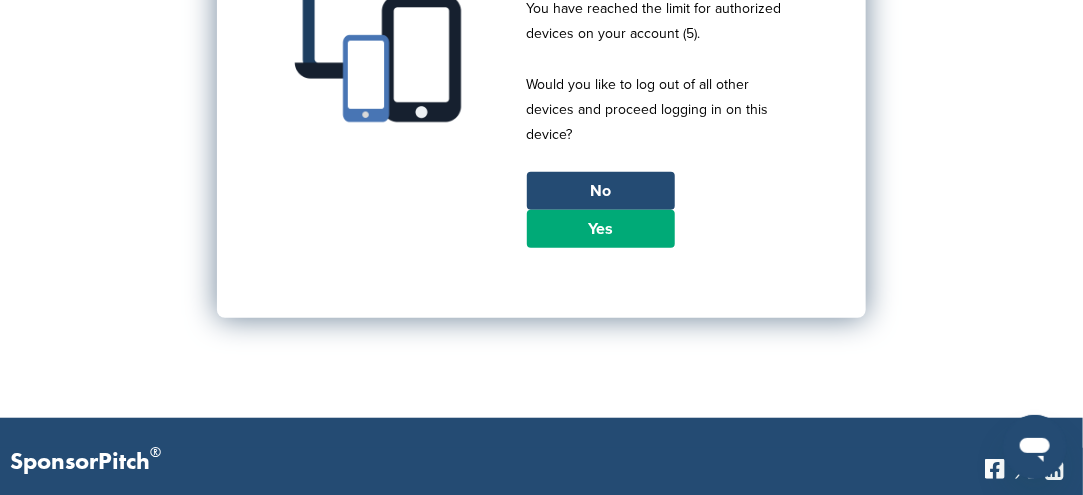 click on "Yes" at bounding box center (601, 229) 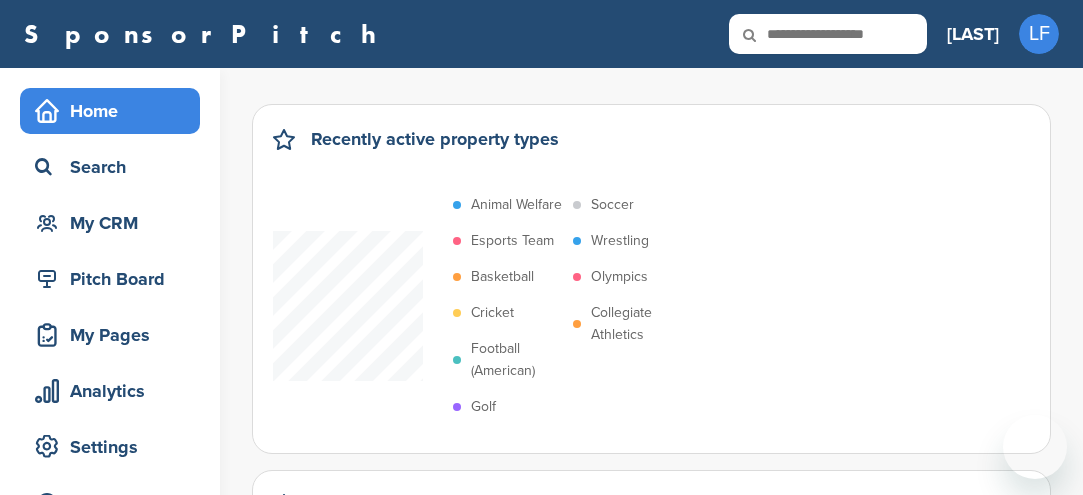 scroll, scrollTop: 0, scrollLeft: 0, axis: both 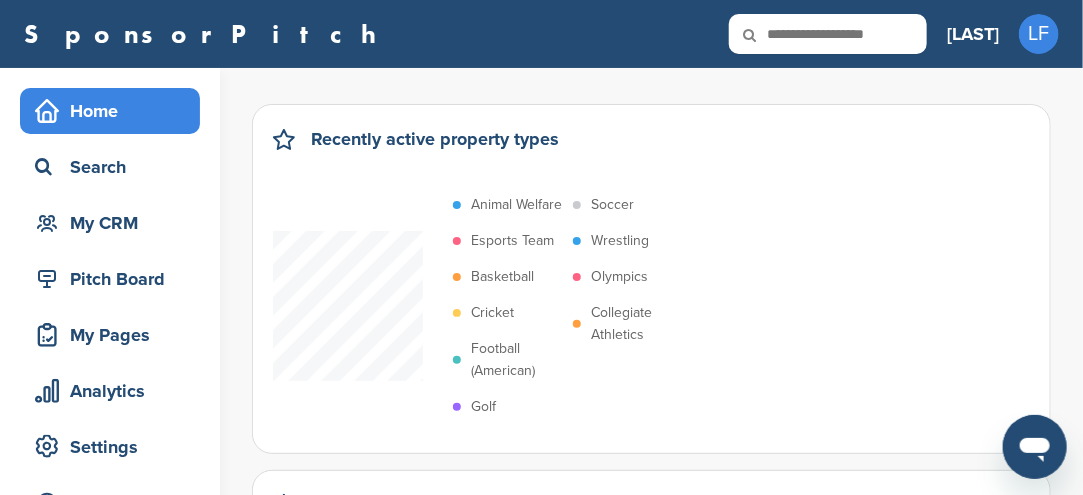 click at bounding box center (763, 35) 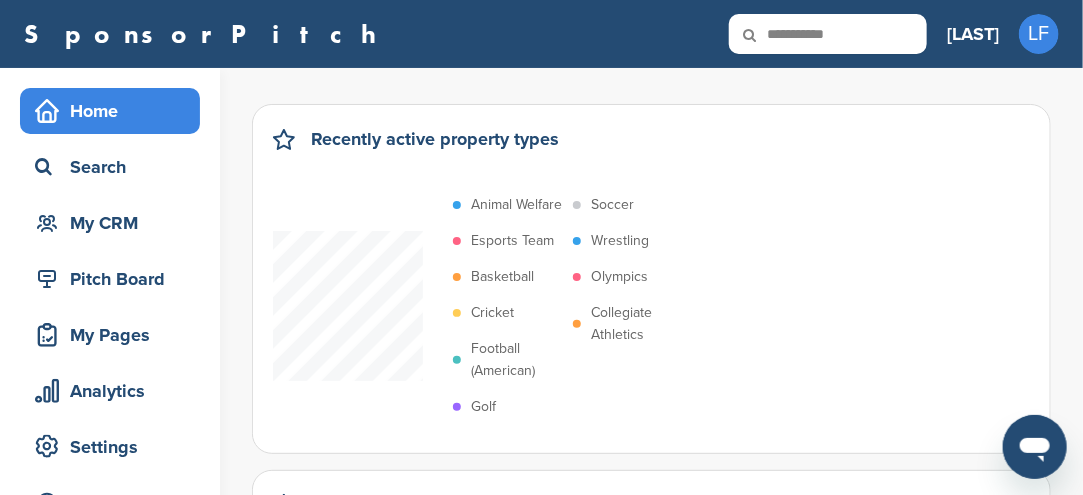 type on "**********" 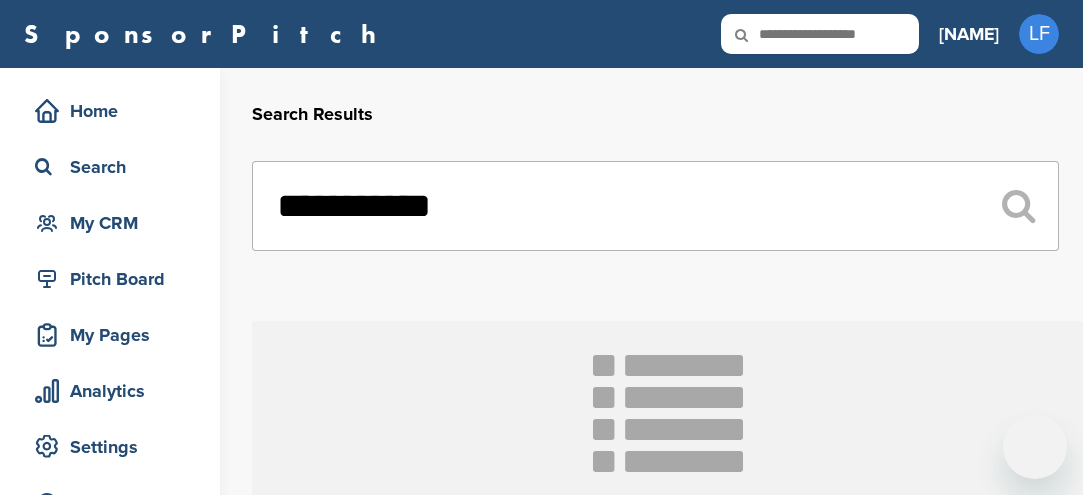 scroll, scrollTop: 0, scrollLeft: 0, axis: both 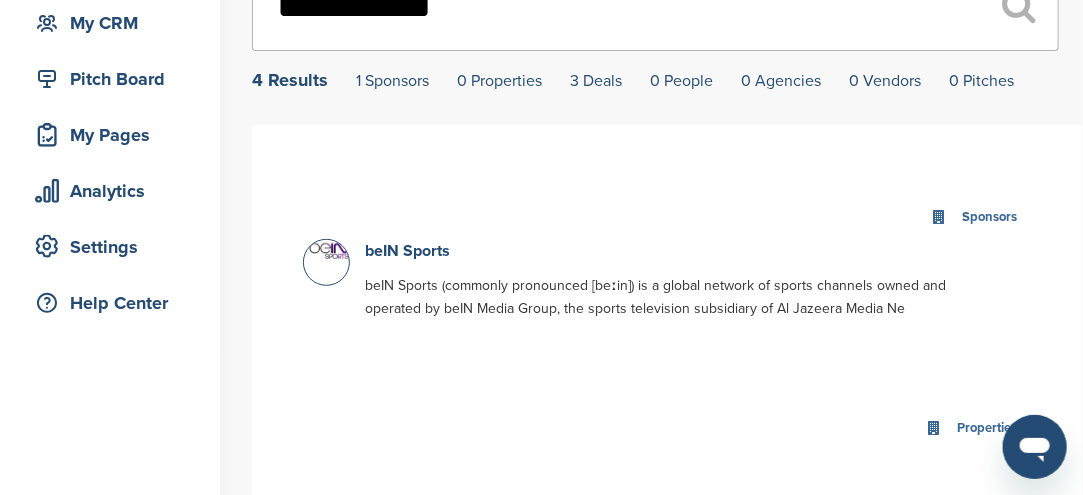 click on "beIN Sports (commonly pronounced [beːin]) is a global network of sports channels owned and operated by beIN Media Group, the sports television subsidiary of Al Jazeera Media Ne" at bounding box center (683, 297) 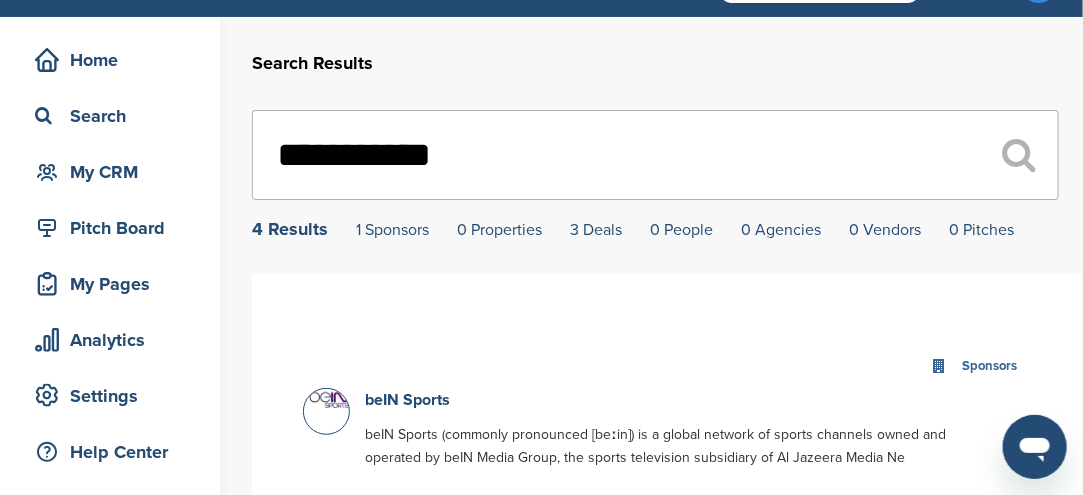 scroll, scrollTop: 0, scrollLeft: 0, axis: both 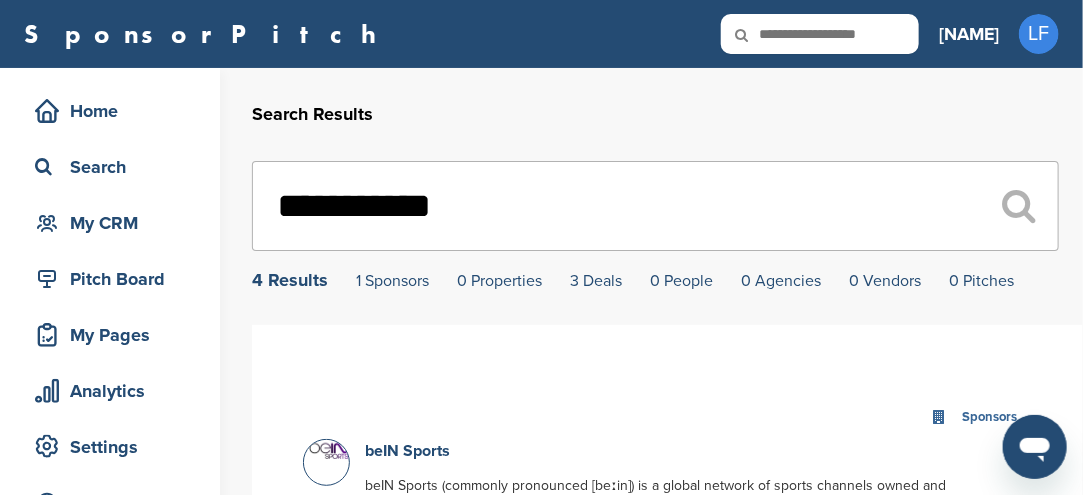 click on "**********" at bounding box center [655, 206] 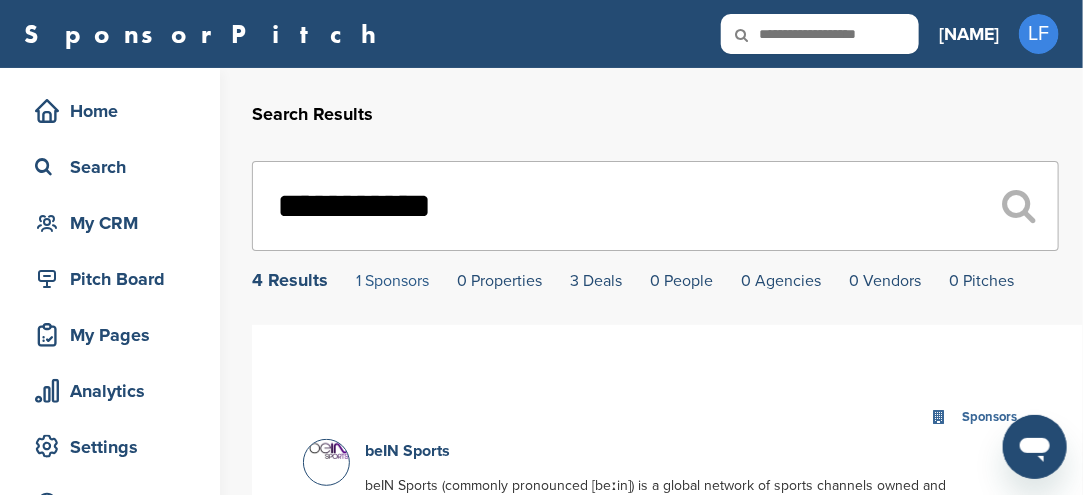 click on "1 Sponsors" at bounding box center [392, 281] 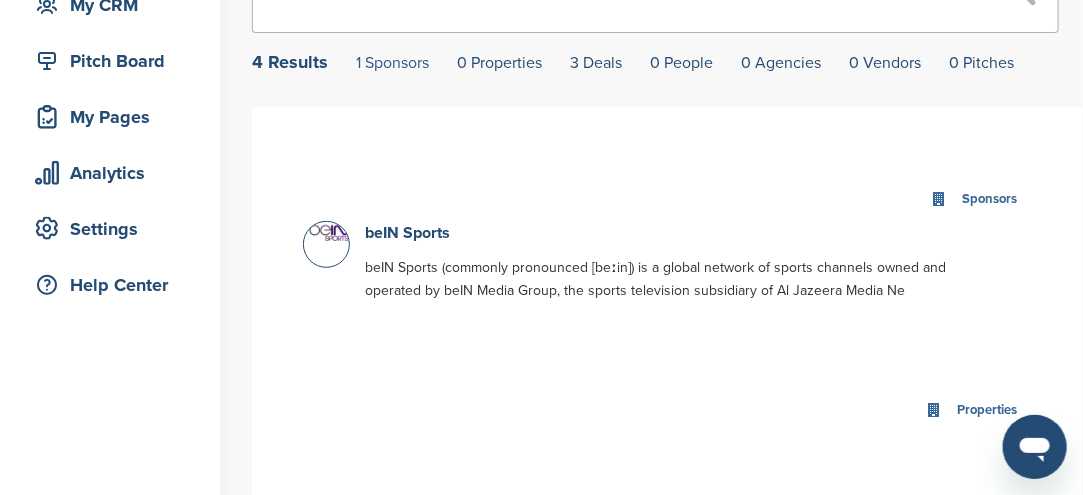 scroll, scrollTop: 377, scrollLeft: 0, axis: vertical 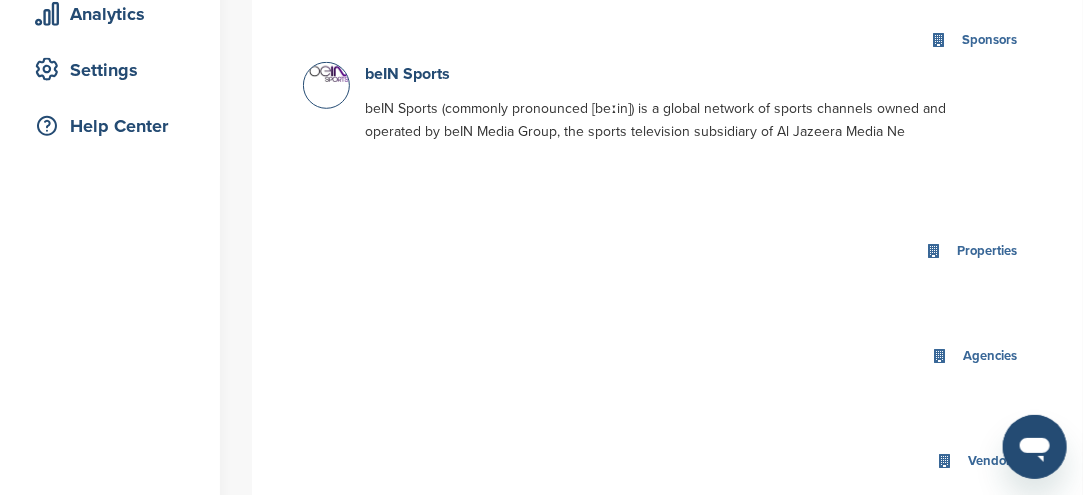 click at bounding box center [326, 85] 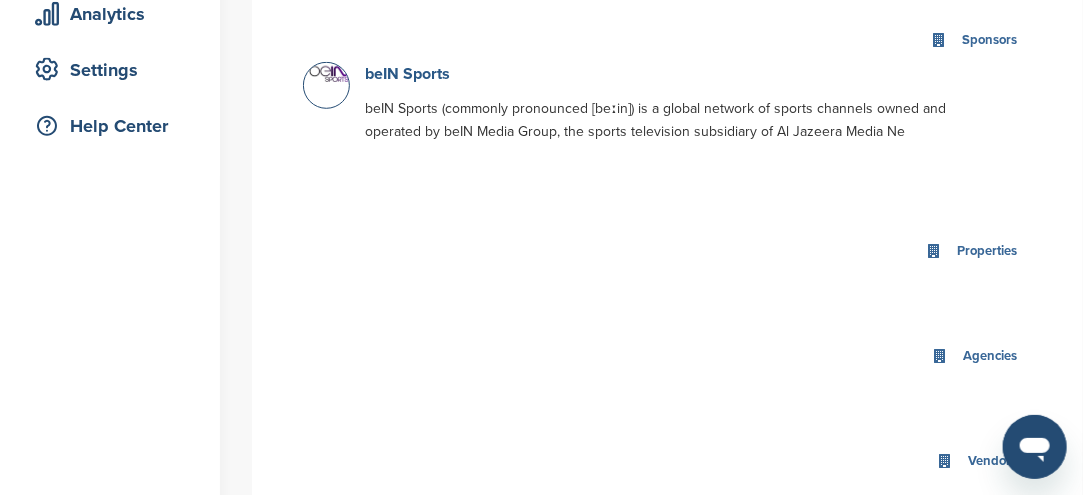 click on "beIN Sports" at bounding box center [683, 74] 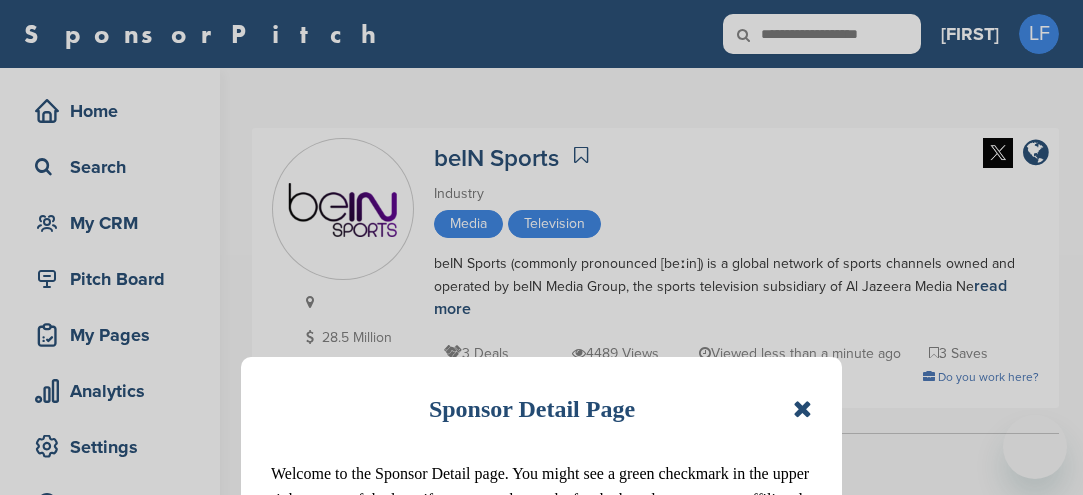 scroll, scrollTop: 0, scrollLeft: 0, axis: both 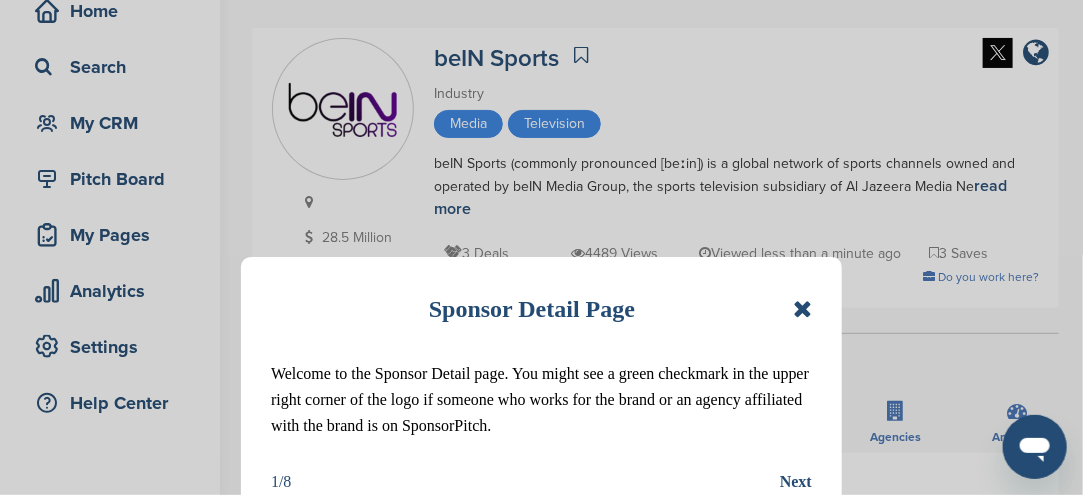 click at bounding box center [802, 309] 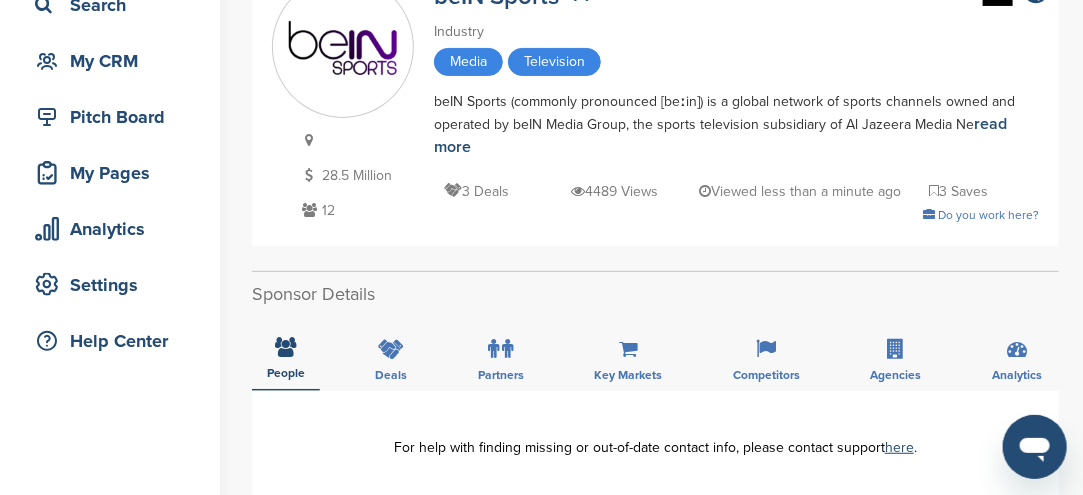 scroll, scrollTop: 200, scrollLeft: 0, axis: vertical 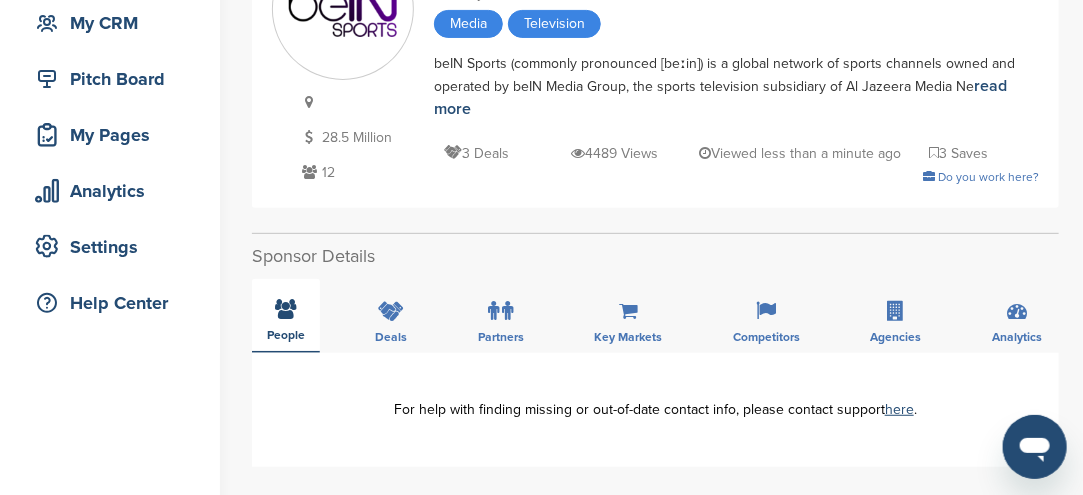 click on "People" at bounding box center [286, 316] 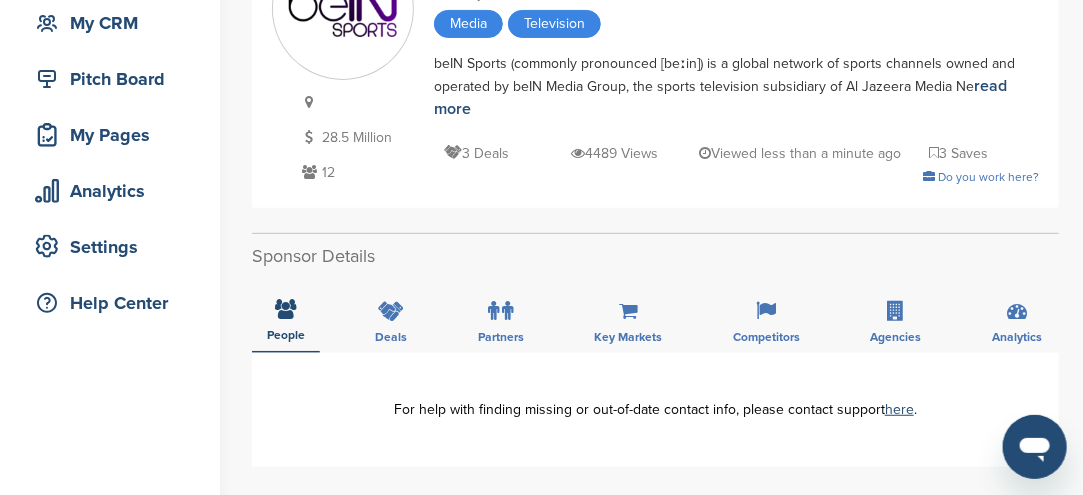 click at bounding box center (309, 172) 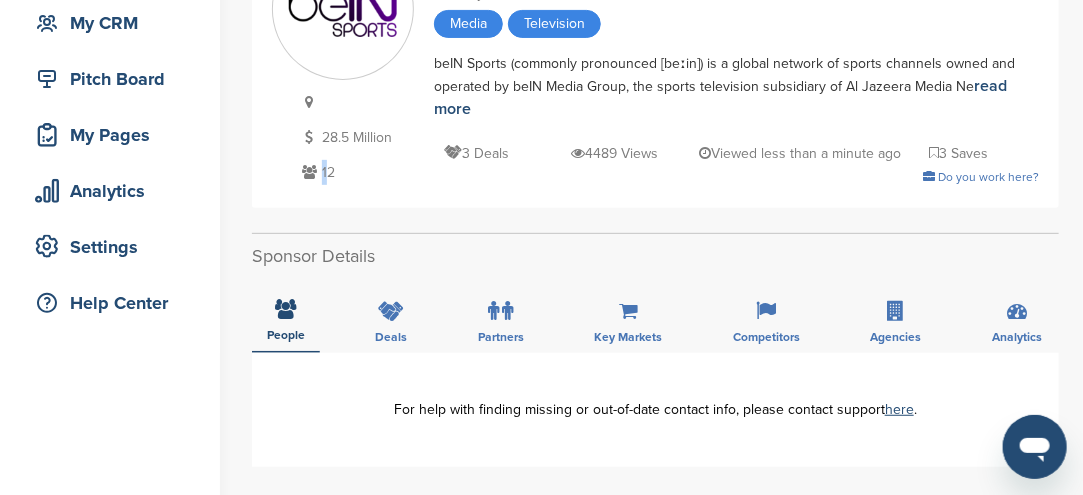 click at bounding box center [309, 172] 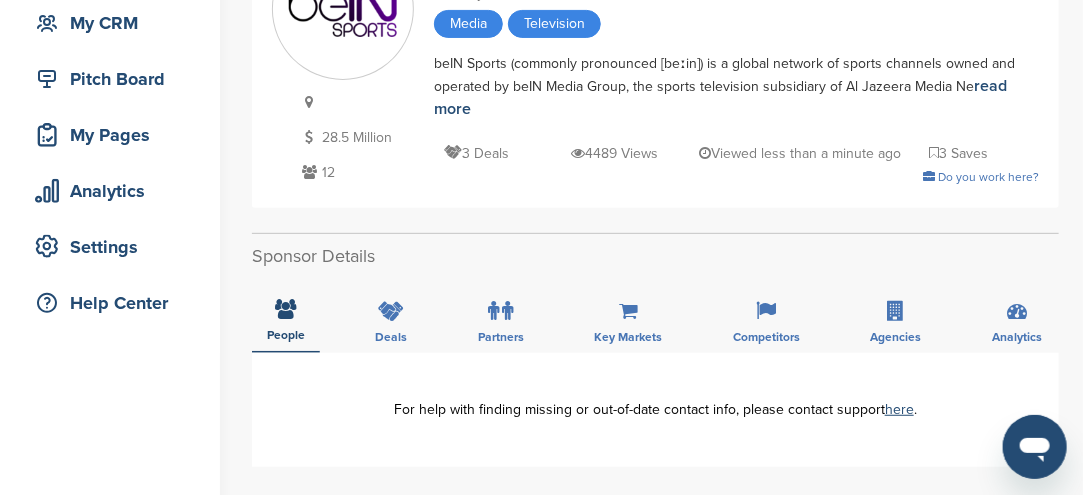 click on "12" at bounding box center (355, 172) 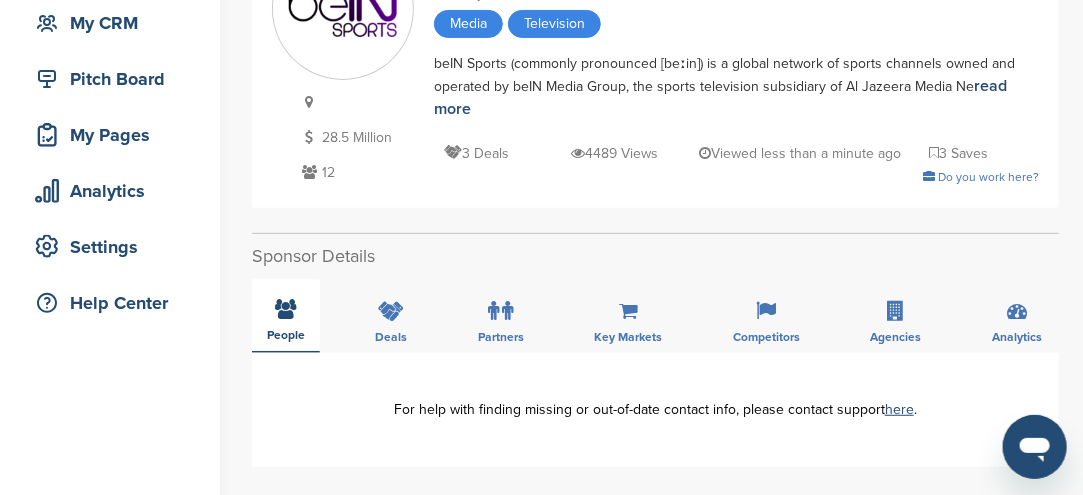 click at bounding box center (286, 309) 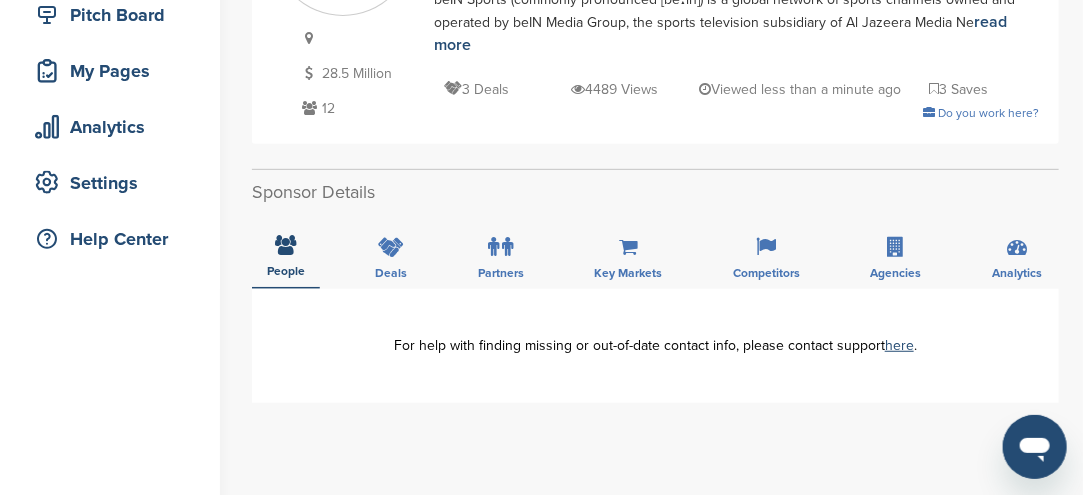 scroll, scrollTop: 300, scrollLeft: 0, axis: vertical 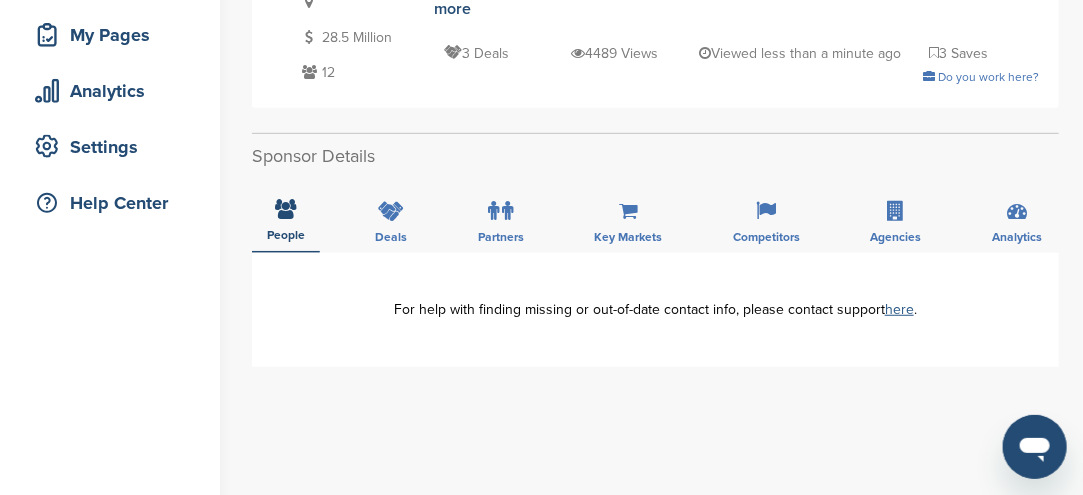 click on "here" at bounding box center [899, 309] 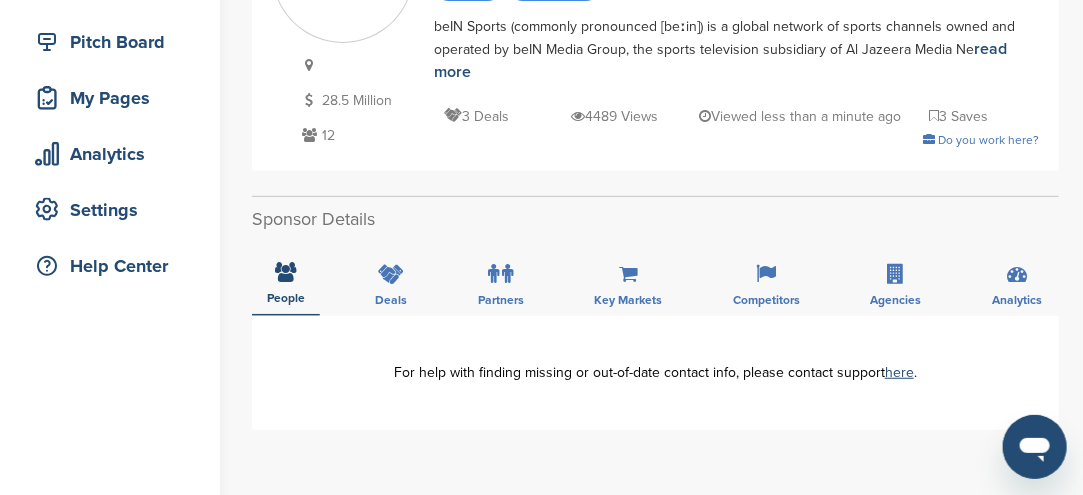 scroll, scrollTop: 200, scrollLeft: 0, axis: vertical 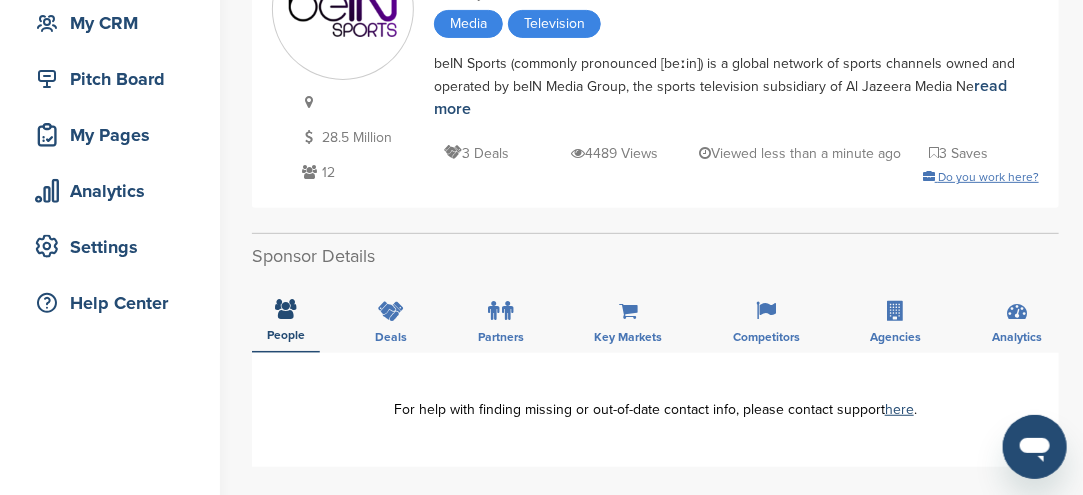 click on "Do you work here?" at bounding box center (988, 177) 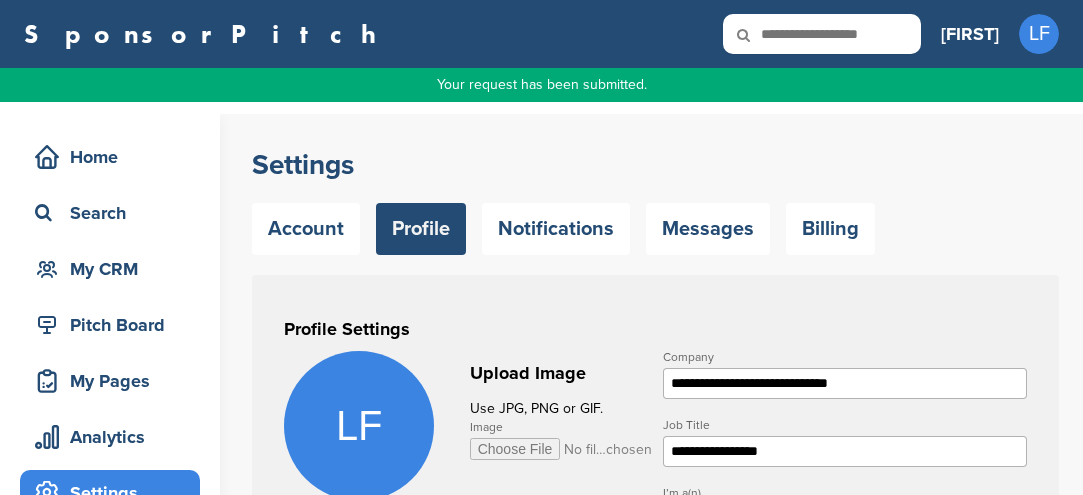 scroll, scrollTop: 0, scrollLeft: 0, axis: both 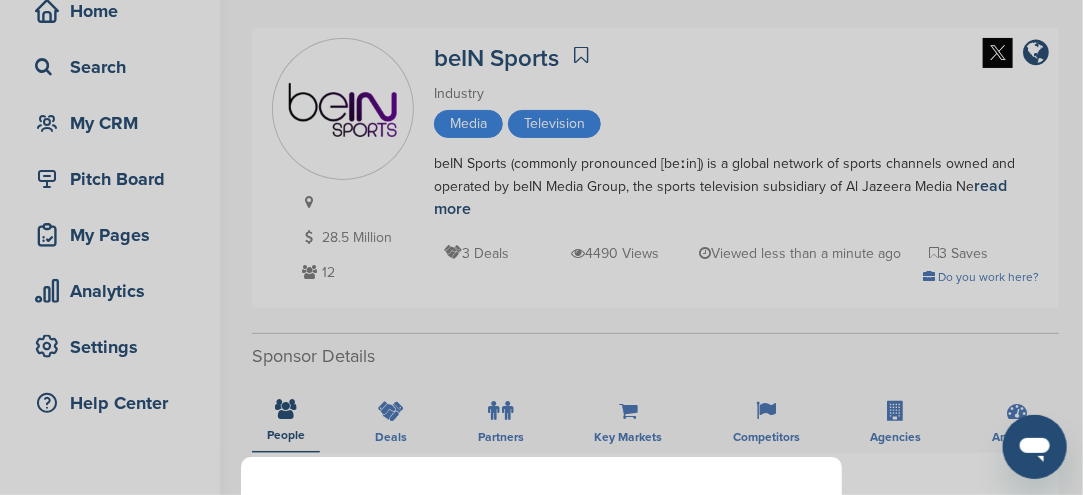click on "Sponsor Detail Page
Welcome to the Sponsor Detail page. You might see a green checkmark in the upper right corner of the logo if someone who works for the brand or an agency affiliated with the brand is on SponsorPitch.
1/8
Next" at bounding box center [541, 247] 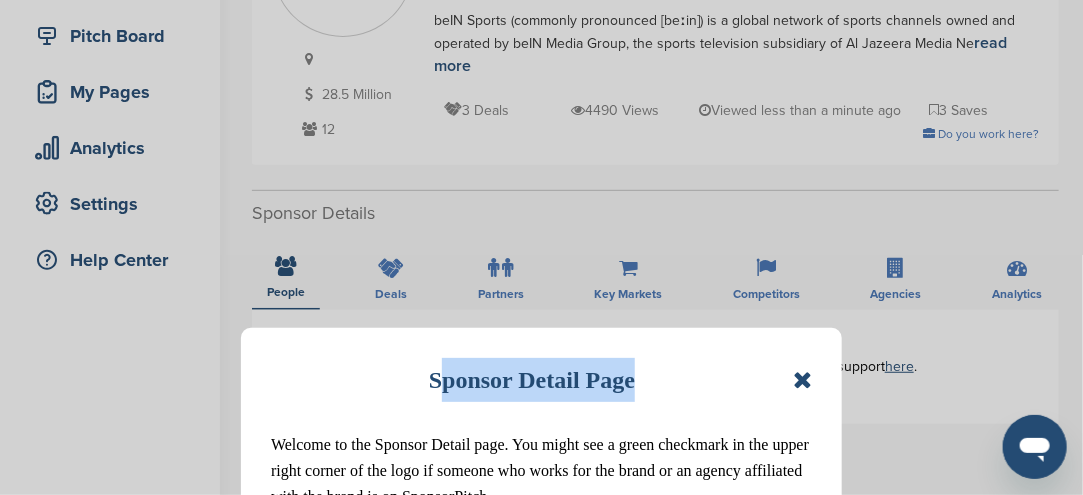 scroll, scrollTop: 300, scrollLeft: 0, axis: vertical 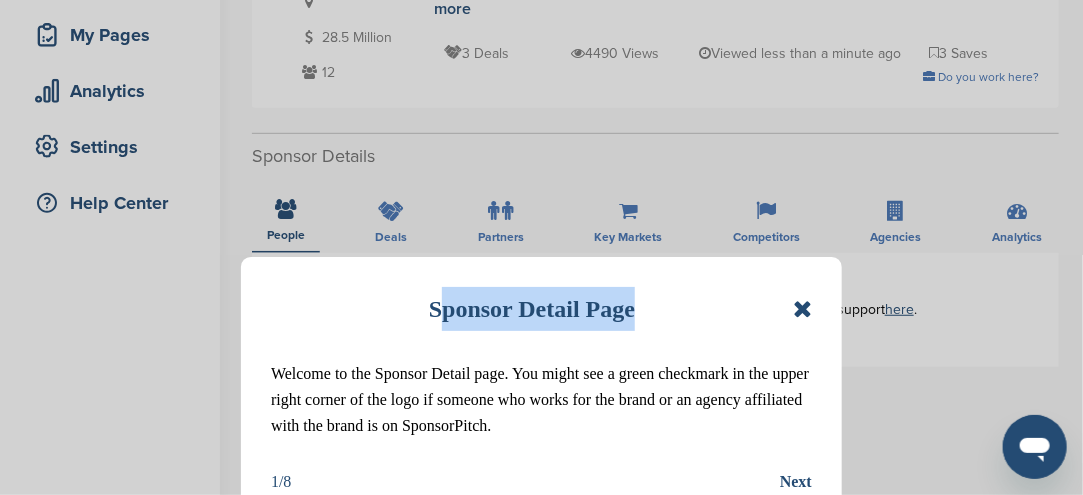 click at bounding box center [802, 309] 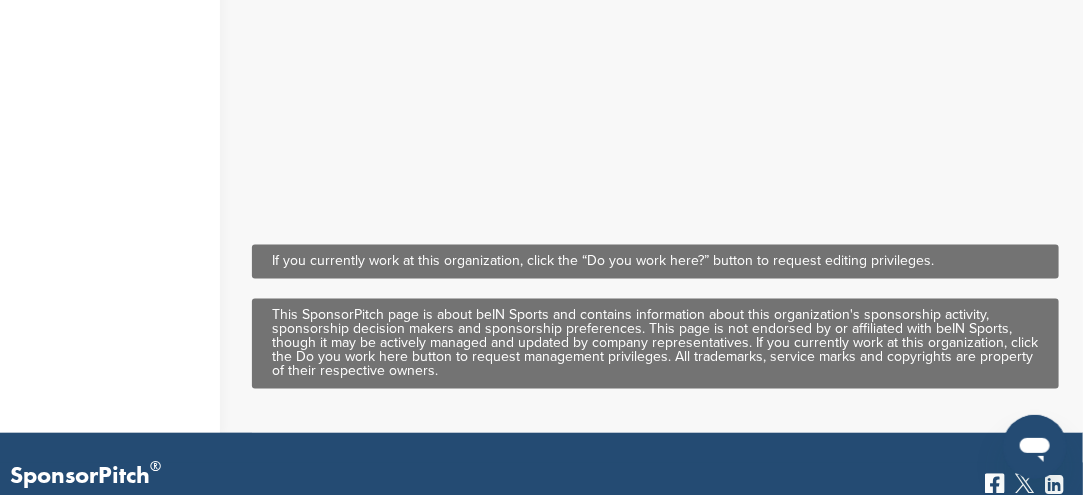 scroll, scrollTop: 1100, scrollLeft: 0, axis: vertical 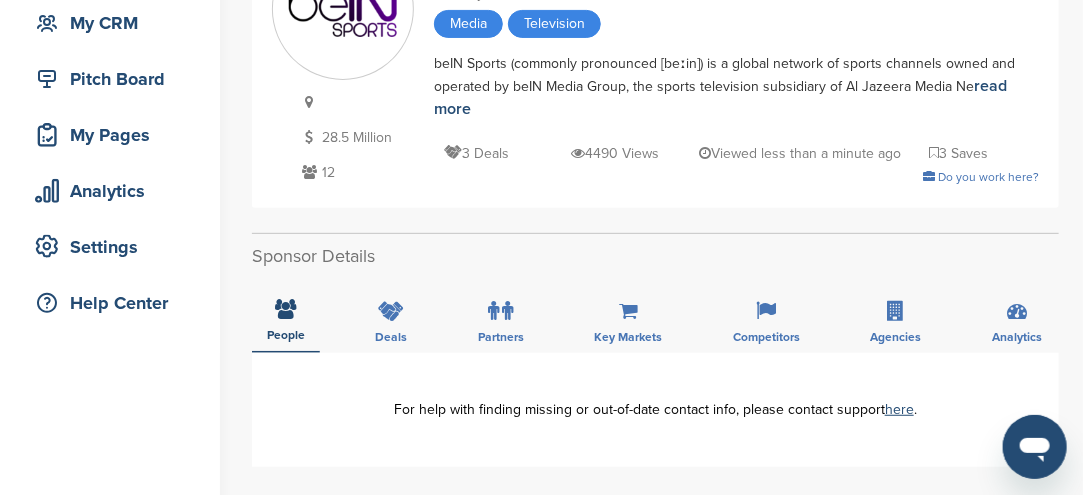click on "3
Deals" at bounding box center [476, 153] 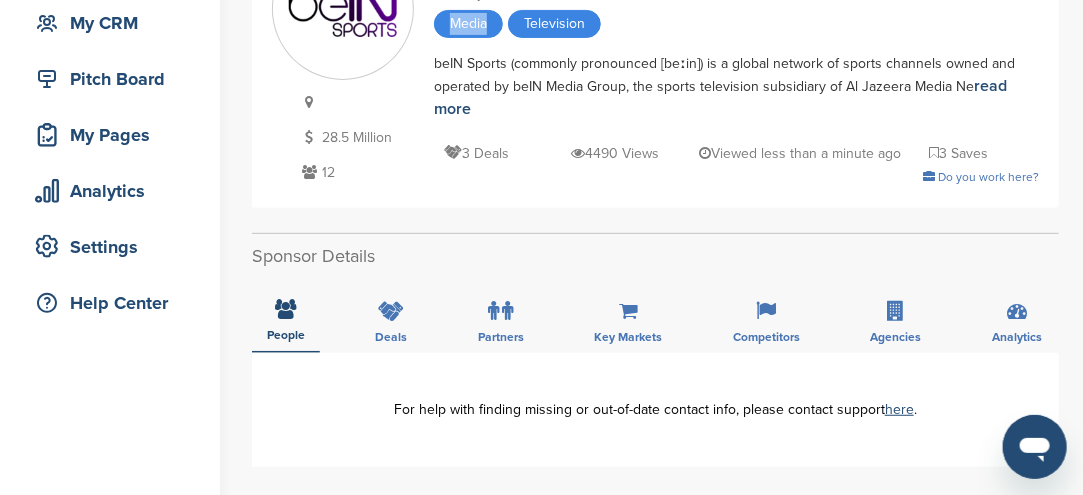 click on "Media" at bounding box center [468, 24] 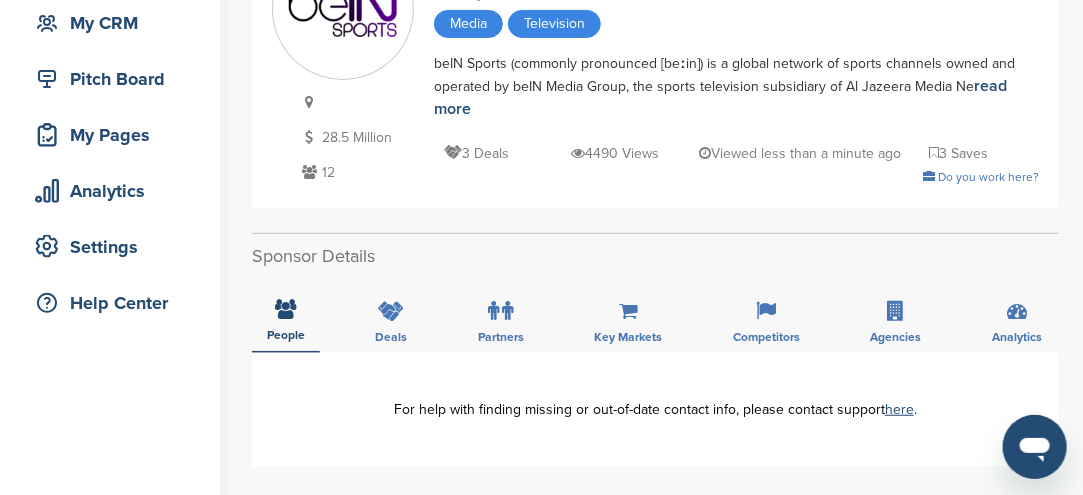 click on "28.5 Million" at bounding box center (355, 137) 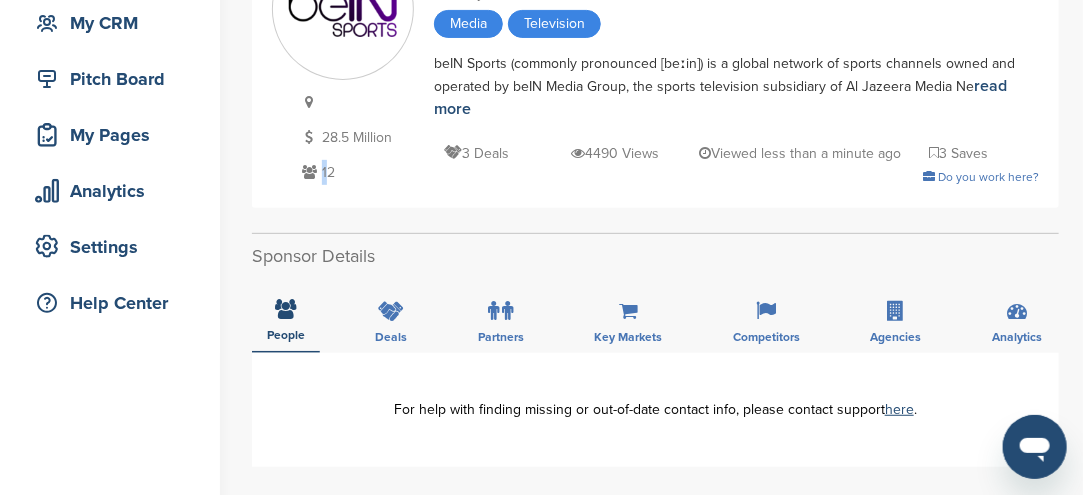 click at bounding box center [309, 172] 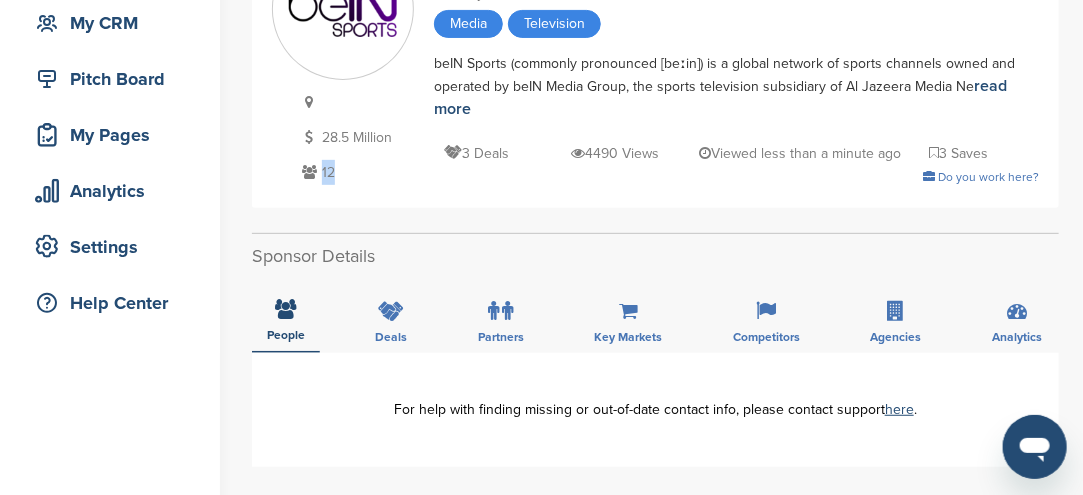 click at bounding box center [309, 172] 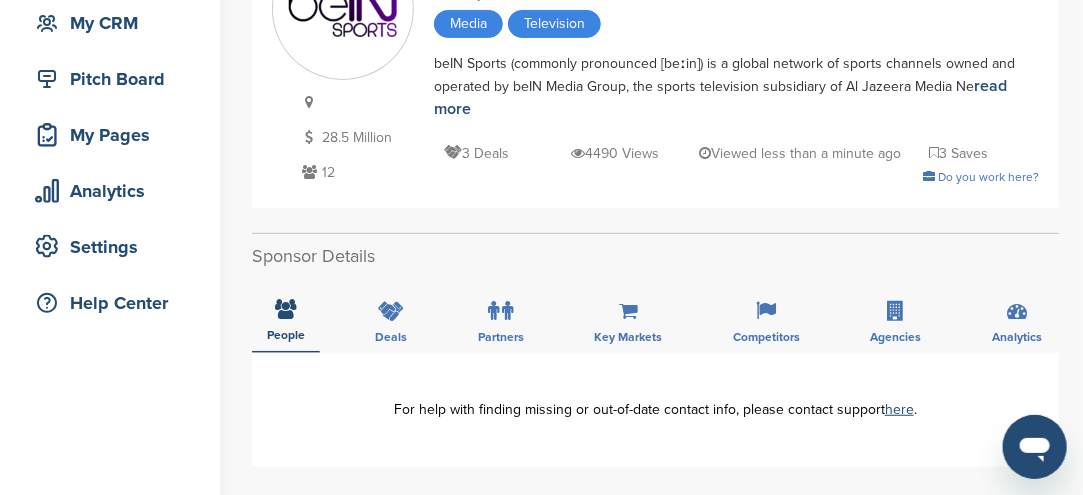 click at bounding box center (309, 172) 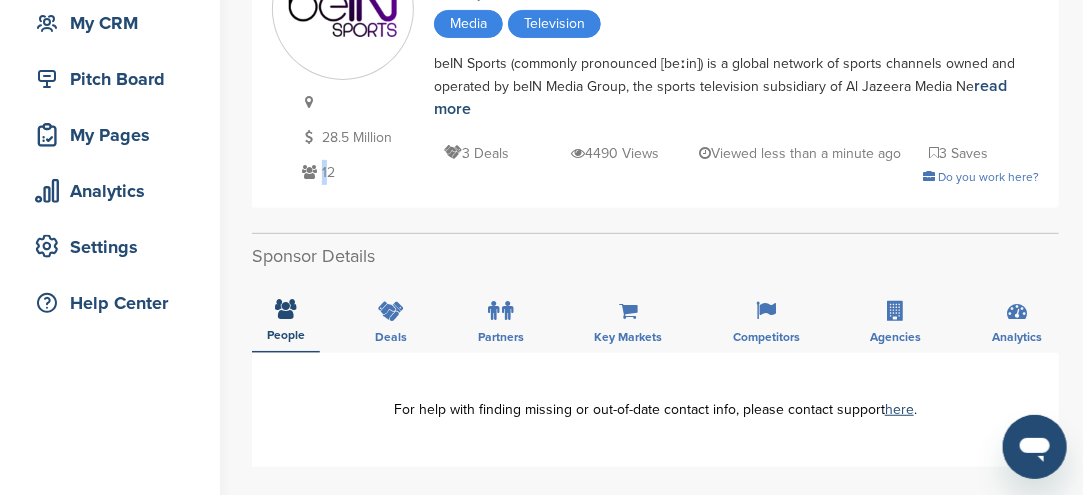 click at bounding box center [309, 172] 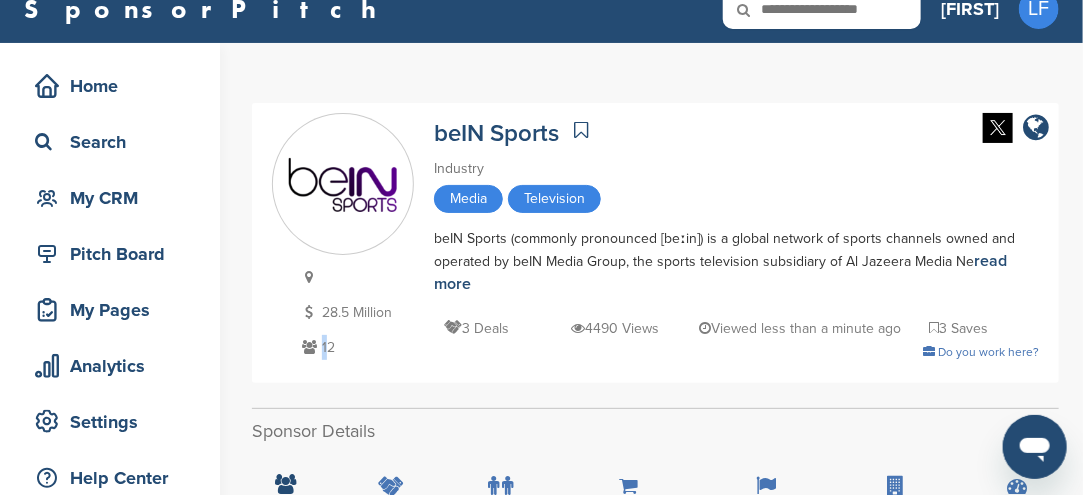 scroll, scrollTop: 0, scrollLeft: 0, axis: both 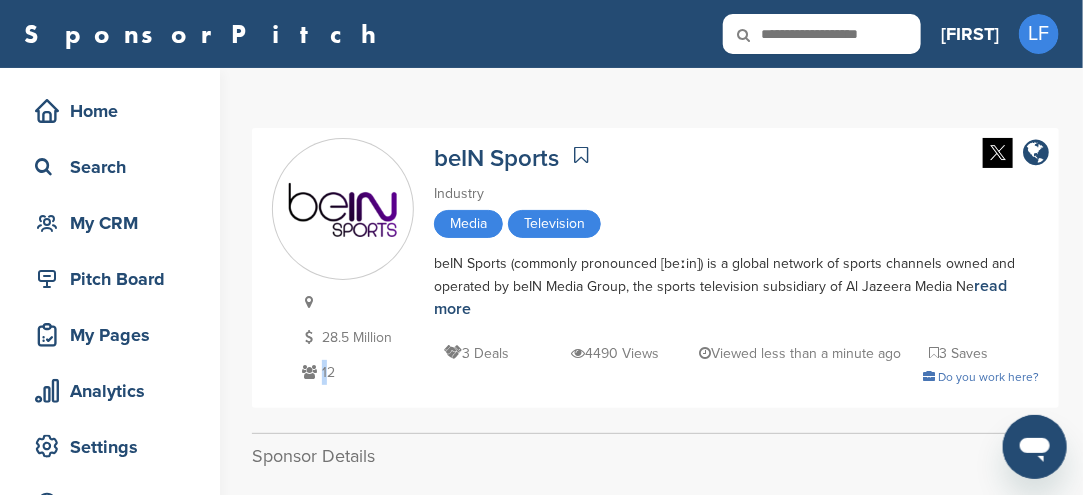 click at bounding box center (581, 155) 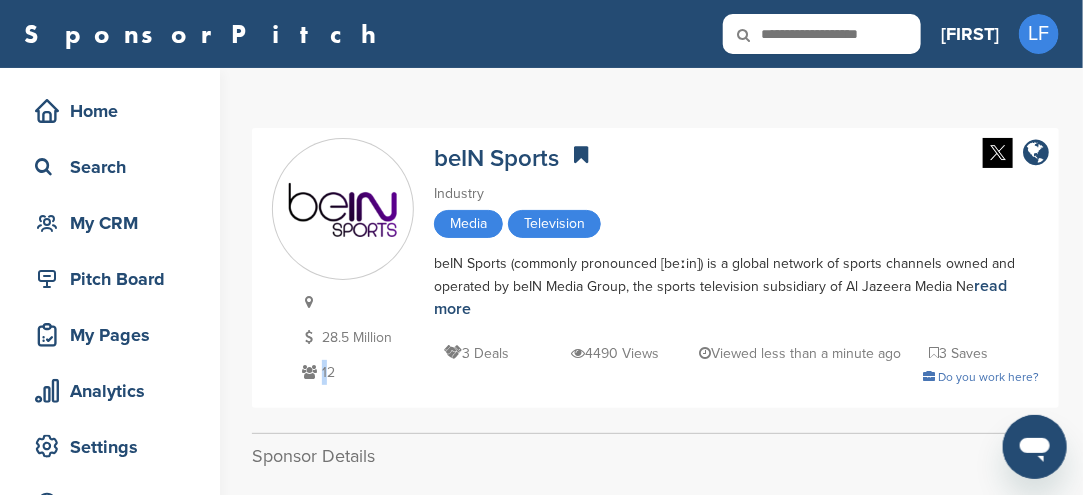 click at bounding box center (581, 155) 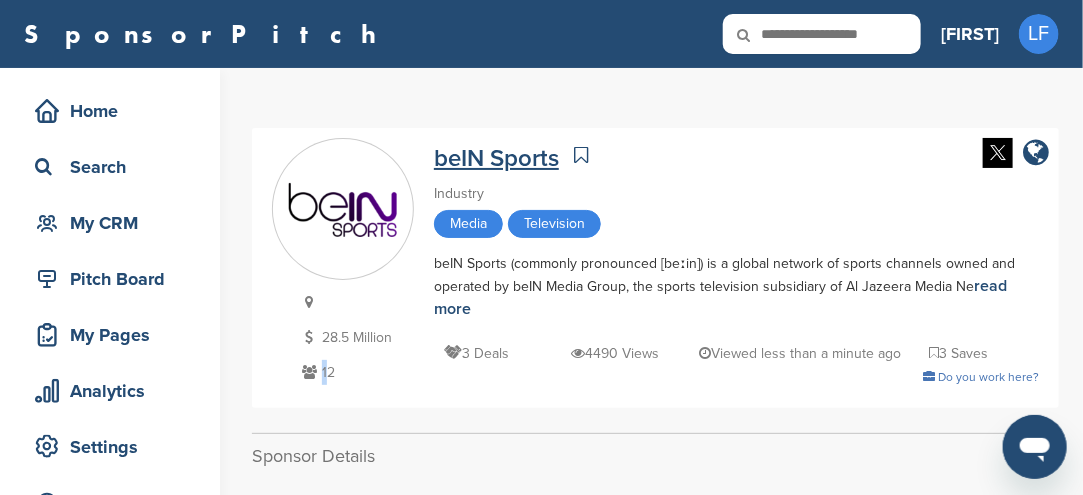 click on "beIN Sports" at bounding box center (496, 158) 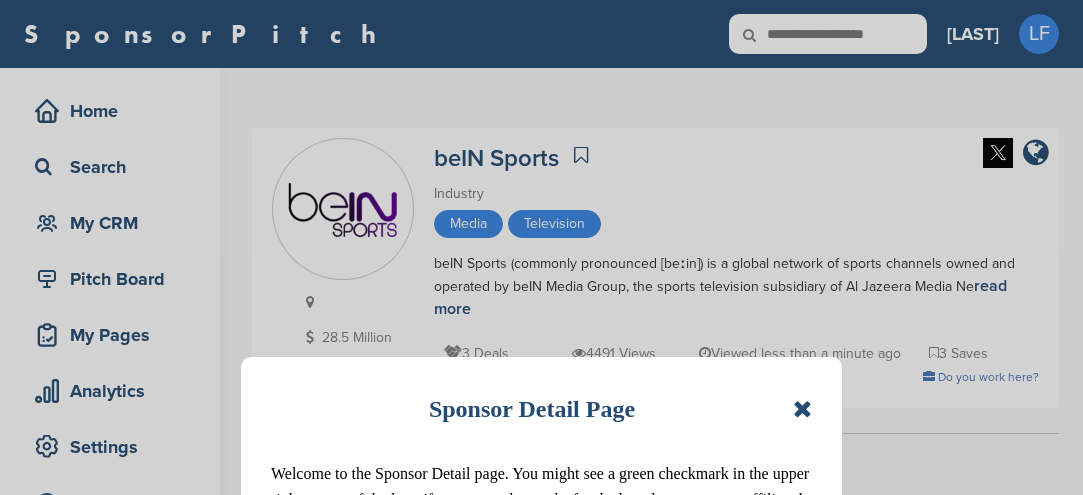 scroll, scrollTop: 0, scrollLeft: 0, axis: both 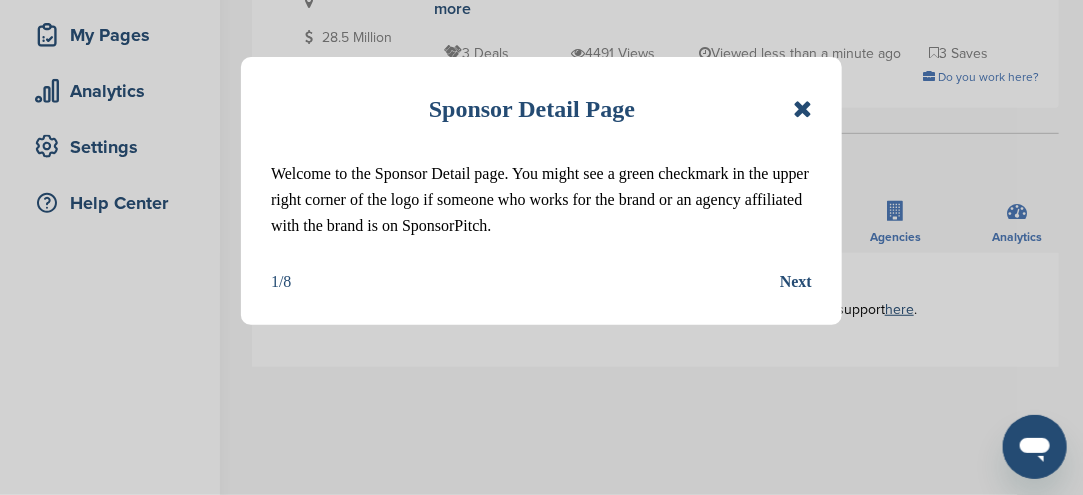 click at bounding box center (802, 109) 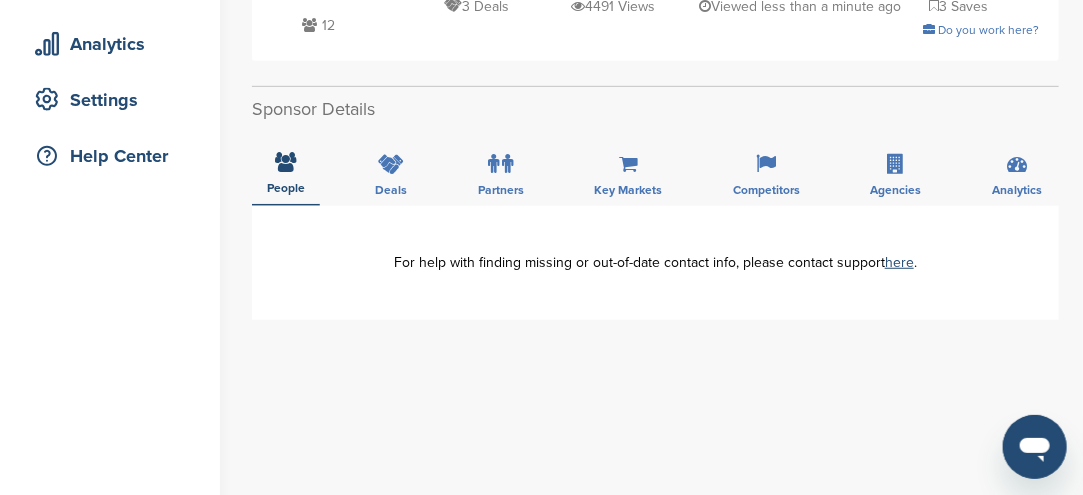 scroll, scrollTop: 300, scrollLeft: 0, axis: vertical 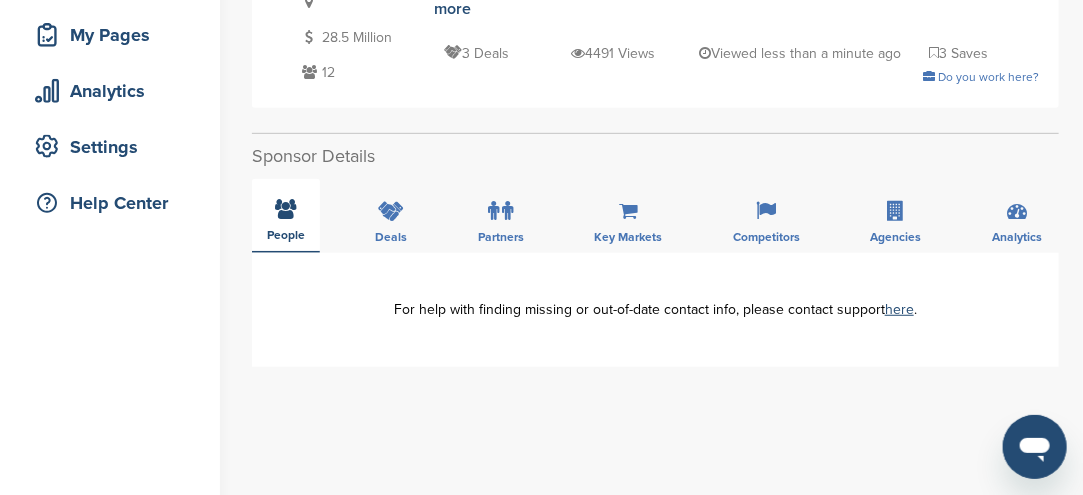 click at bounding box center (286, 209) 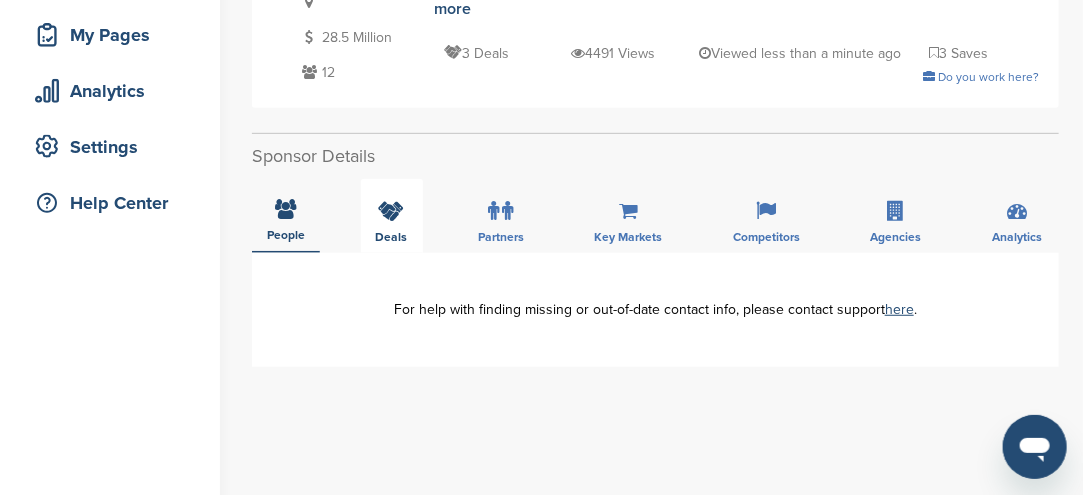 click at bounding box center [392, 211] 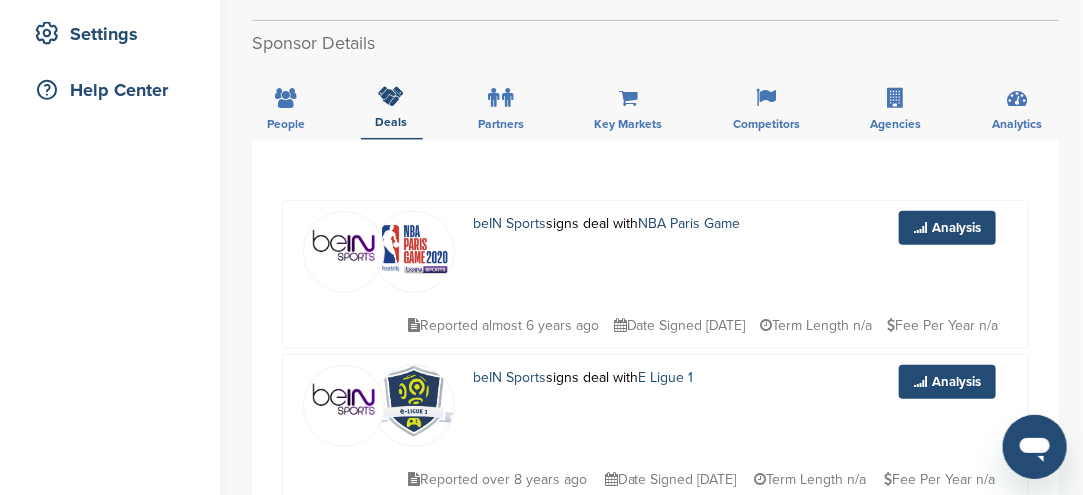 scroll, scrollTop: 400, scrollLeft: 0, axis: vertical 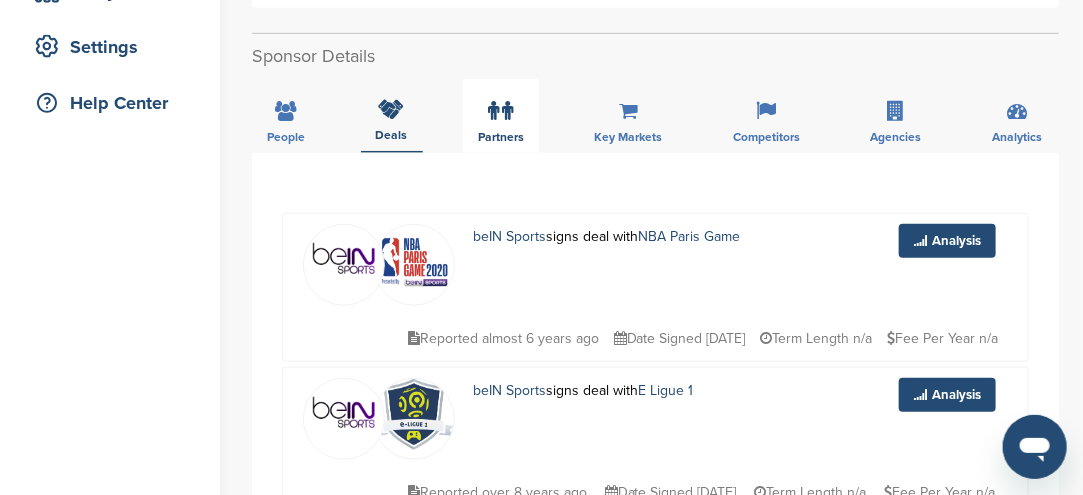 click at bounding box center (494, 111) 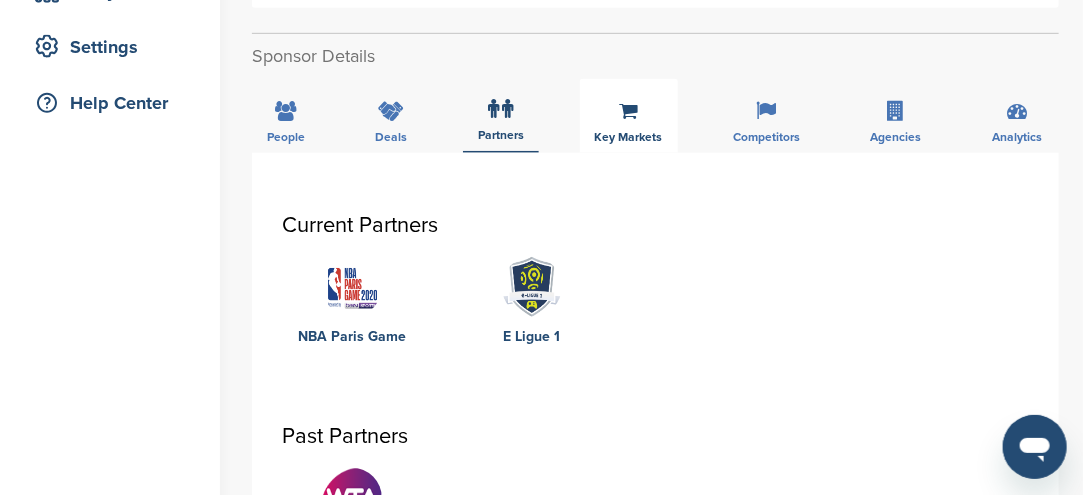 click on "Key Markets" at bounding box center (629, 116) 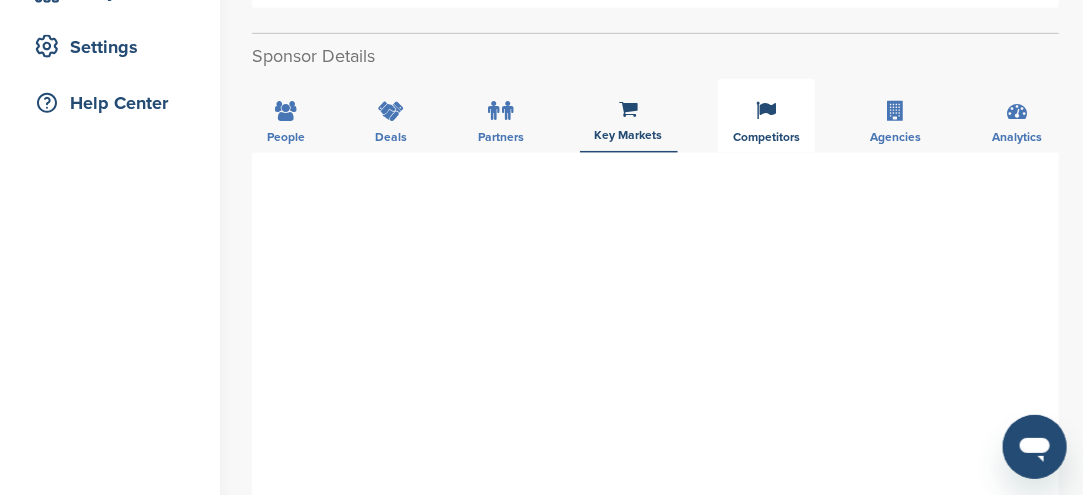 click on "Competitors" at bounding box center (766, 116) 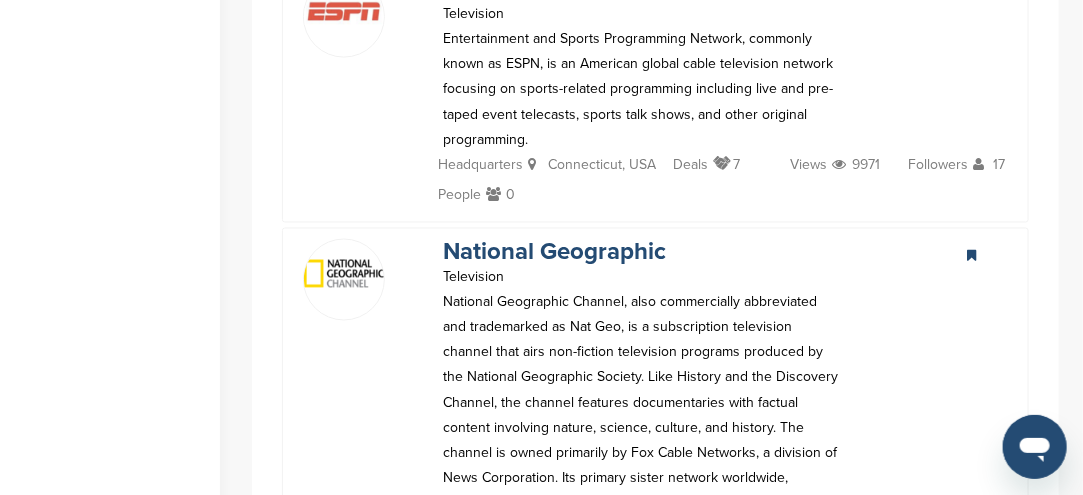 scroll, scrollTop: 1000, scrollLeft: 0, axis: vertical 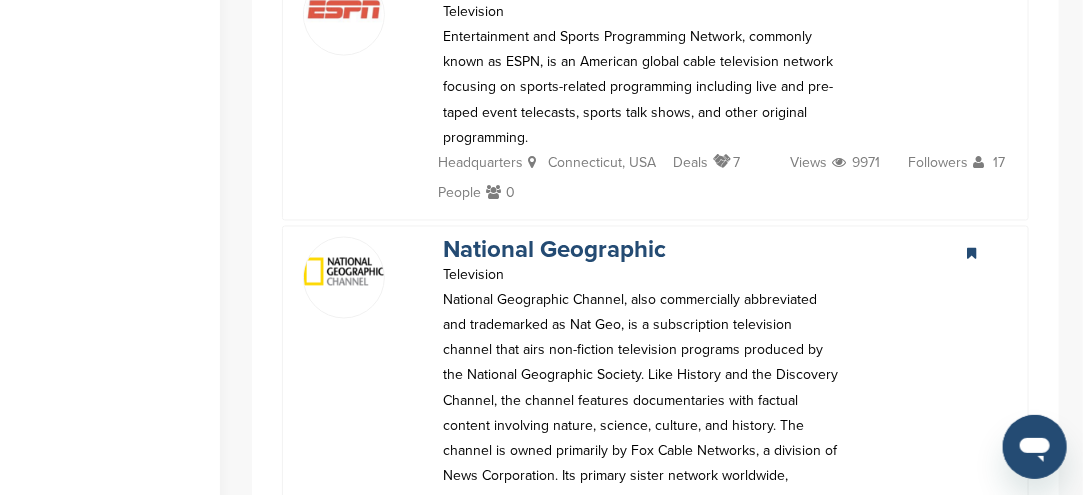 click at bounding box center (496, 192) 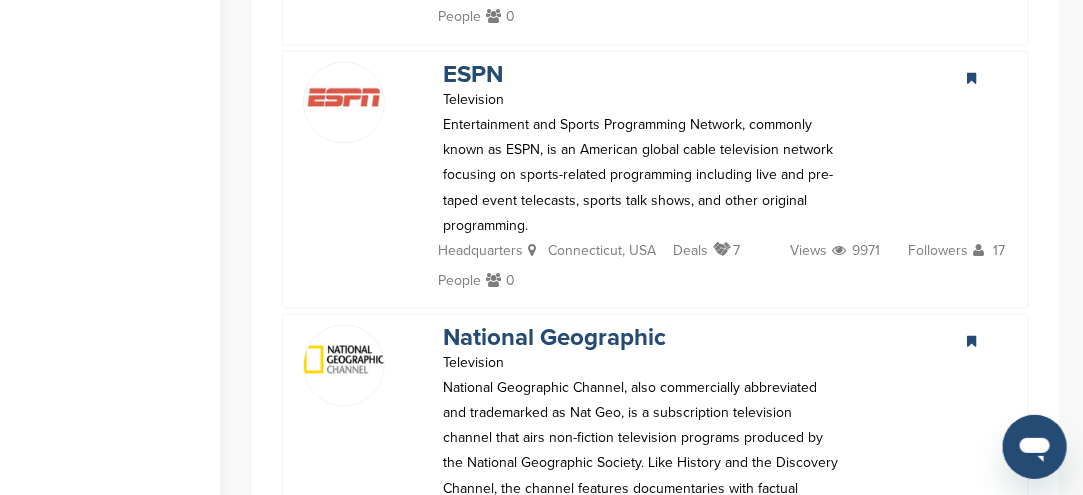 scroll, scrollTop: 800, scrollLeft: 0, axis: vertical 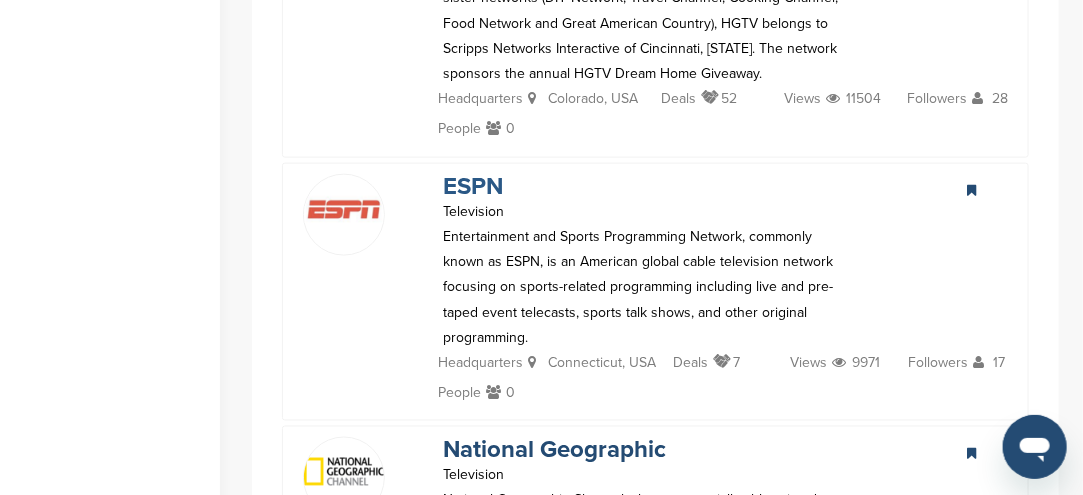 click on "ESPN" at bounding box center [473, 186] 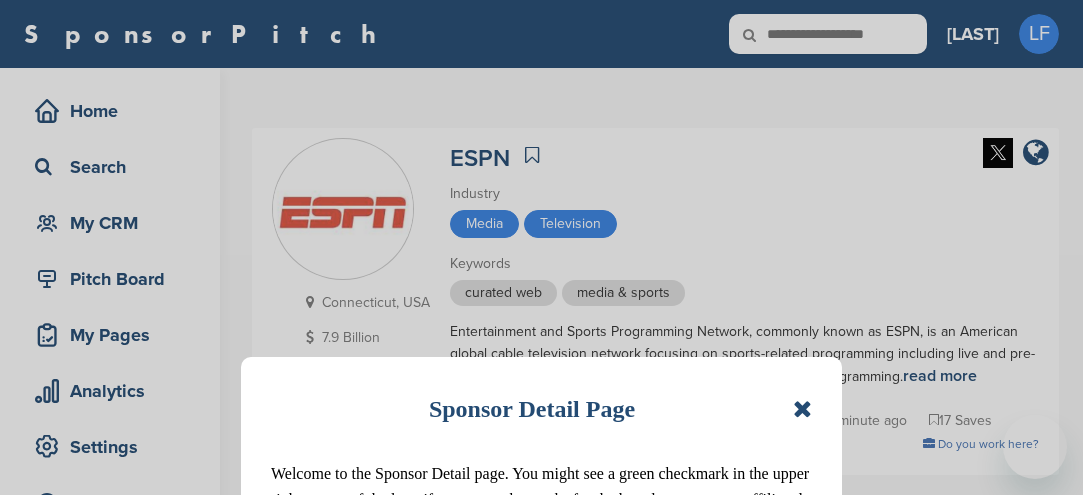 scroll, scrollTop: 0, scrollLeft: 0, axis: both 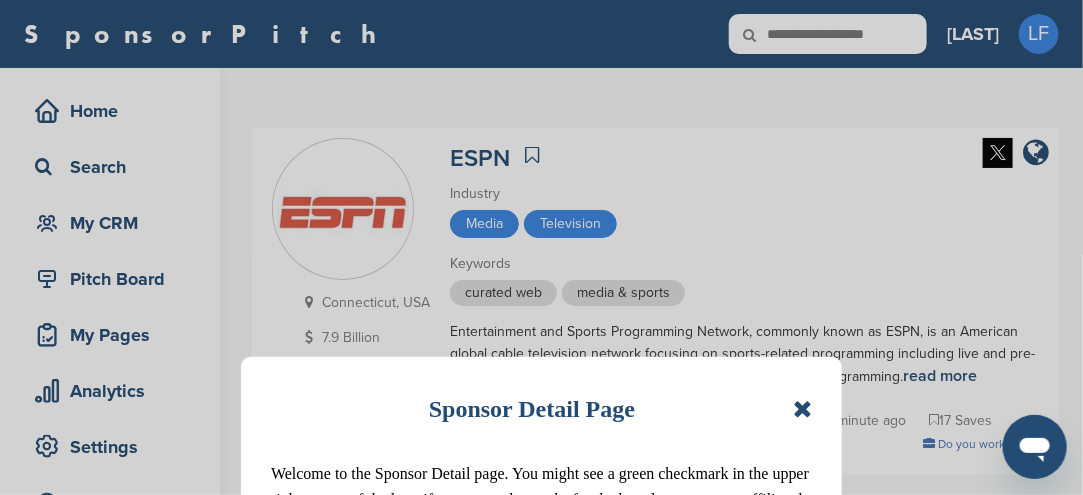 click at bounding box center [802, 409] 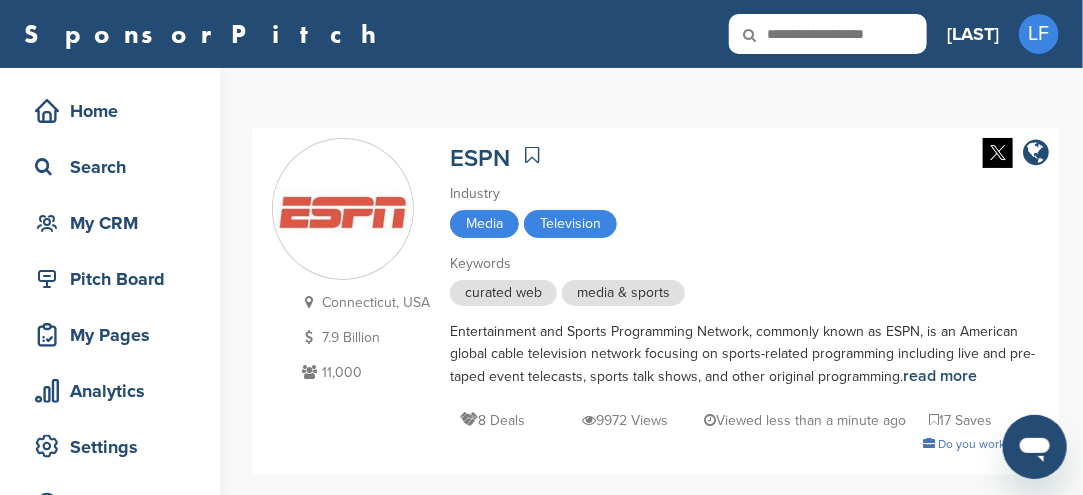 scroll, scrollTop: 100, scrollLeft: 0, axis: vertical 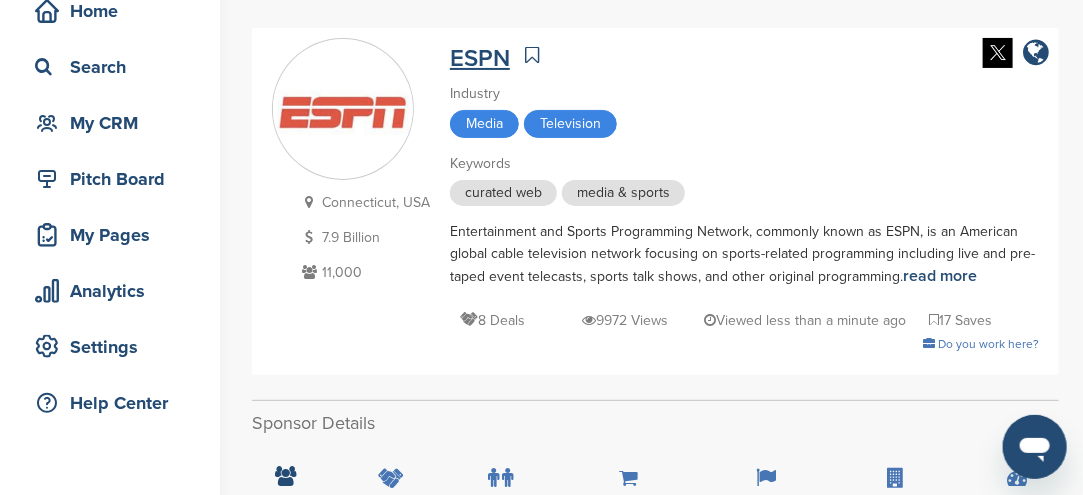 click on "ESPN" at bounding box center [480, 58] 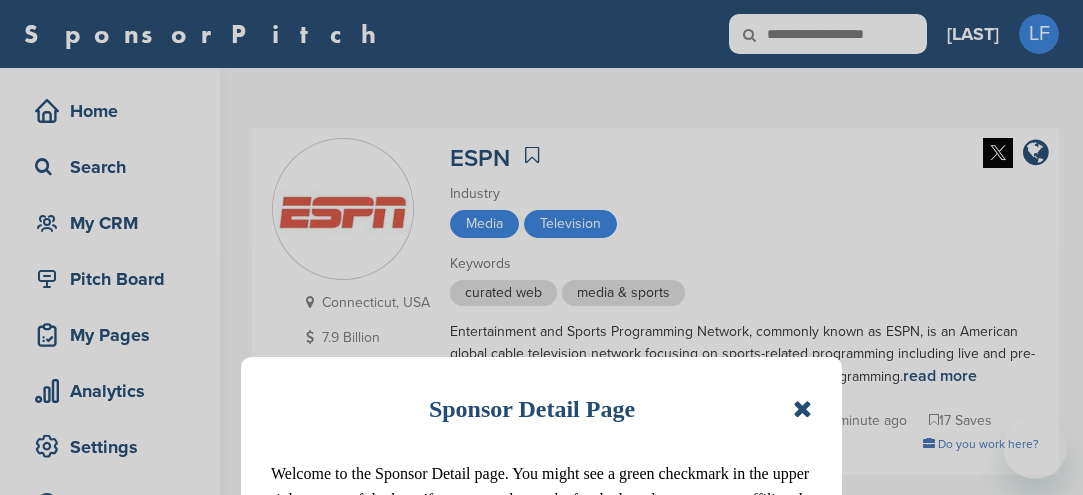 scroll, scrollTop: 0, scrollLeft: 0, axis: both 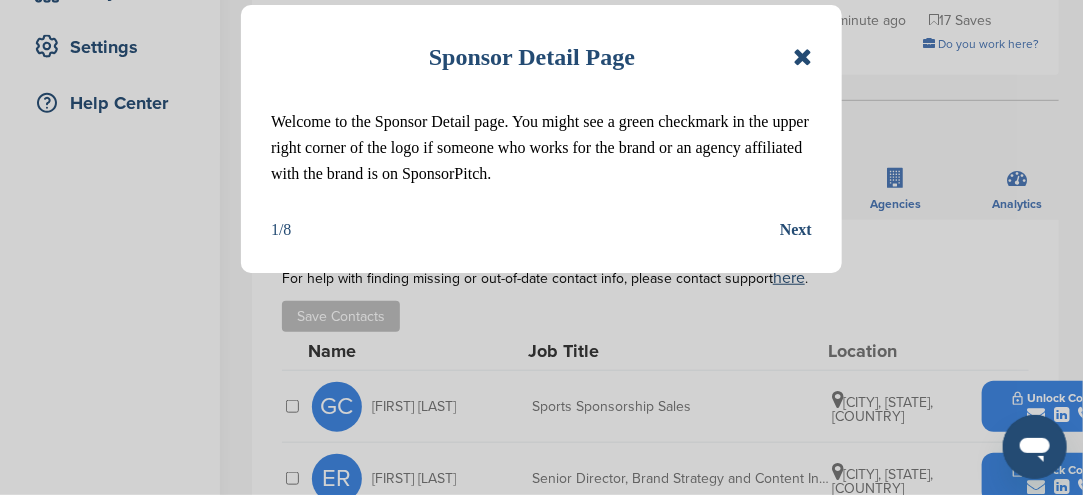 click on "Next" at bounding box center (796, 230) 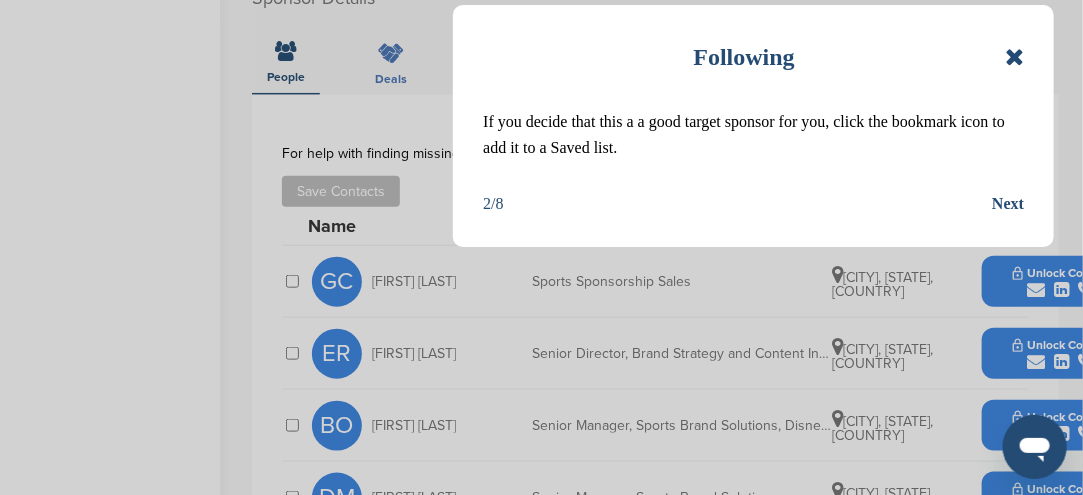 scroll, scrollTop: 600, scrollLeft: 0, axis: vertical 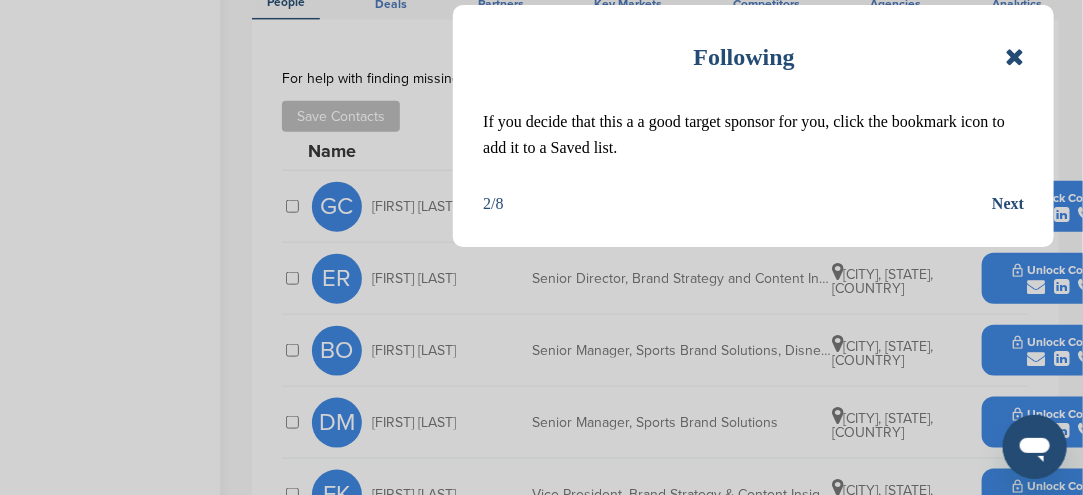 click at bounding box center [1014, 57] 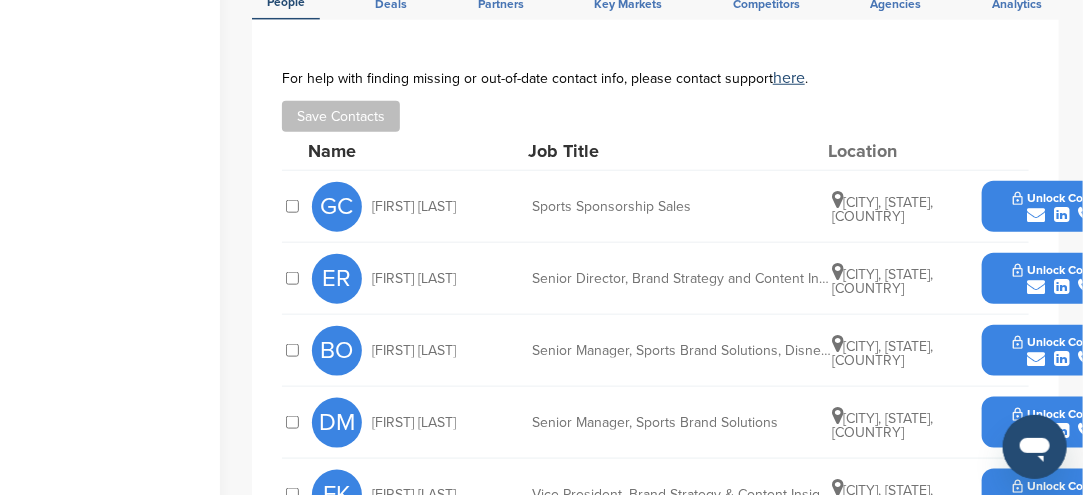 click at bounding box center (1036, 215) 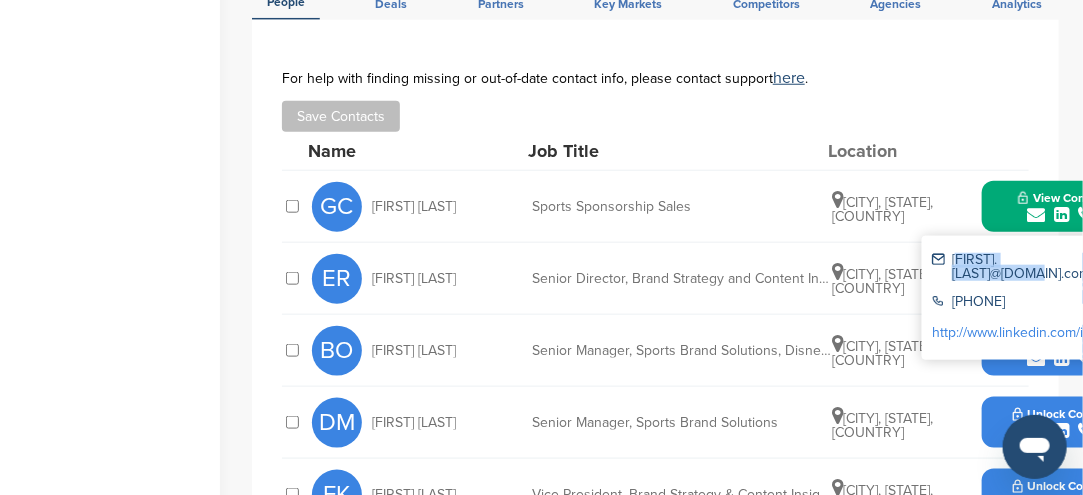 drag, startPoint x: 949, startPoint y: 259, endPoint x: 1081, endPoint y: 262, distance: 132.03409 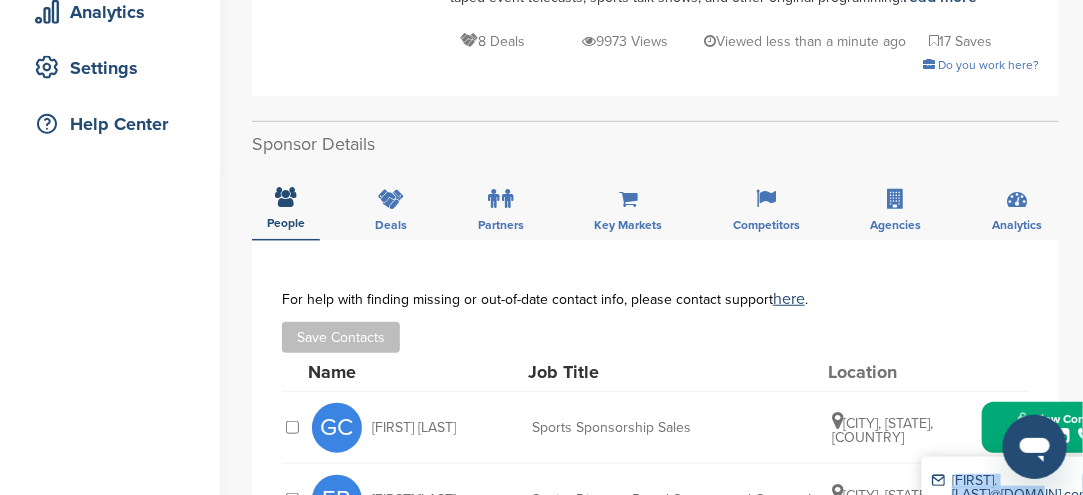 scroll, scrollTop: 100, scrollLeft: 0, axis: vertical 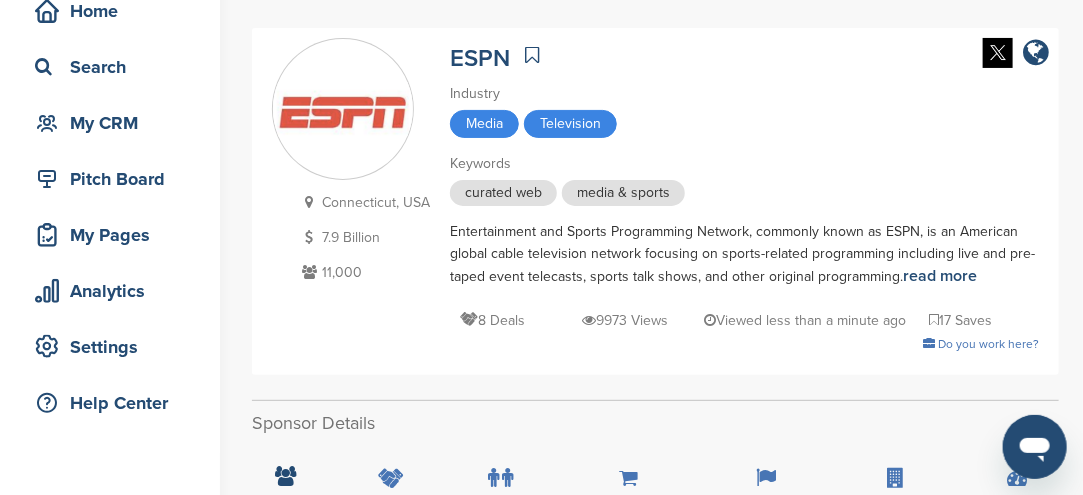 click on "Entertainment and Sports Programming Network, commonly known as ESPN, is an American global cable television network focusing on sports-related programming including live and pre-taped event telecasts, sports talk shows, and other original programming.  read more" at bounding box center [744, 254] 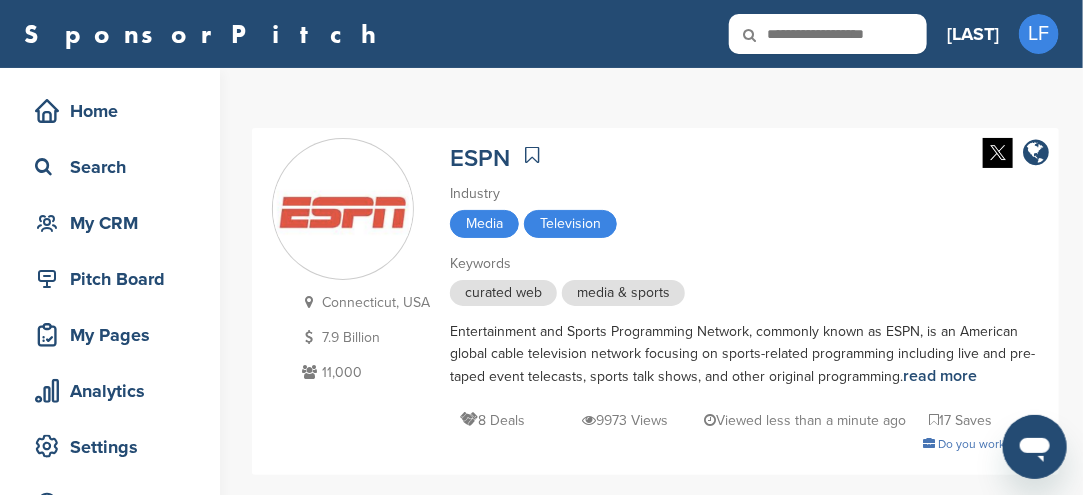 click at bounding box center [828, 34] 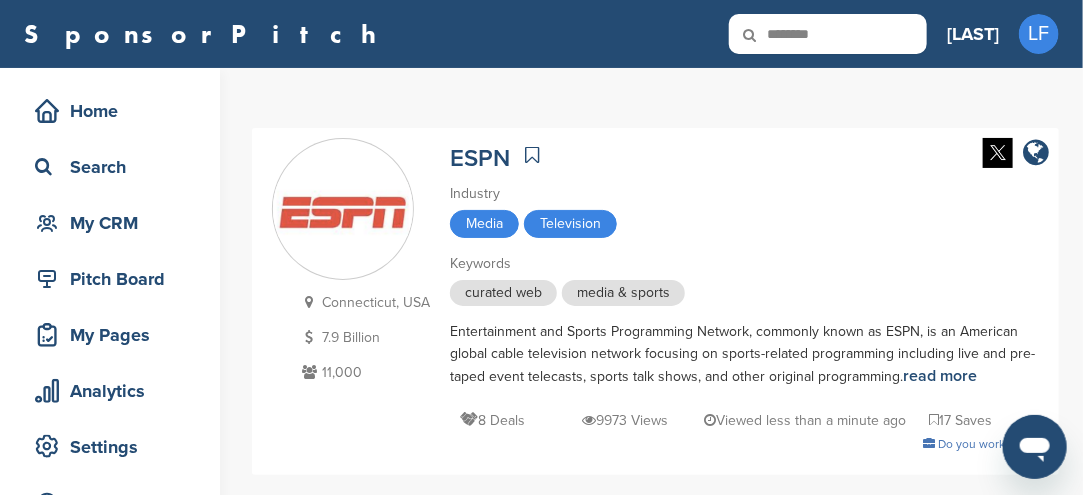 type on "********" 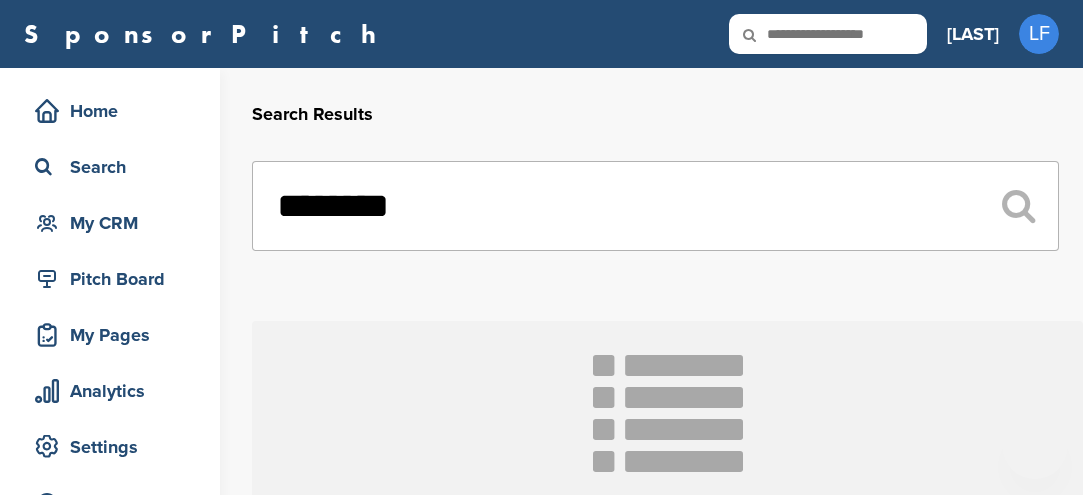 scroll, scrollTop: 0, scrollLeft: 0, axis: both 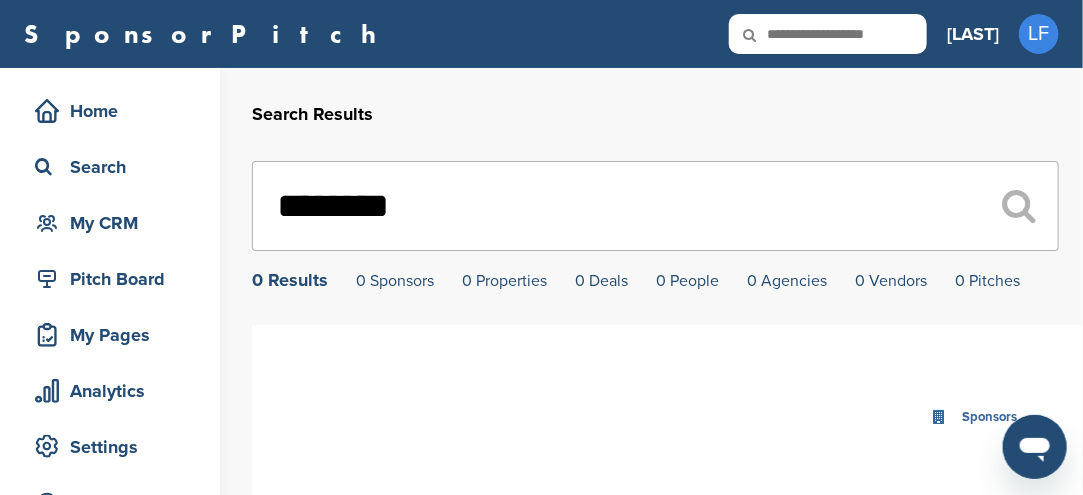 click at bounding box center (828, 34) 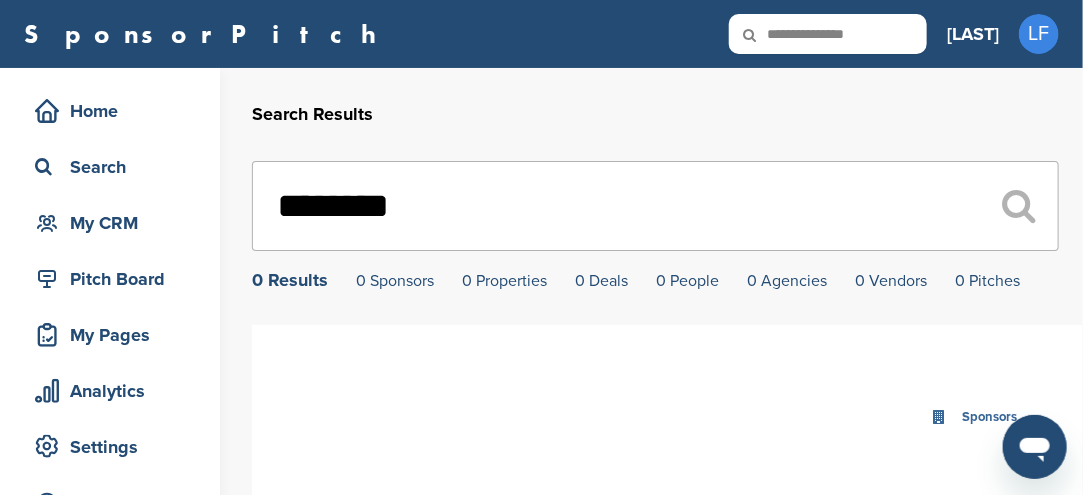 type on "**********" 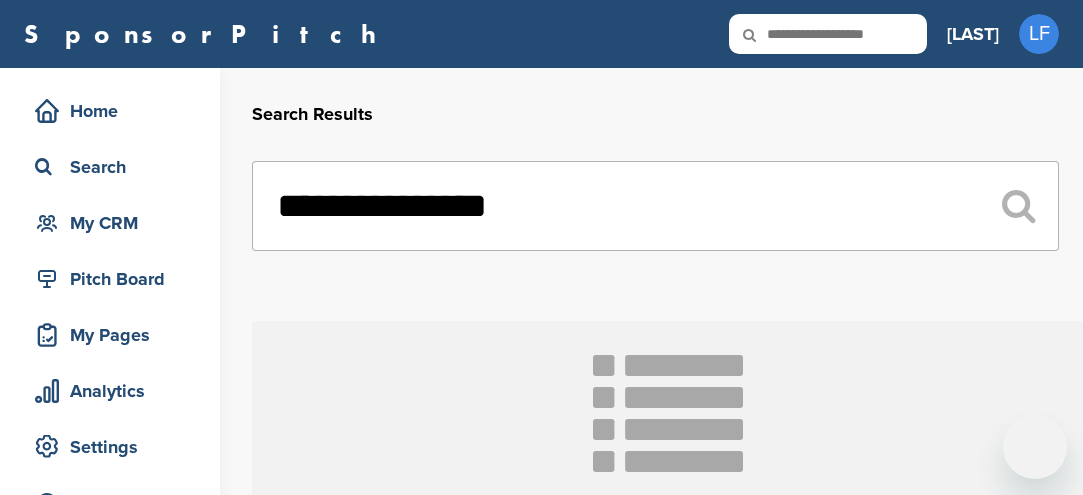 scroll, scrollTop: 0, scrollLeft: 0, axis: both 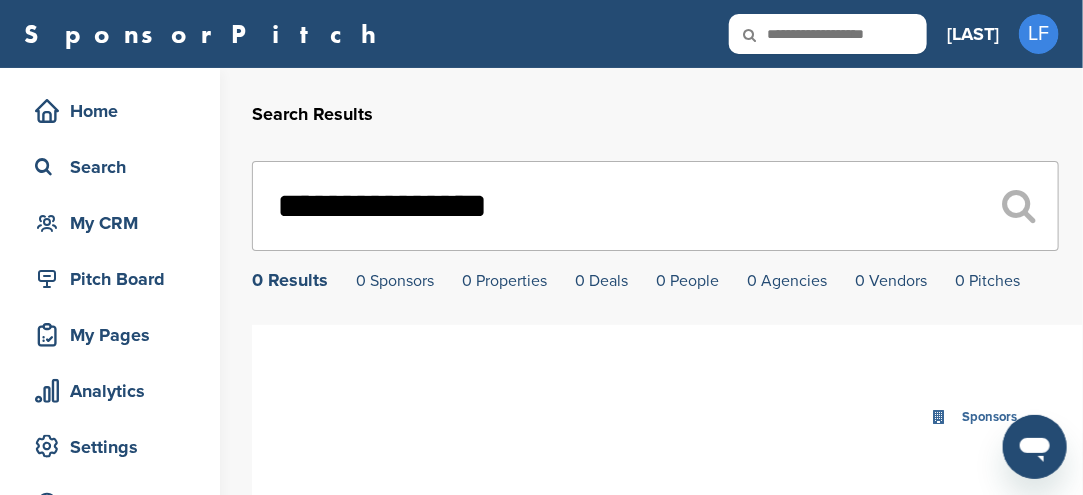 click at bounding box center (828, 34) 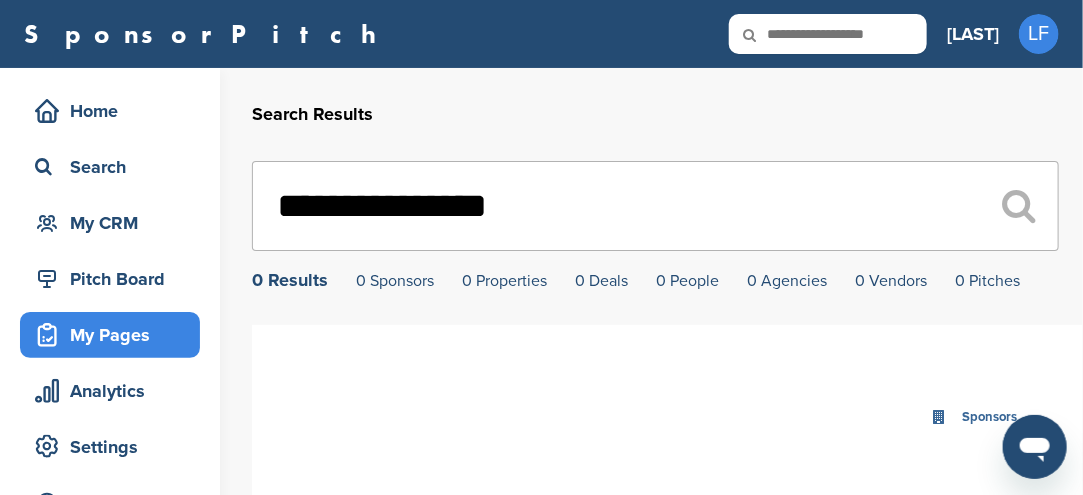 click on "My Pages" at bounding box center (115, 335) 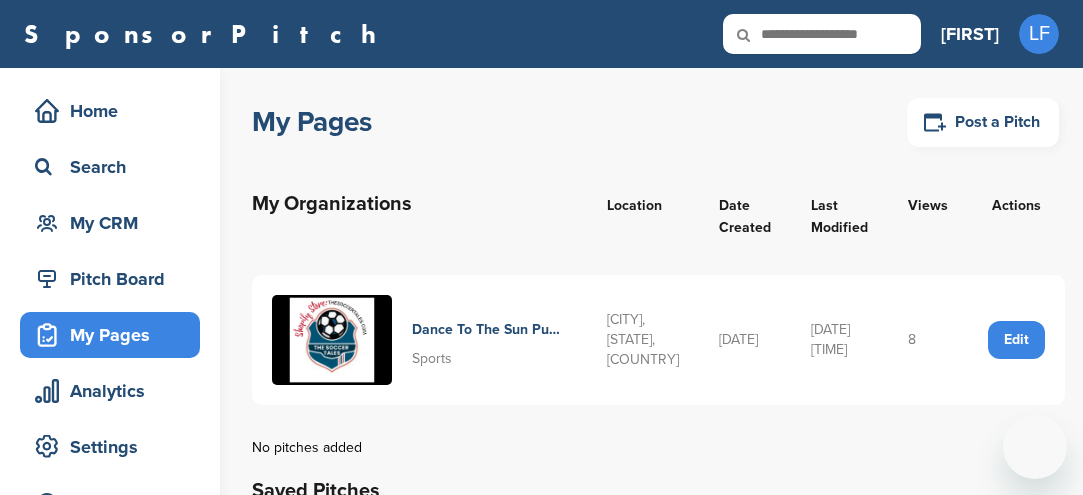 scroll, scrollTop: 0, scrollLeft: 0, axis: both 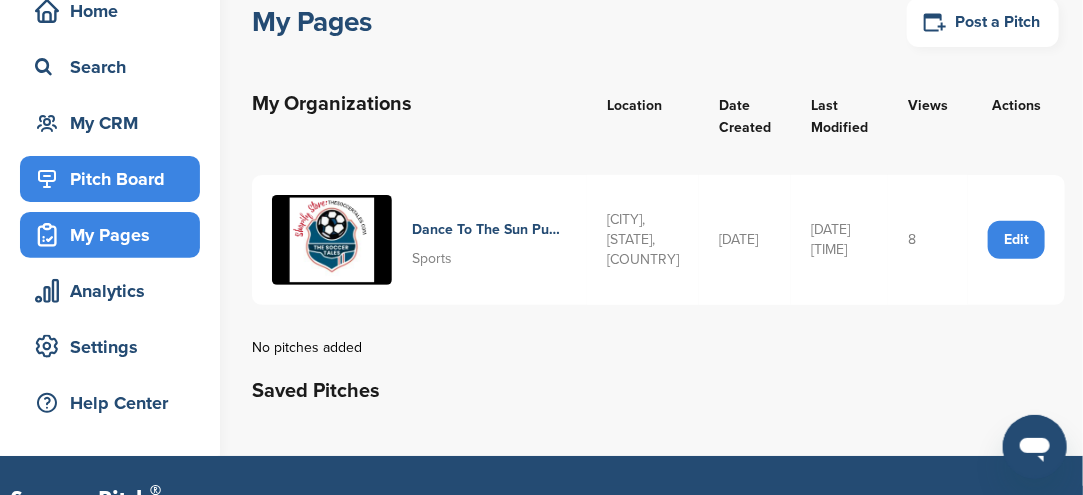 click on "Pitch Board" at bounding box center (115, 179) 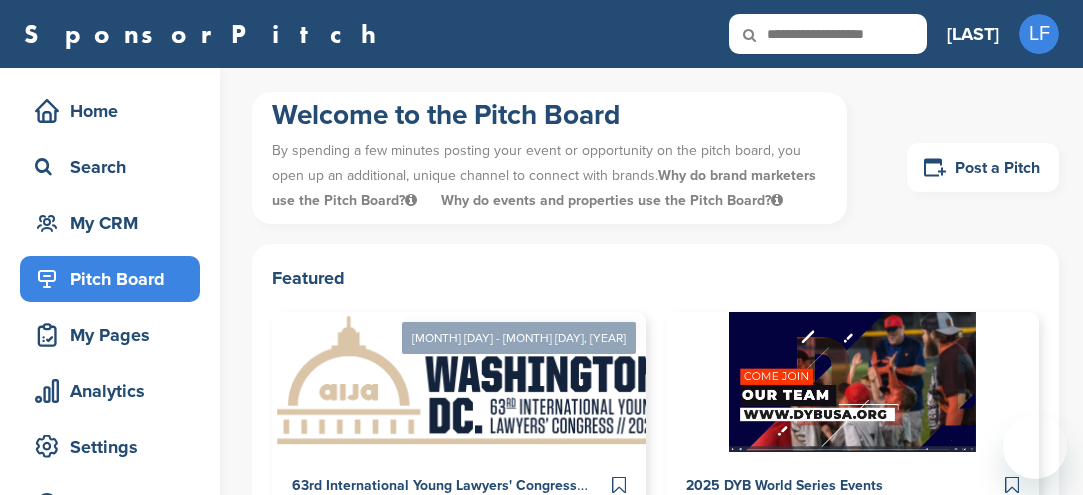 scroll, scrollTop: 0, scrollLeft: 0, axis: both 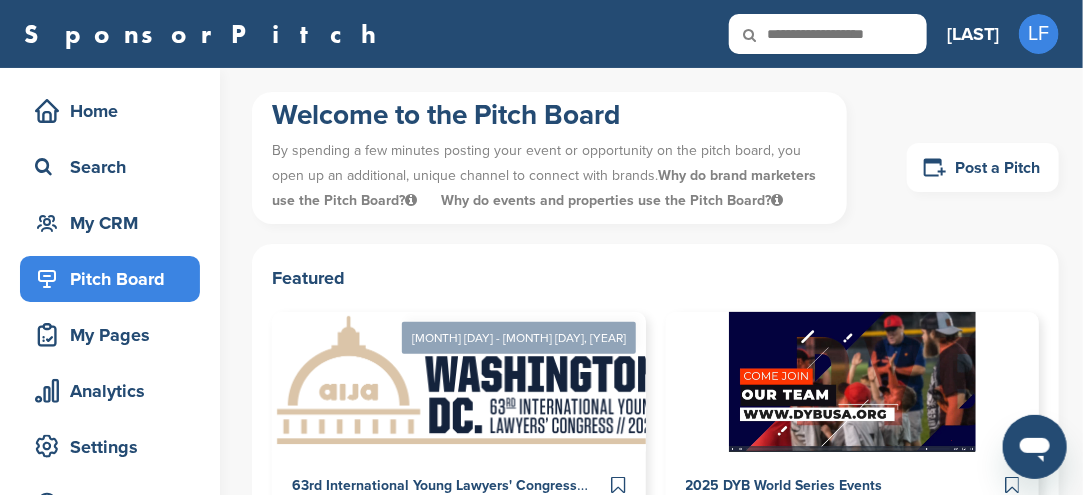 click at bounding box center [828, 34] 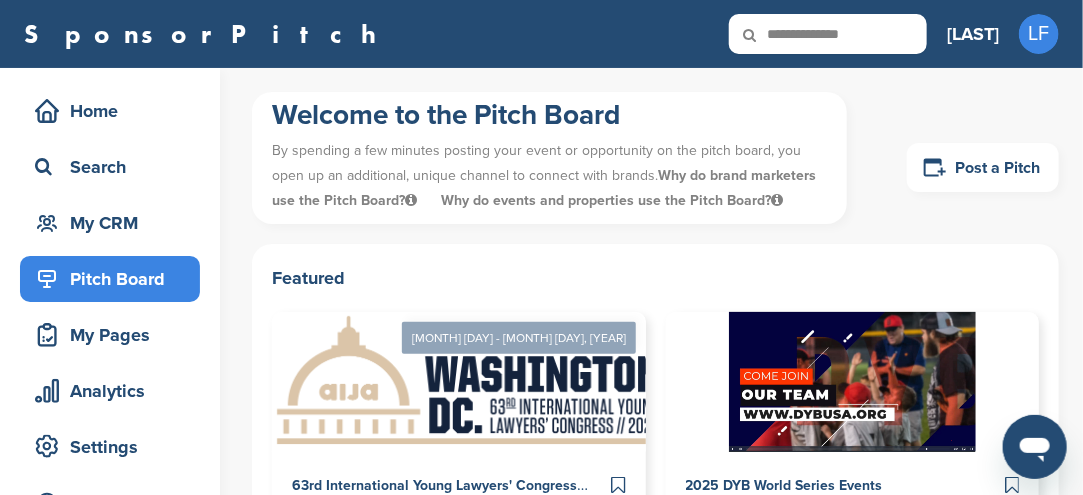 type on "**********" 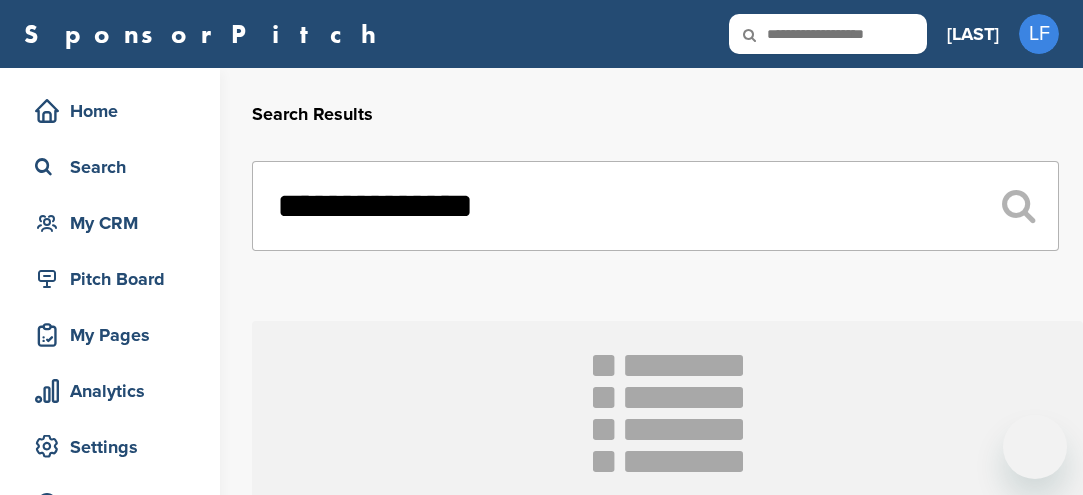 scroll, scrollTop: 0, scrollLeft: 0, axis: both 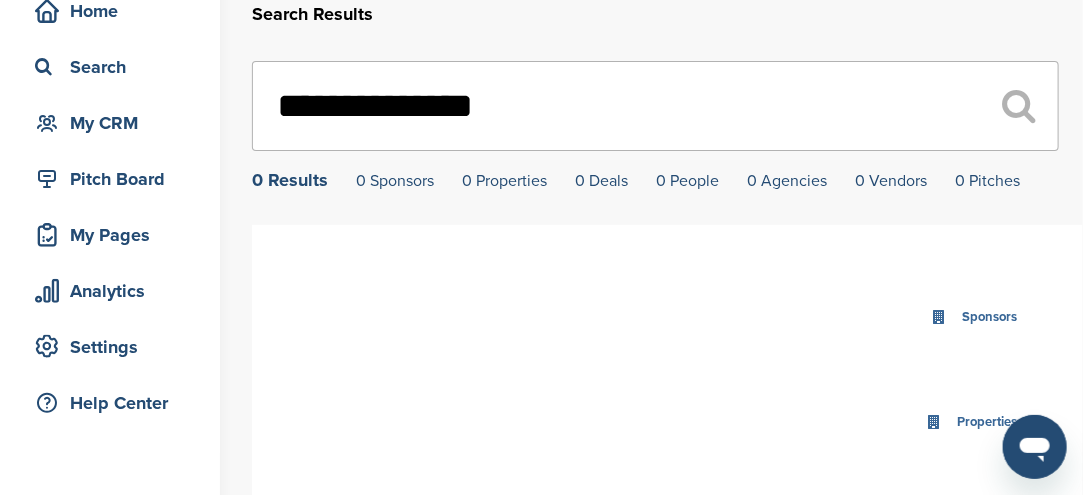 click on "**********" at bounding box center [655, 106] 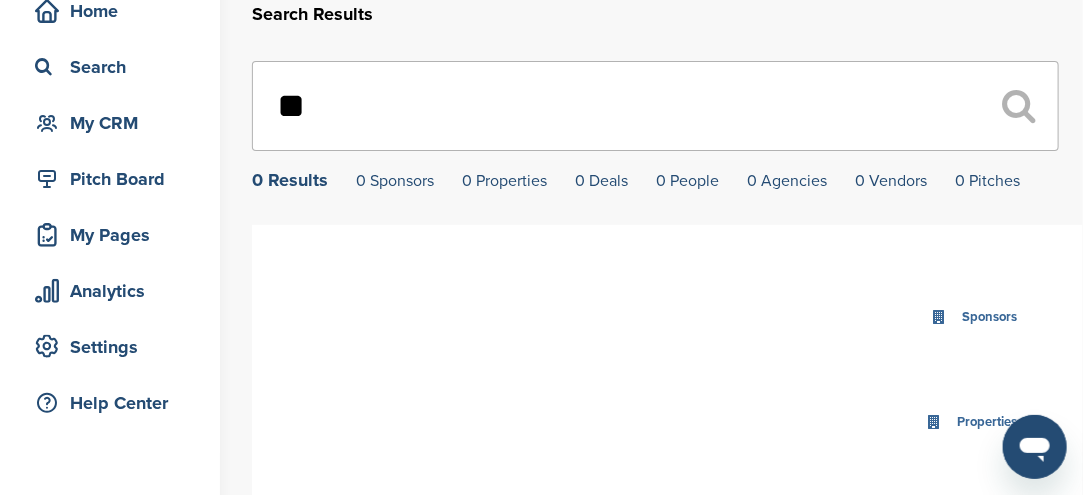 type on "*" 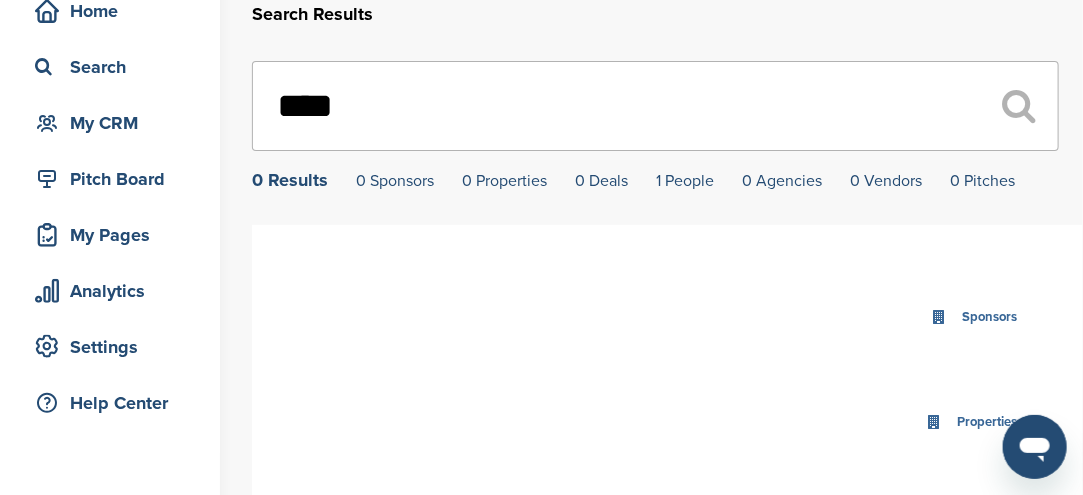 scroll, scrollTop: 100, scrollLeft: 0, axis: vertical 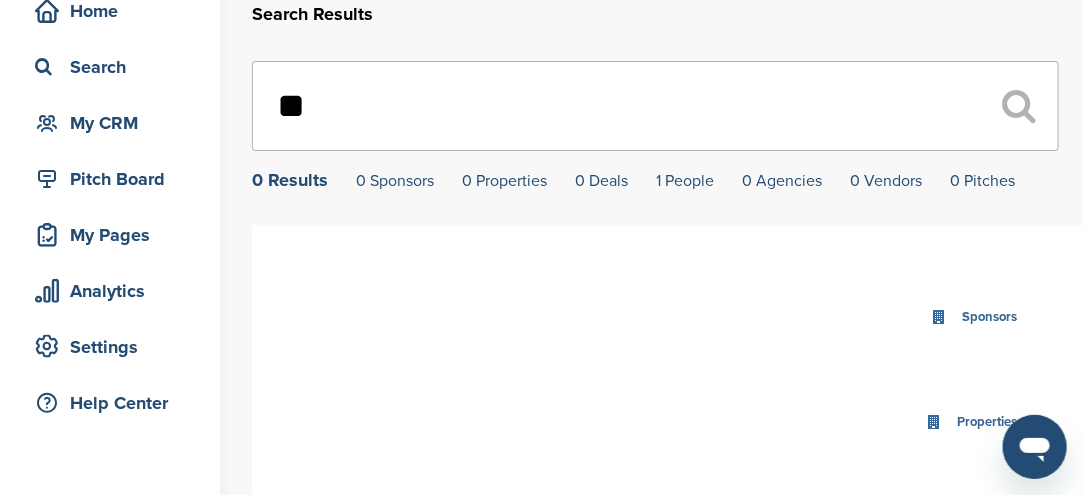 type on "*" 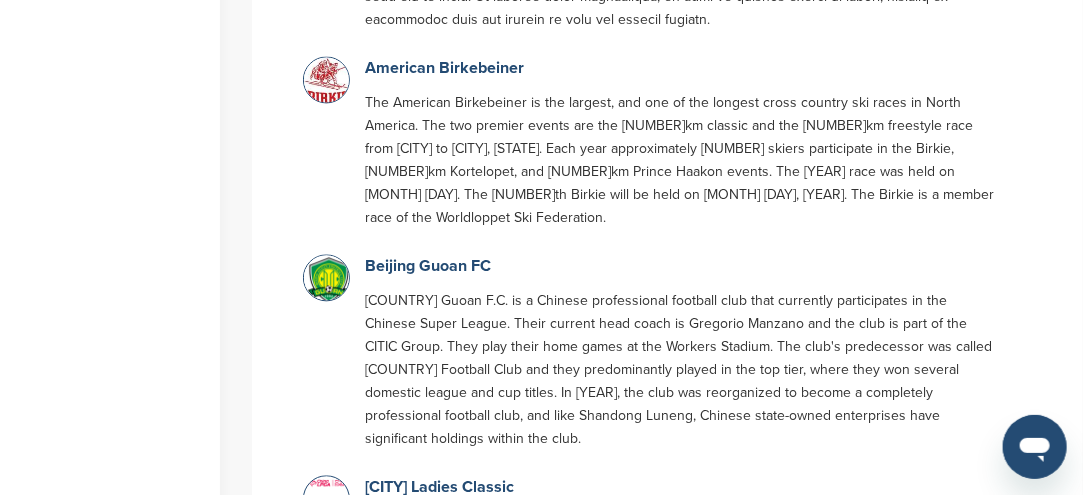scroll, scrollTop: 1400, scrollLeft: 0, axis: vertical 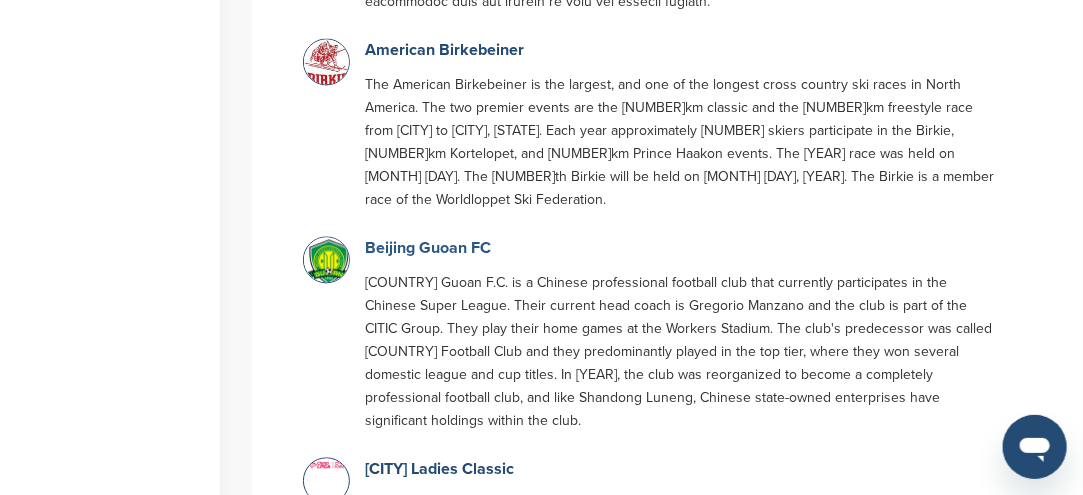 type on "****" 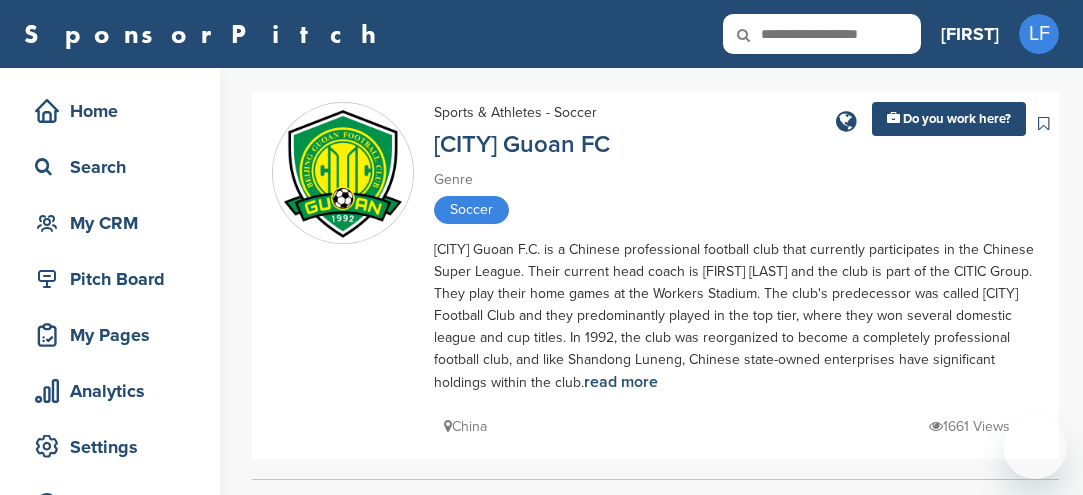 scroll, scrollTop: 0, scrollLeft: 0, axis: both 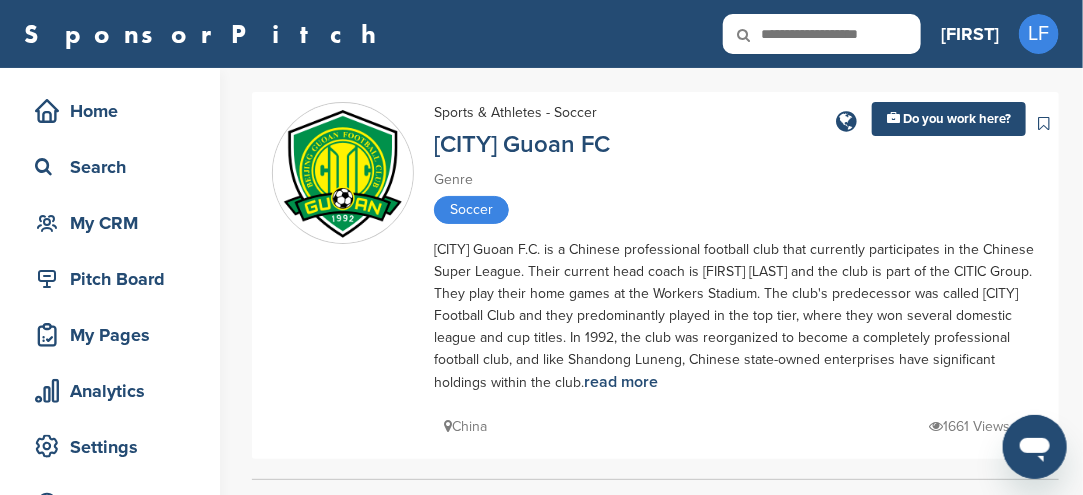 click on "Soccer" at bounding box center (471, 210) 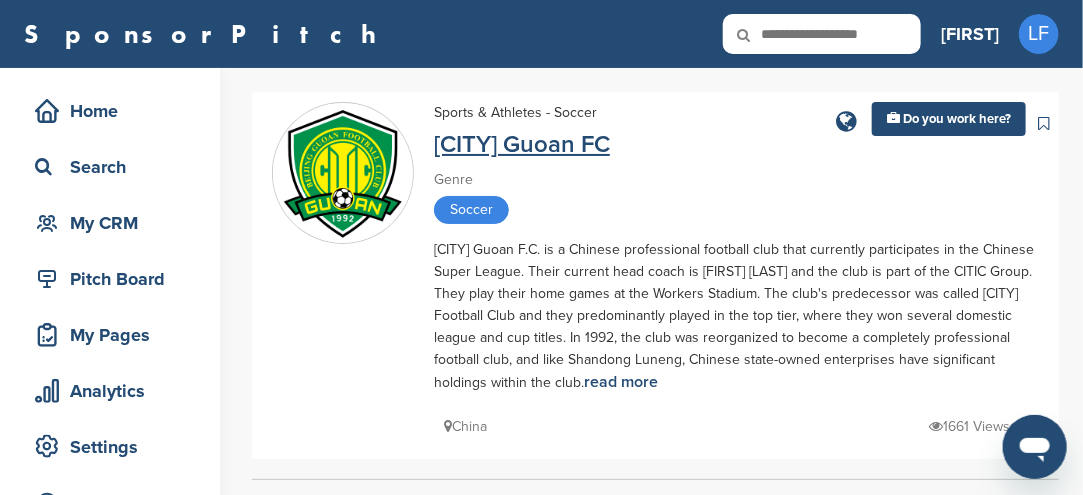 click on "[CITY] Guoan FC" at bounding box center [522, 144] 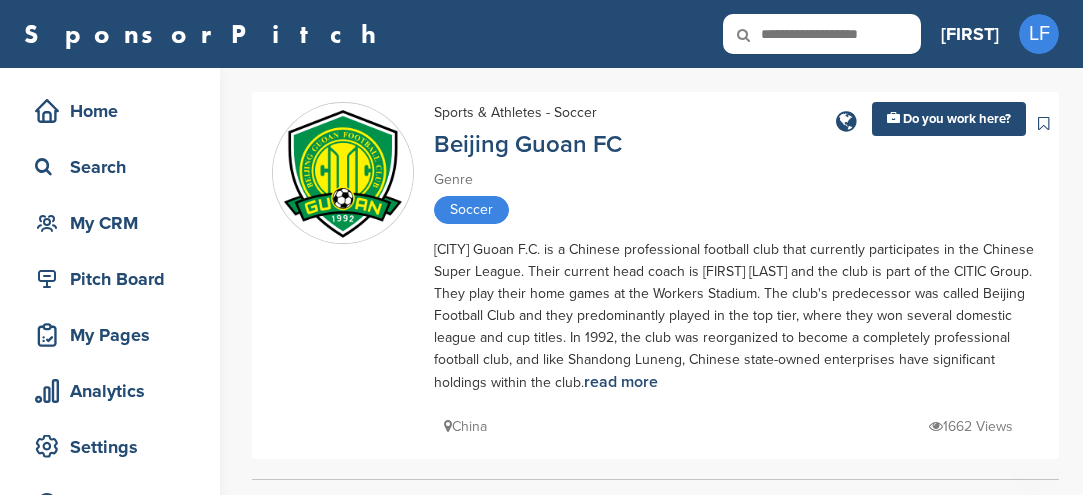 scroll, scrollTop: 0, scrollLeft: 0, axis: both 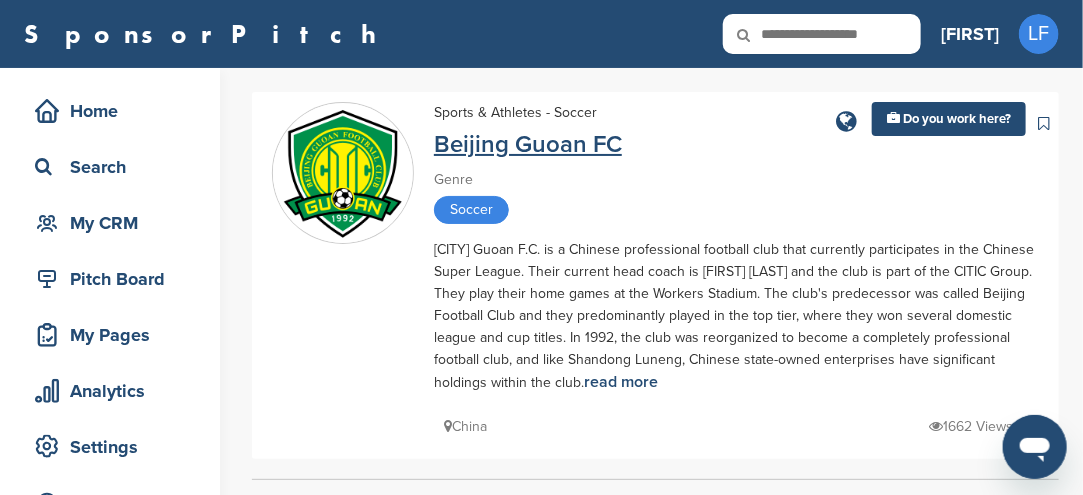 click on "Beijing Guoan FC" at bounding box center [528, 144] 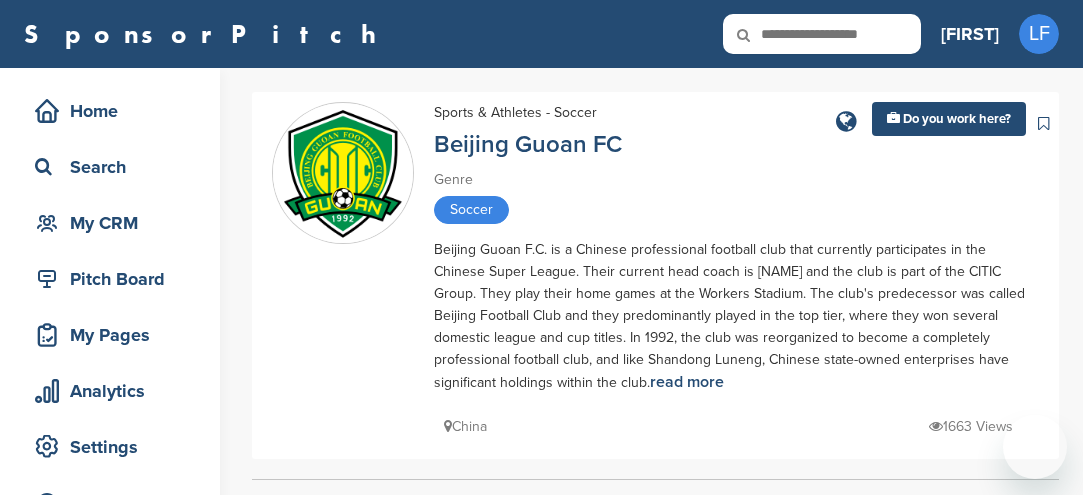 scroll, scrollTop: 0, scrollLeft: 0, axis: both 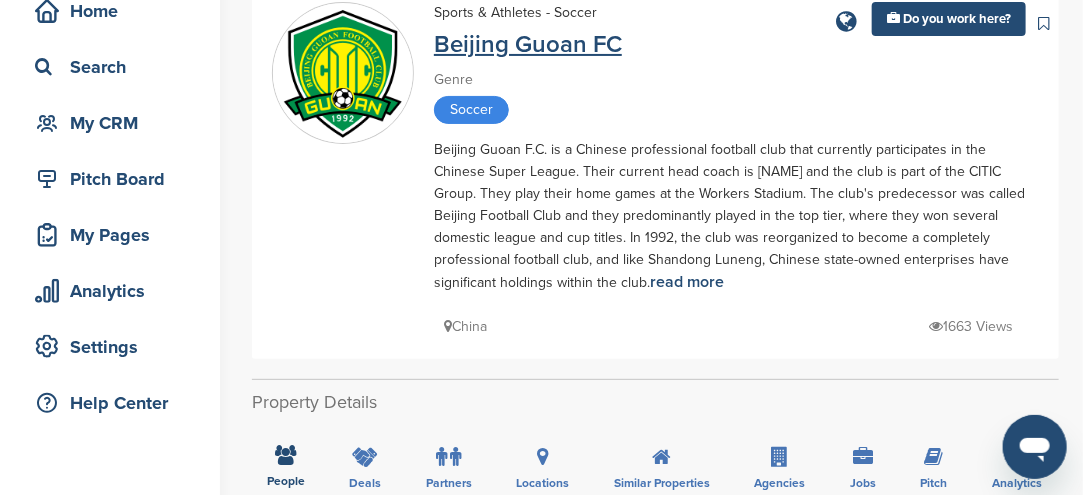 click on "Beijing Guoan FC" at bounding box center (528, 44) 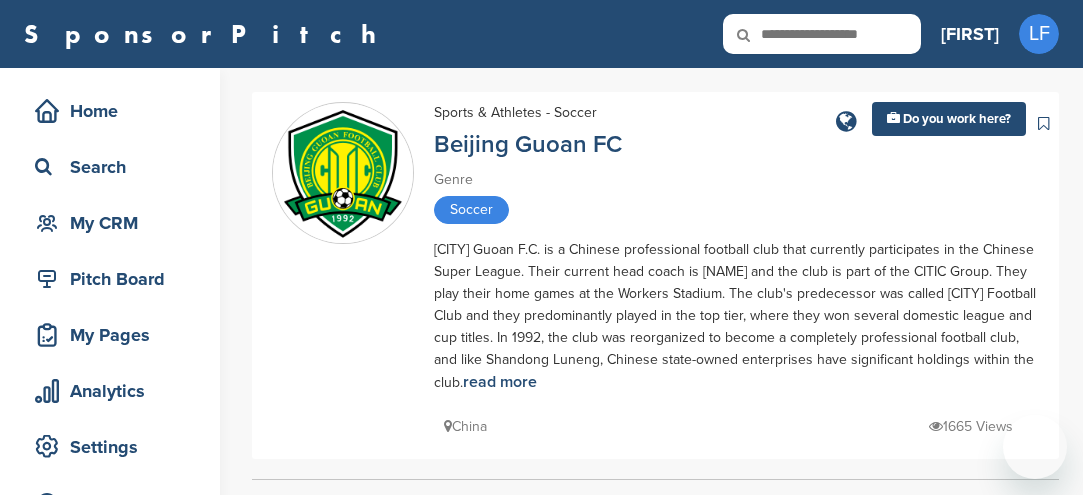 scroll, scrollTop: 0, scrollLeft: 0, axis: both 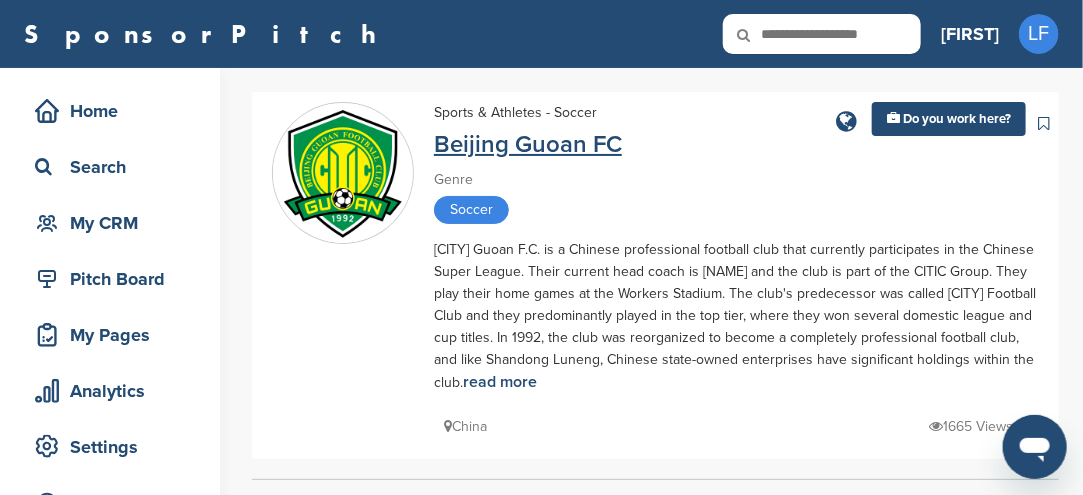 click on "Beijing Guoan FC" at bounding box center (528, 144) 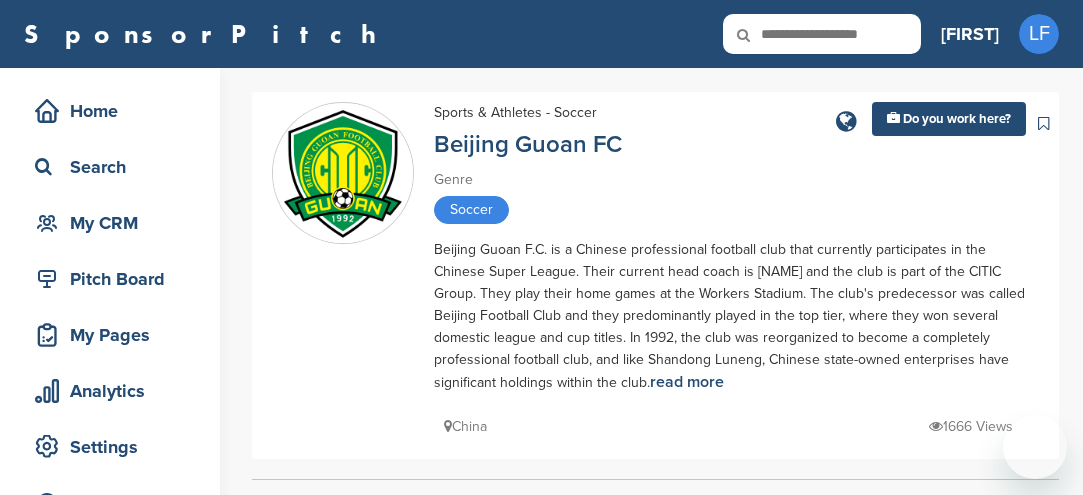 scroll, scrollTop: 0, scrollLeft: 0, axis: both 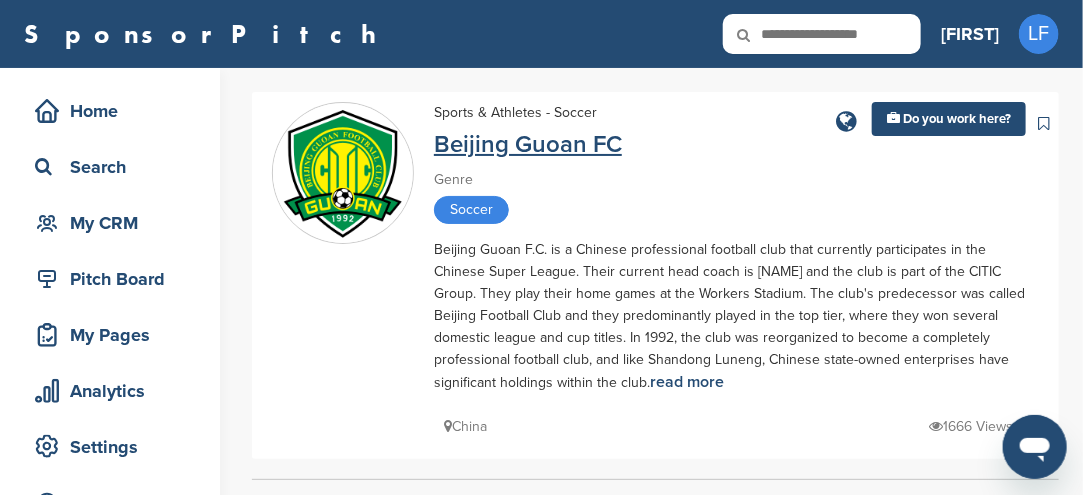 click on "Beijing Guoan FC" at bounding box center [528, 144] 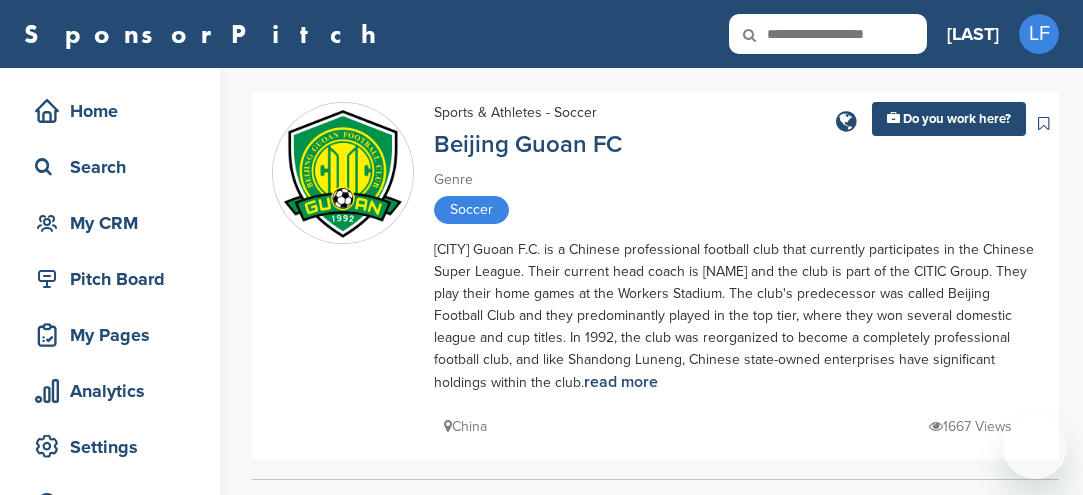 scroll, scrollTop: 0, scrollLeft: 0, axis: both 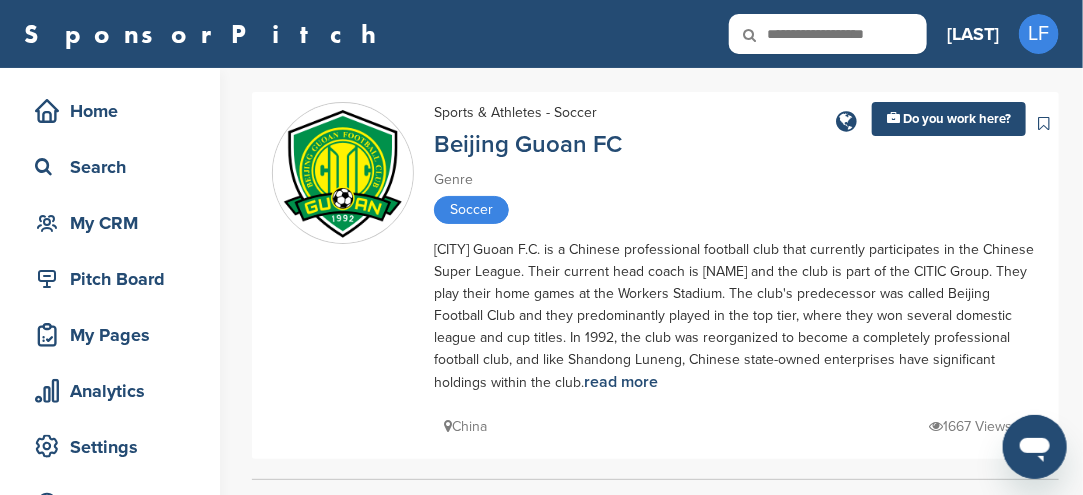 click at bounding box center (343, 174) 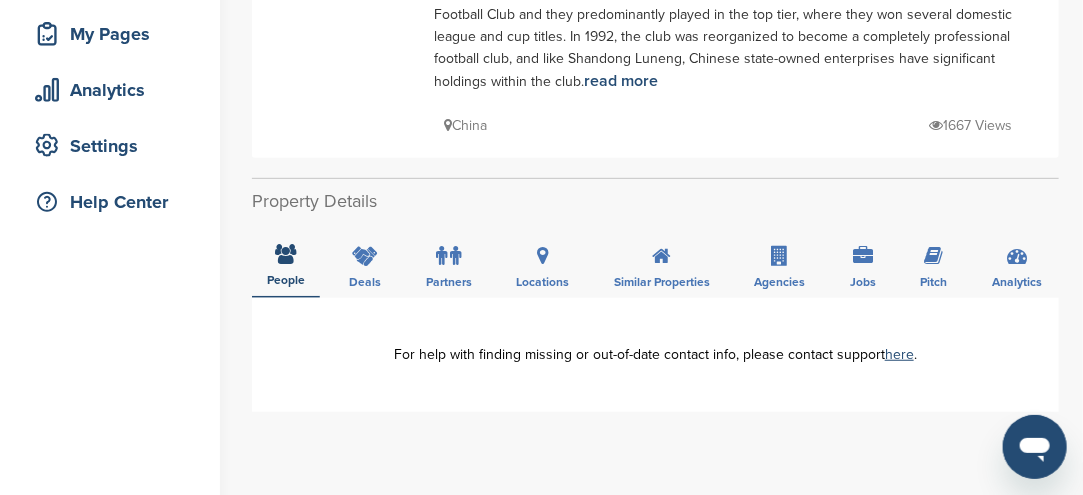 scroll, scrollTop: 400, scrollLeft: 0, axis: vertical 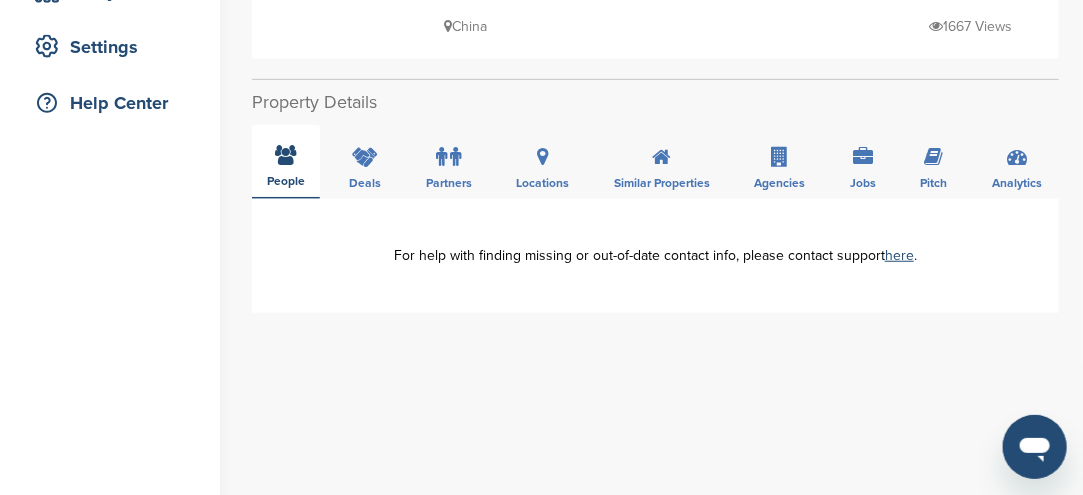 click on "People" at bounding box center [286, 162] 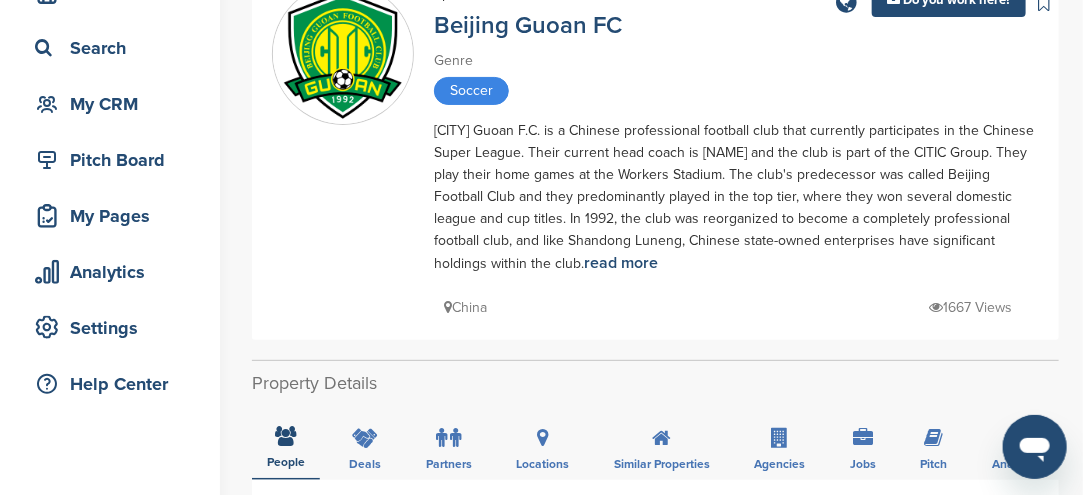scroll, scrollTop: 0, scrollLeft: 0, axis: both 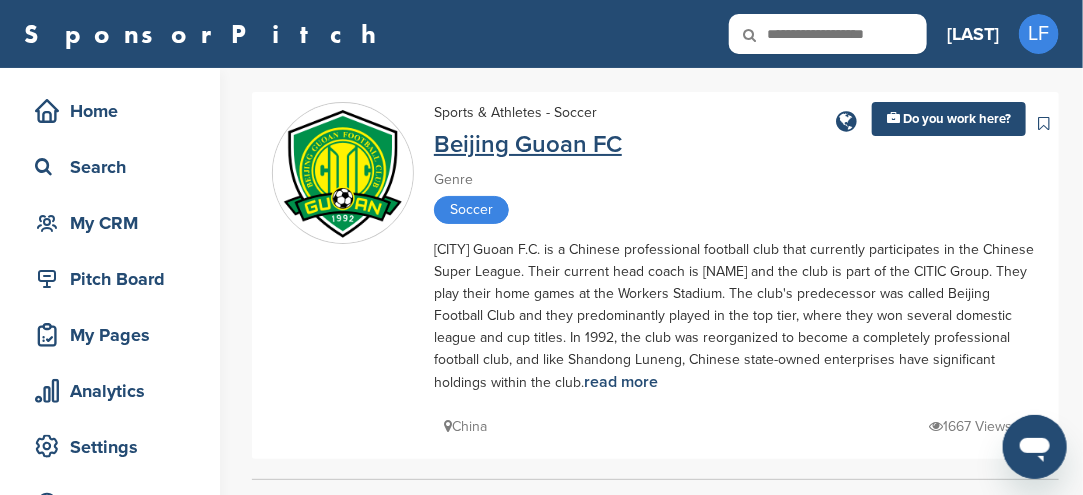 click on "Beijing Guoan FC" at bounding box center (528, 144) 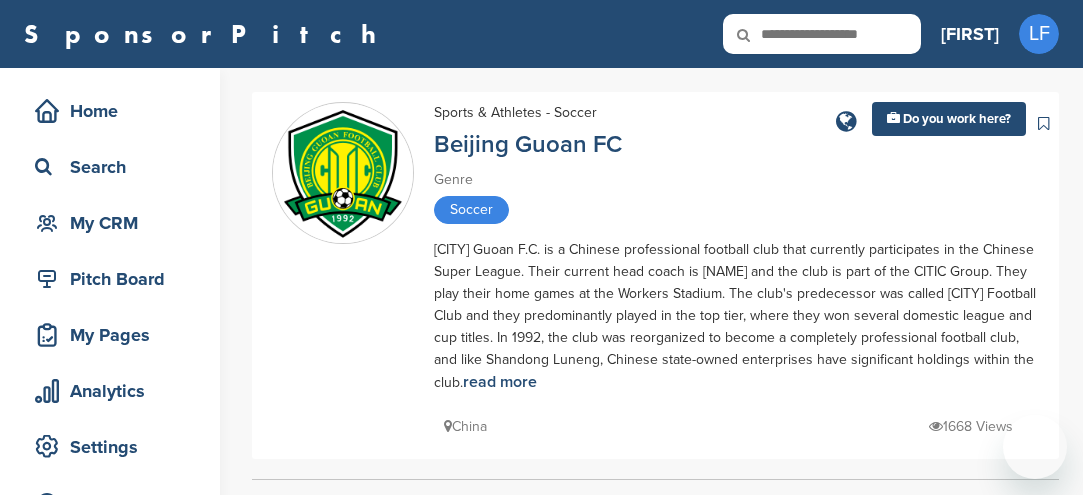 scroll, scrollTop: 0, scrollLeft: 0, axis: both 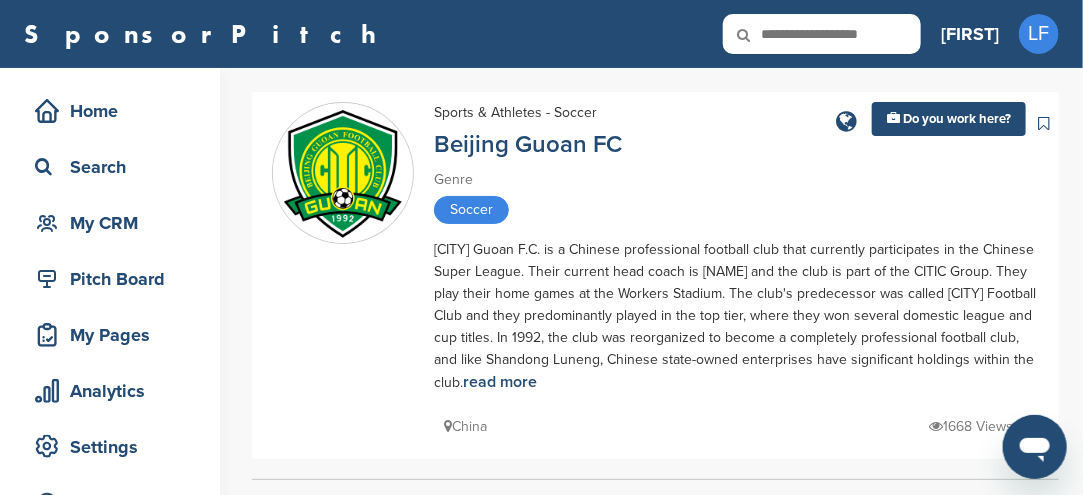 click on "1668
Views" at bounding box center (971, 426) 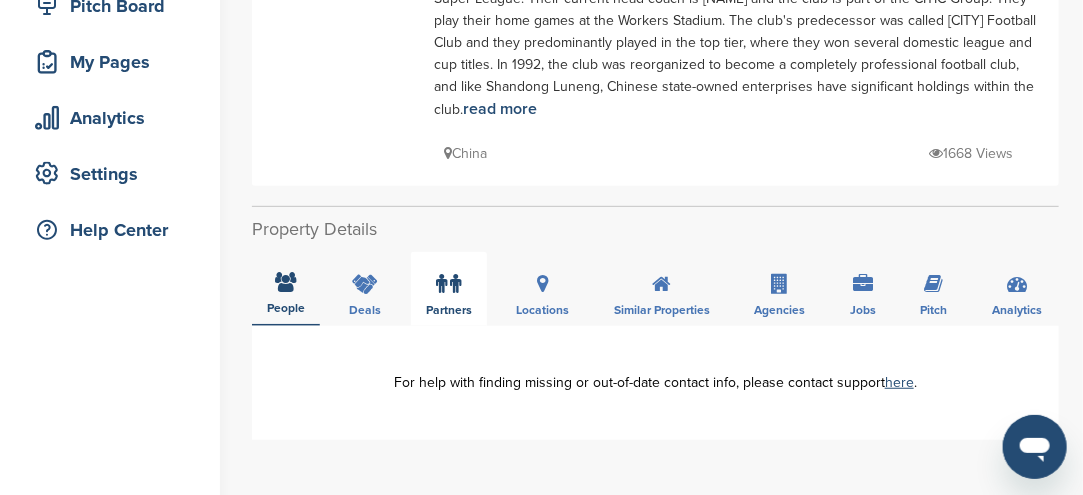 scroll, scrollTop: 300, scrollLeft: 0, axis: vertical 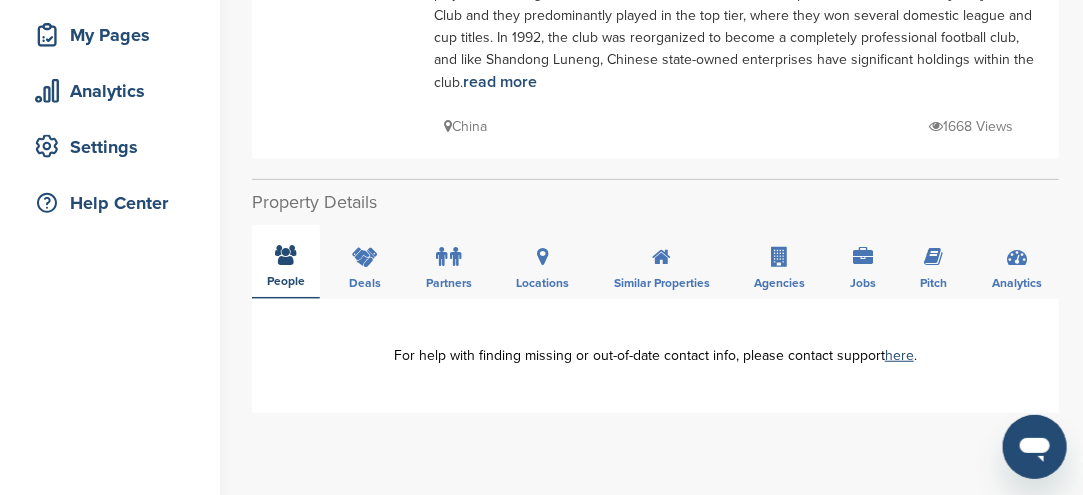 click at bounding box center [286, 255] 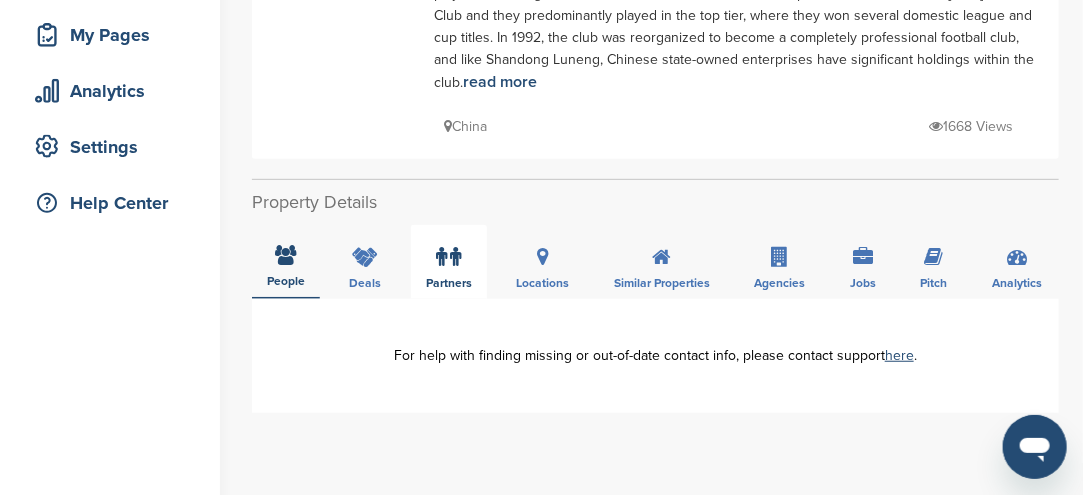 click at bounding box center [442, 257] 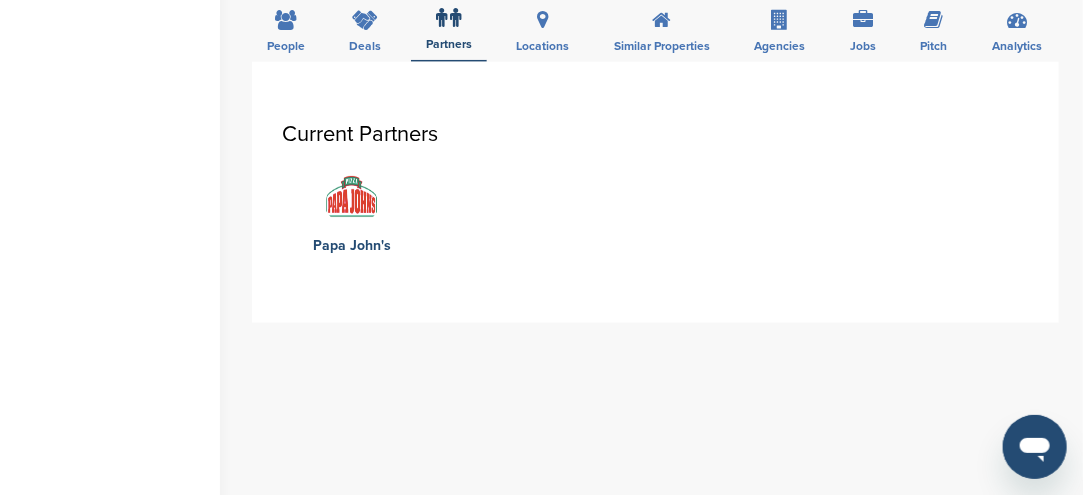 scroll, scrollTop: 500, scrollLeft: 0, axis: vertical 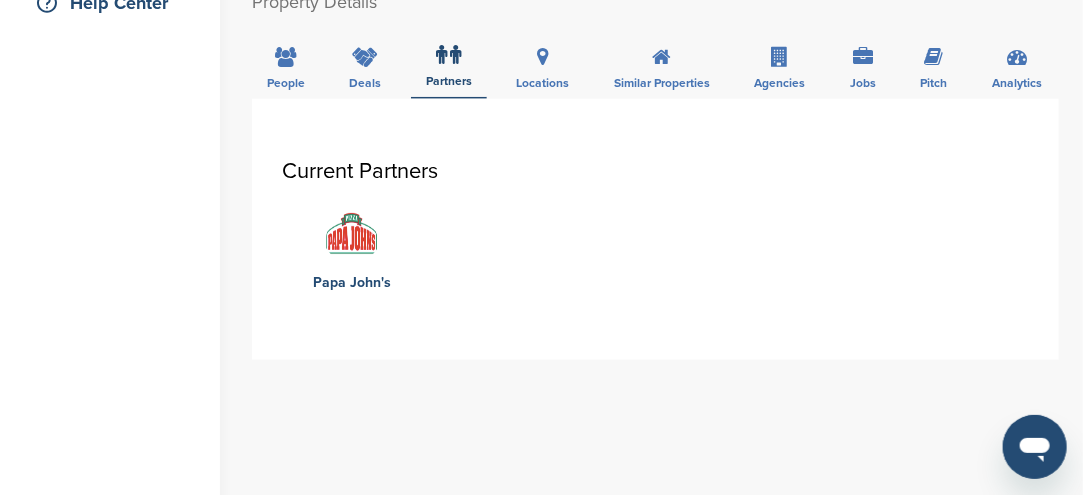 click at bounding box center [352, 233] 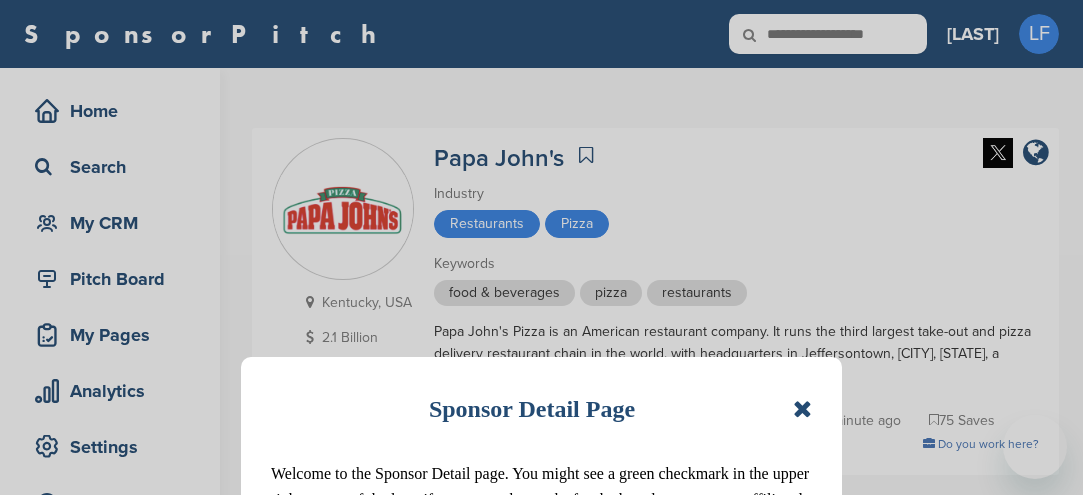scroll, scrollTop: 0, scrollLeft: 0, axis: both 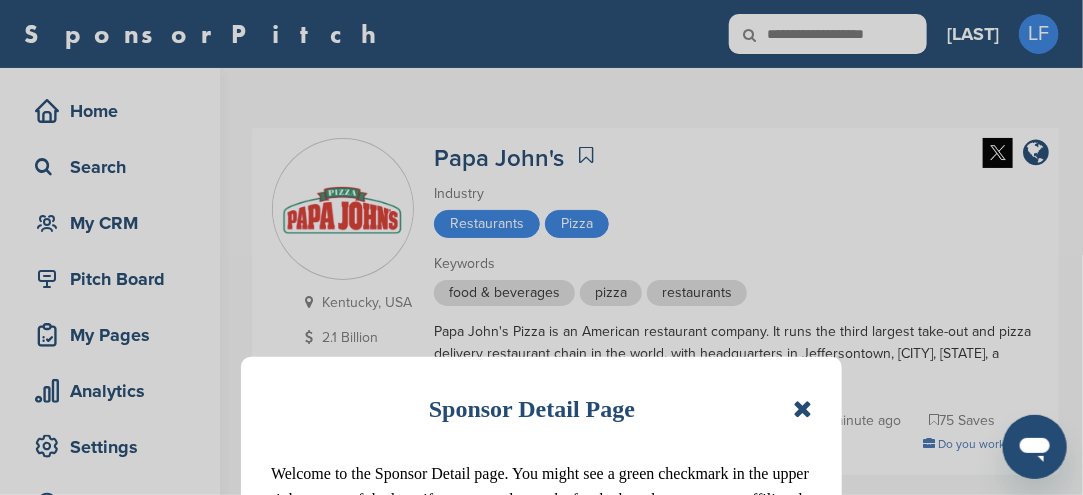 click at bounding box center [802, 409] 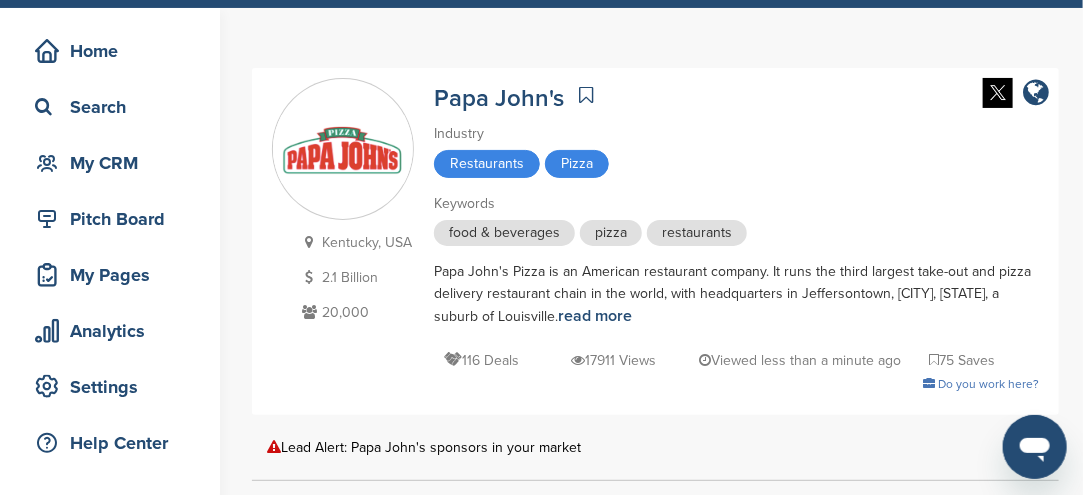 scroll, scrollTop: 100, scrollLeft: 0, axis: vertical 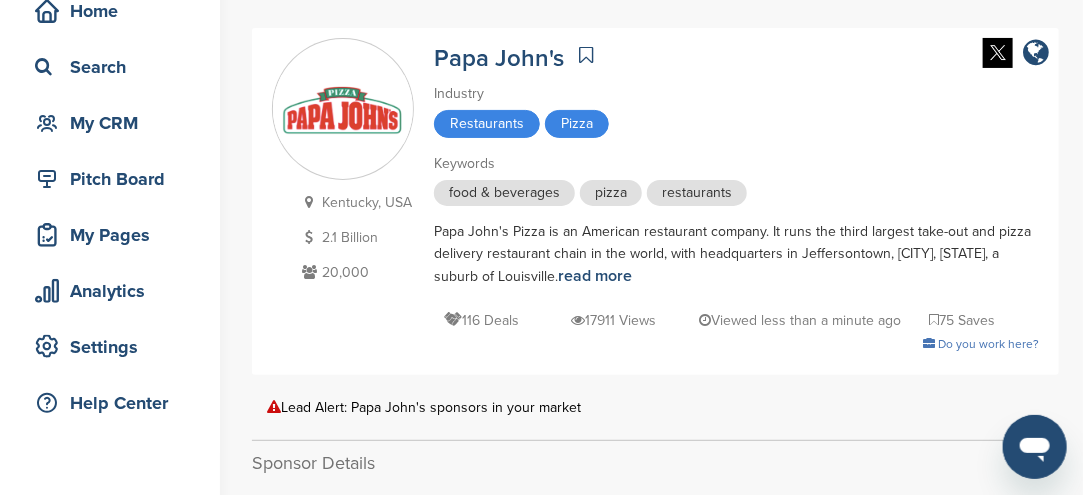 click at bounding box center [343, 109] 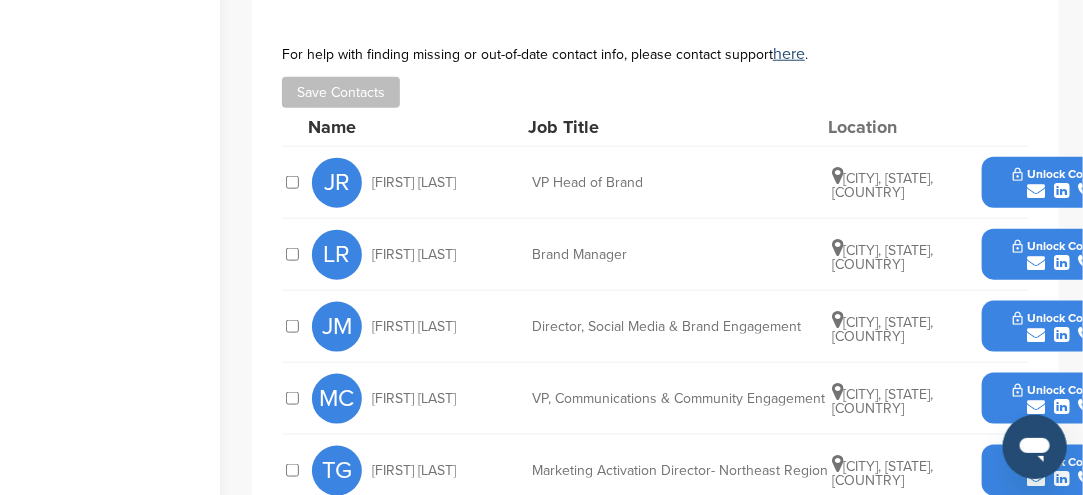 scroll, scrollTop: 700, scrollLeft: 0, axis: vertical 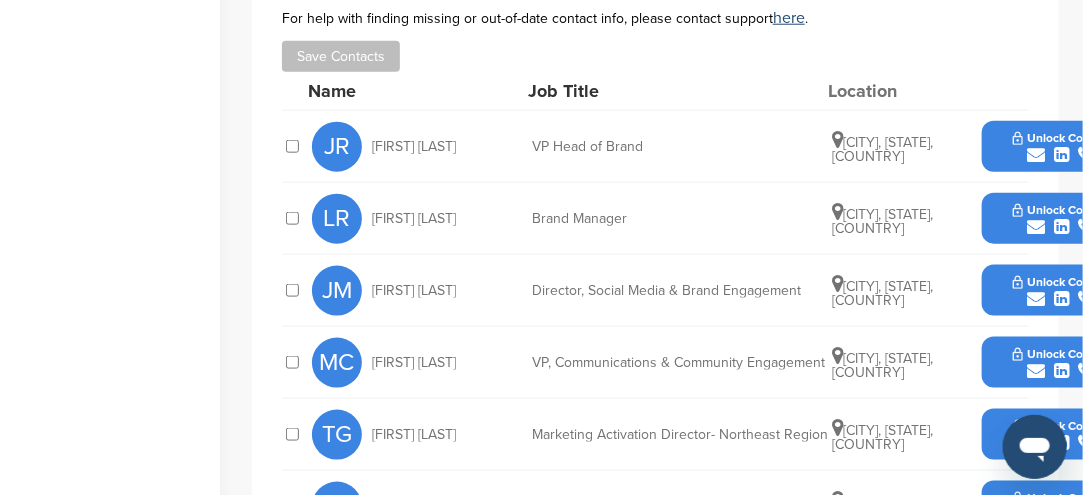 click on "Unlock Contact" at bounding box center (1062, 282) 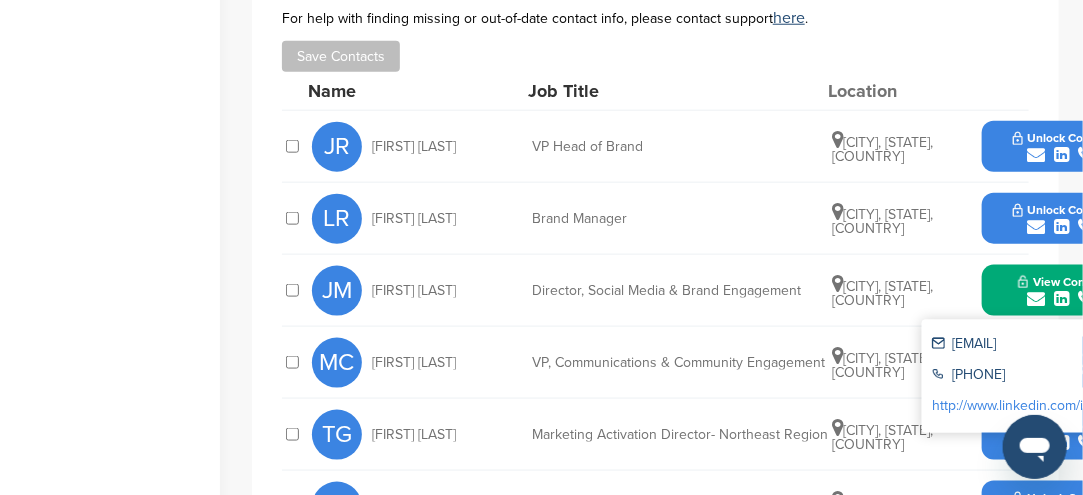 drag, startPoint x: 952, startPoint y: 342, endPoint x: 1077, endPoint y: 339, distance: 125.035995 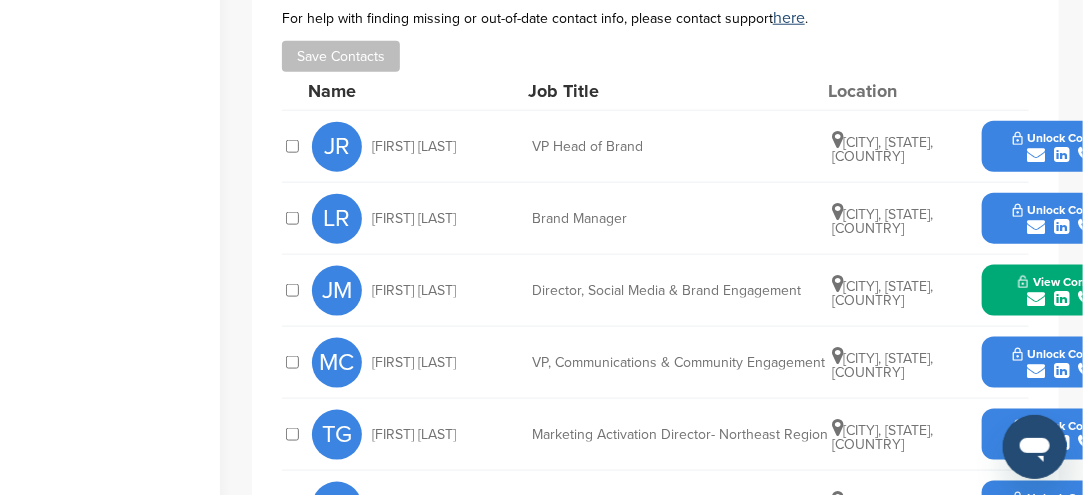 click at bounding box center [1036, 299] 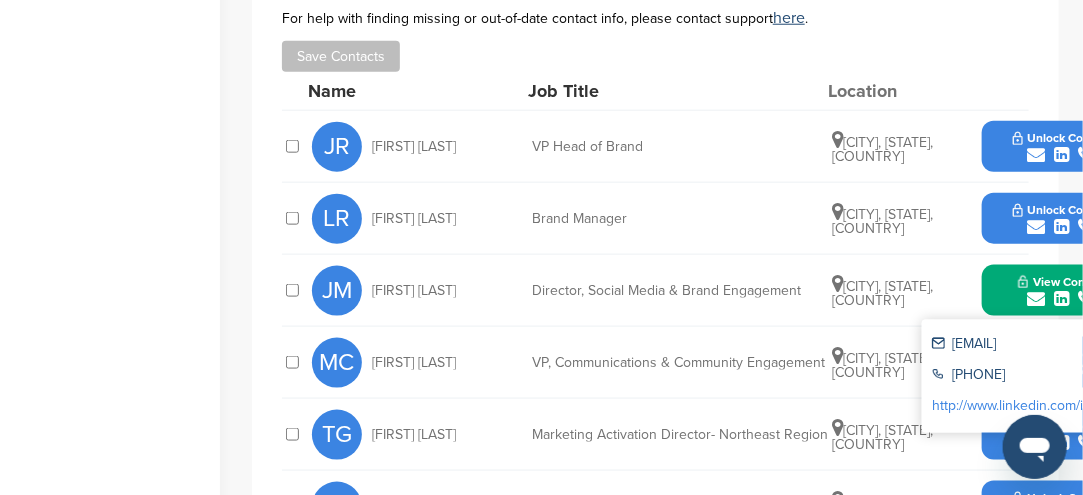 copy on "josh_martin@papajo" 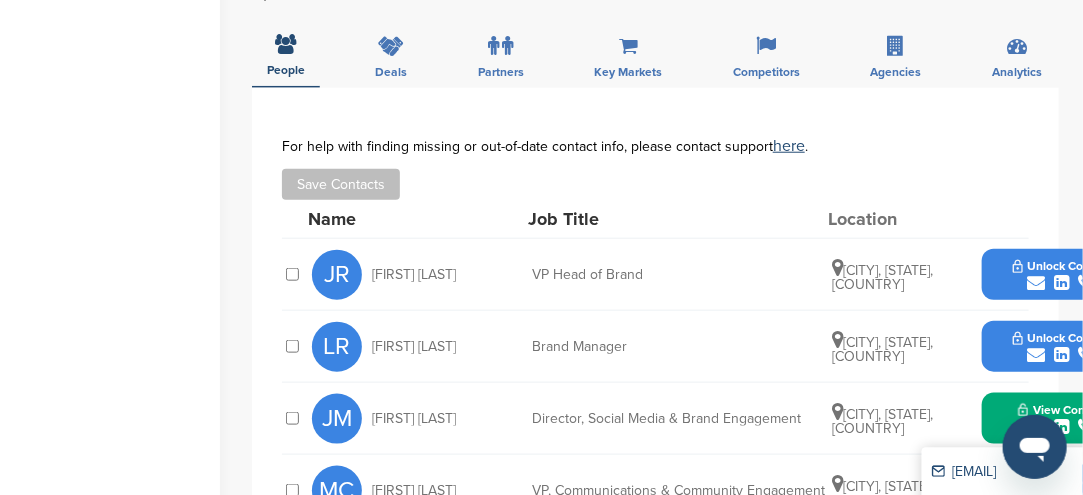 scroll, scrollTop: 600, scrollLeft: 0, axis: vertical 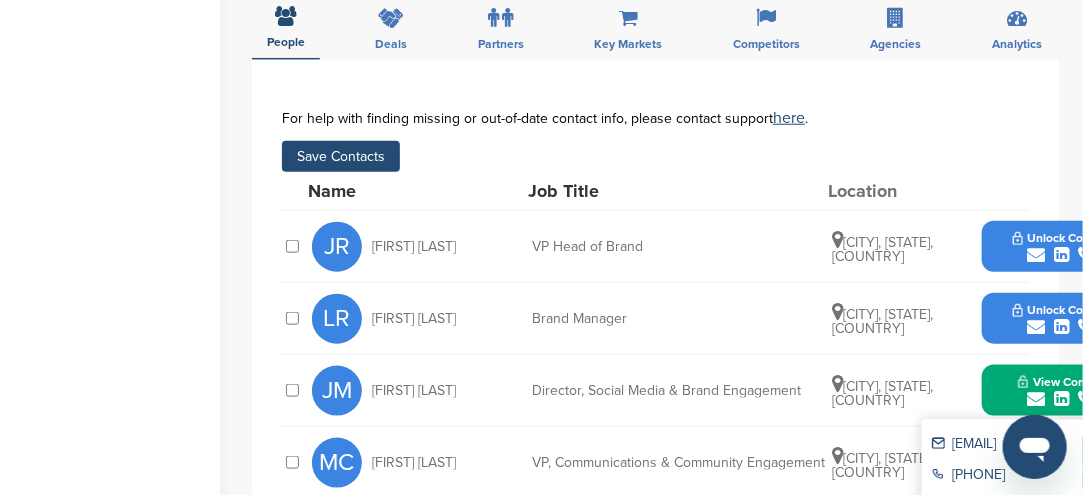 click on "JM" at bounding box center (337, 391) 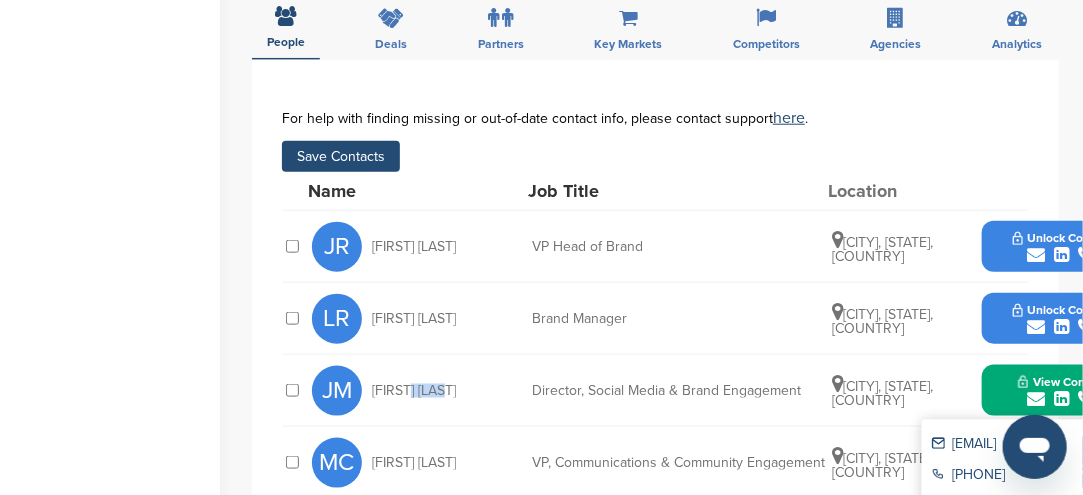 click on "Josh Martin" at bounding box center (414, 391) 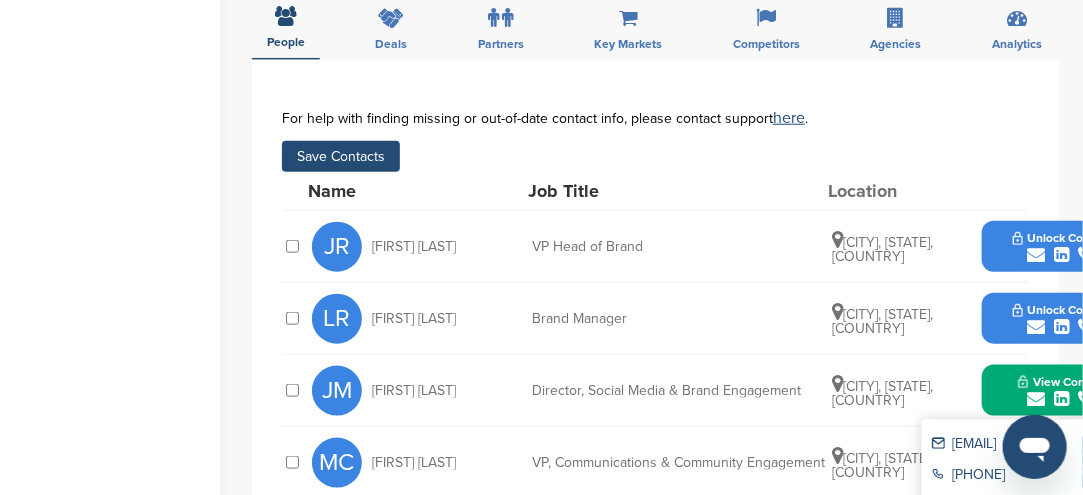 click on "Director, Social Media & Brand Engagement" at bounding box center [682, 391] 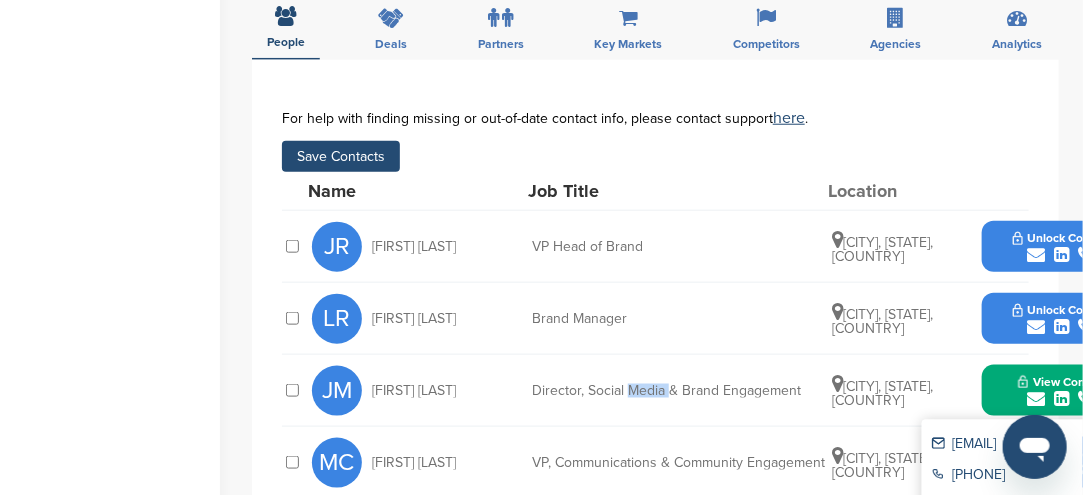 click on "Director, Social Media & Brand Engagement" at bounding box center [682, 391] 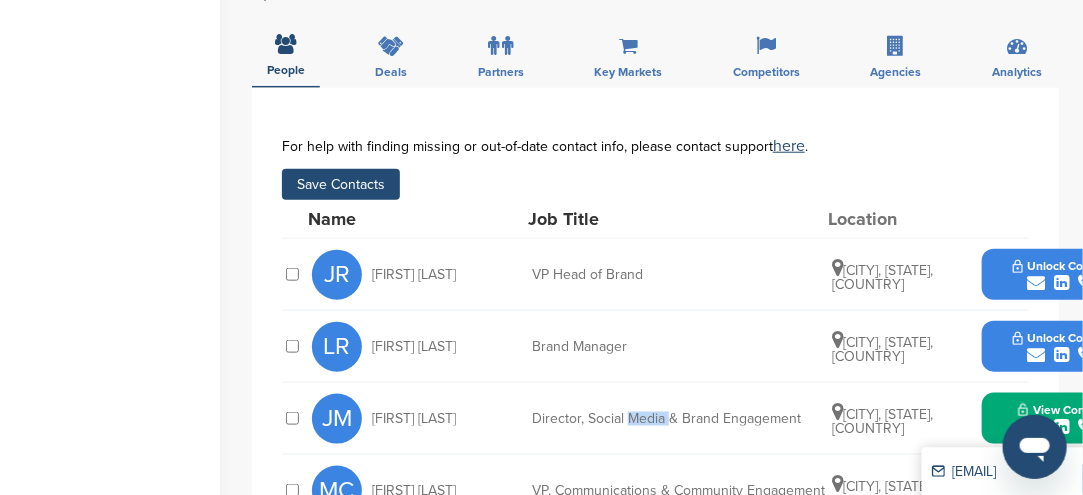scroll, scrollTop: 600, scrollLeft: 0, axis: vertical 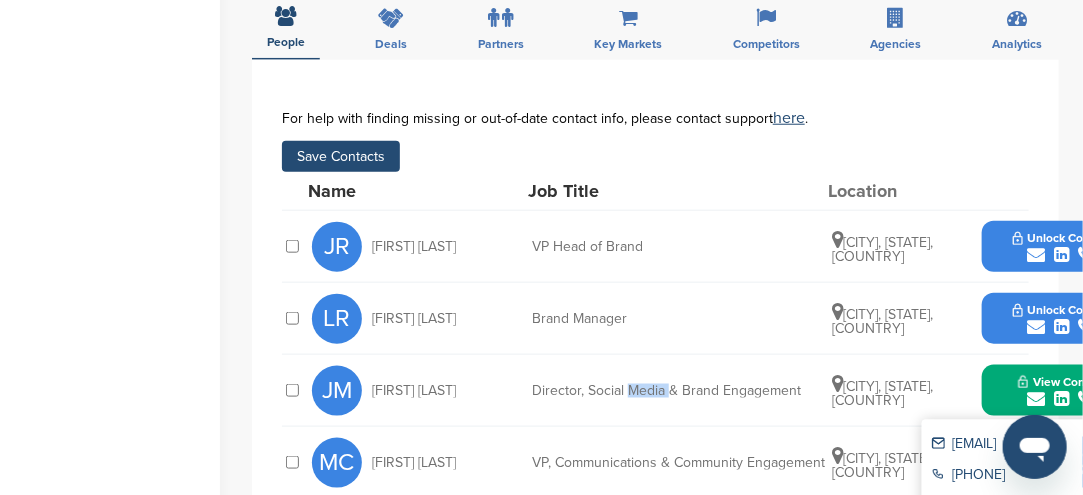 click at bounding box center (1036, 399) 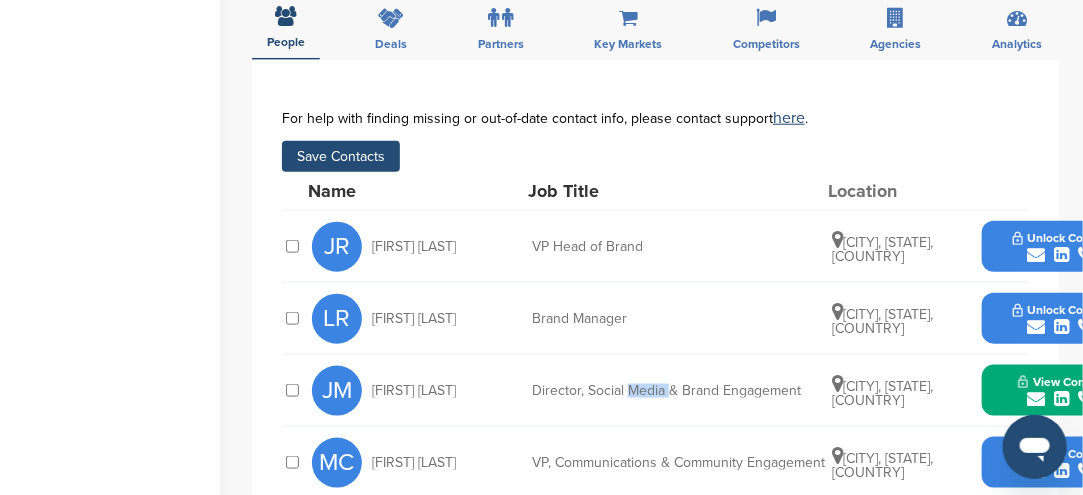 click at bounding box center (1036, 399) 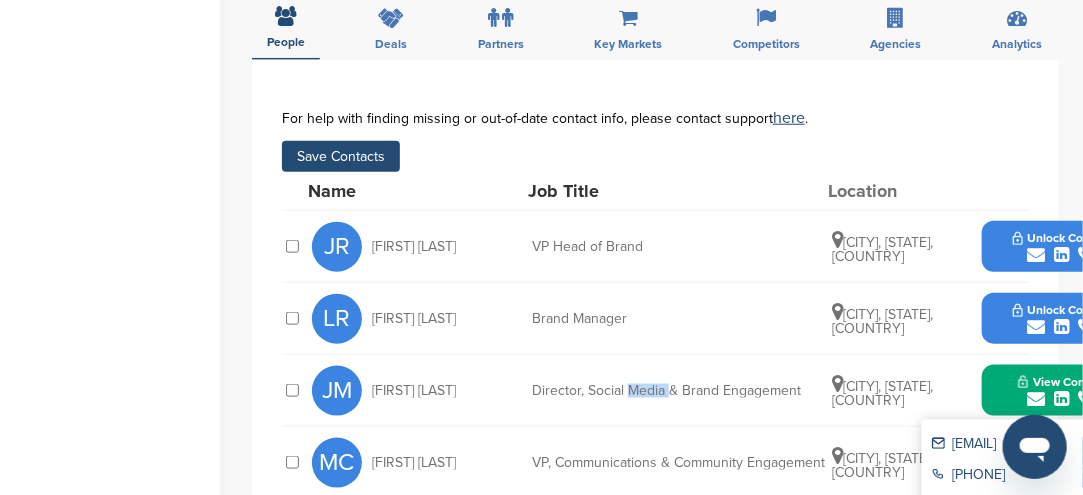 click at bounding box center [1036, 399] 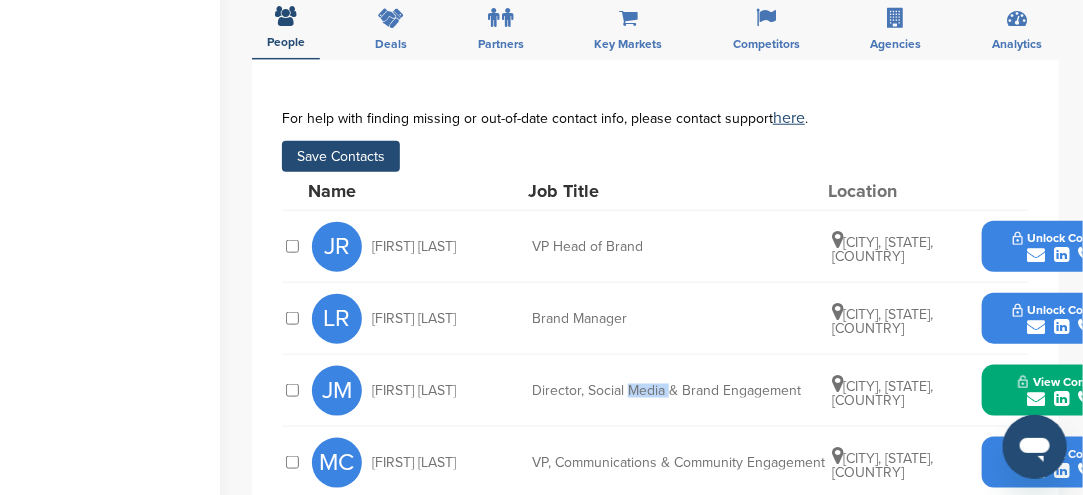 click at bounding box center (1036, 399) 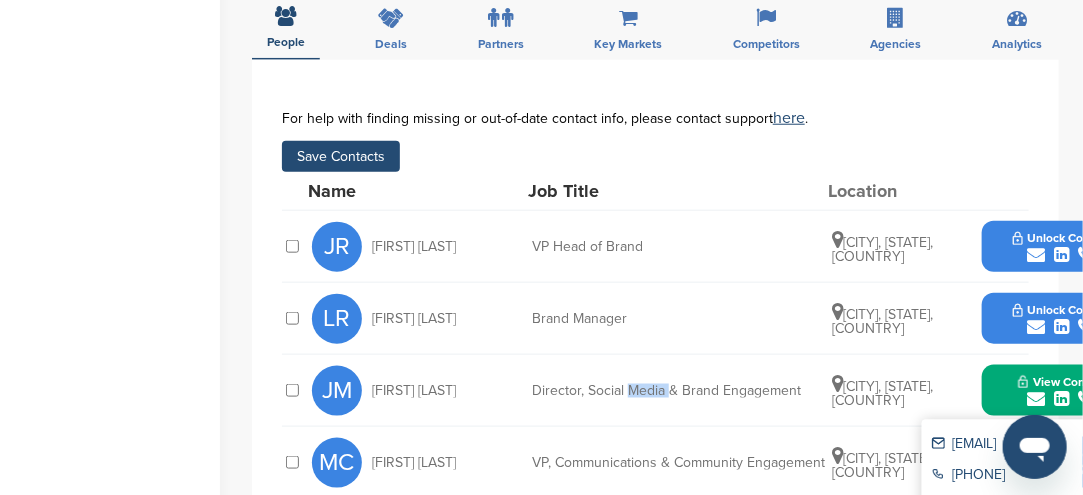 scroll, scrollTop: 700, scrollLeft: 0, axis: vertical 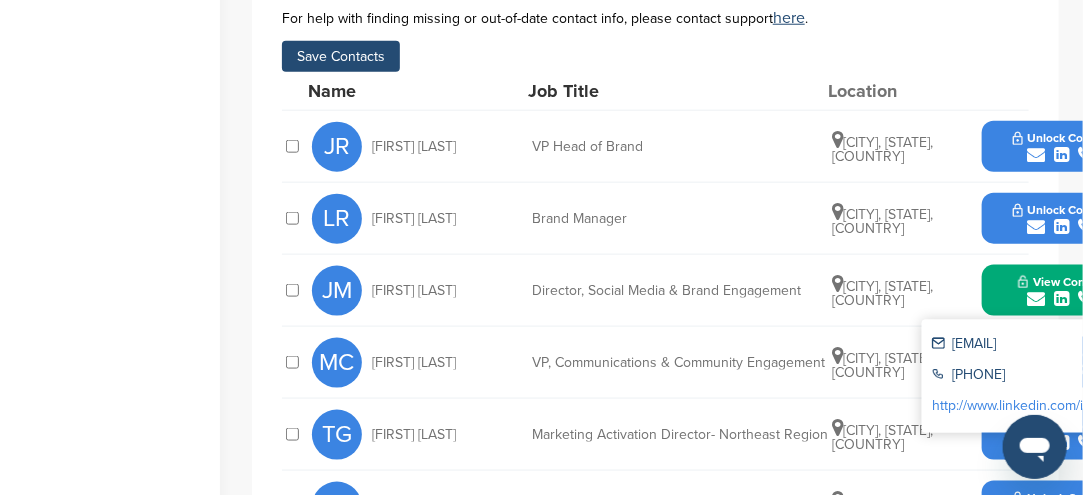 click on "JM" at bounding box center [337, 291] 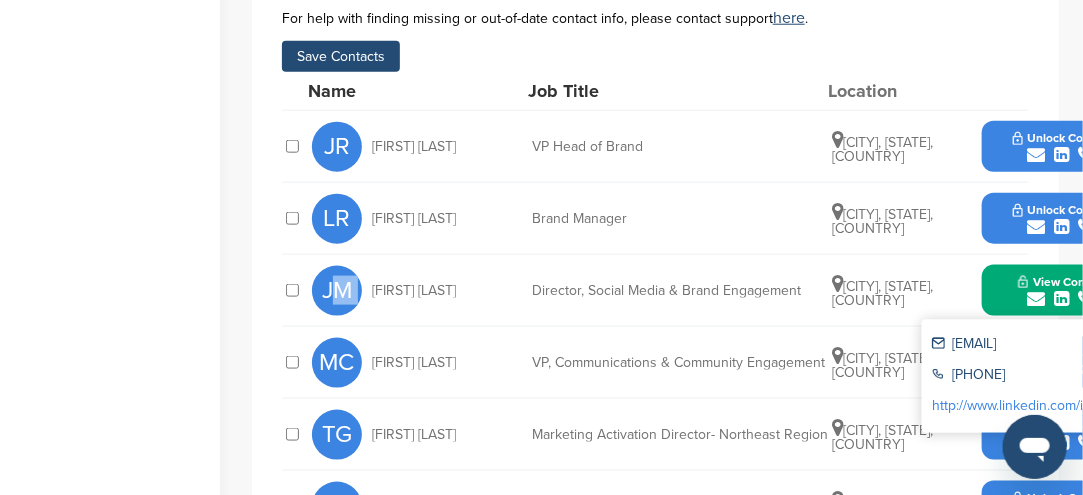 click on "JM" at bounding box center (337, 291) 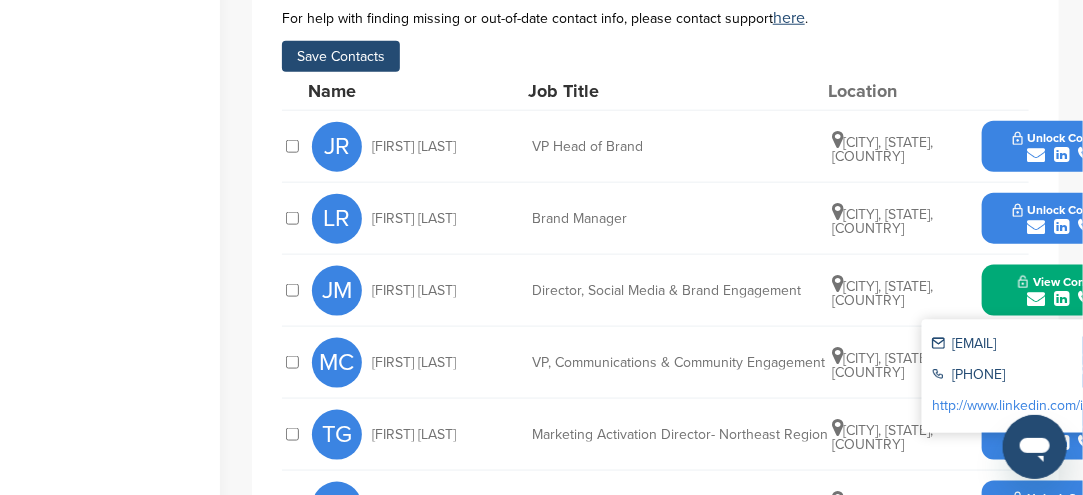 click on "josh_martin@papajohns.com" at bounding box center [1024, 345] 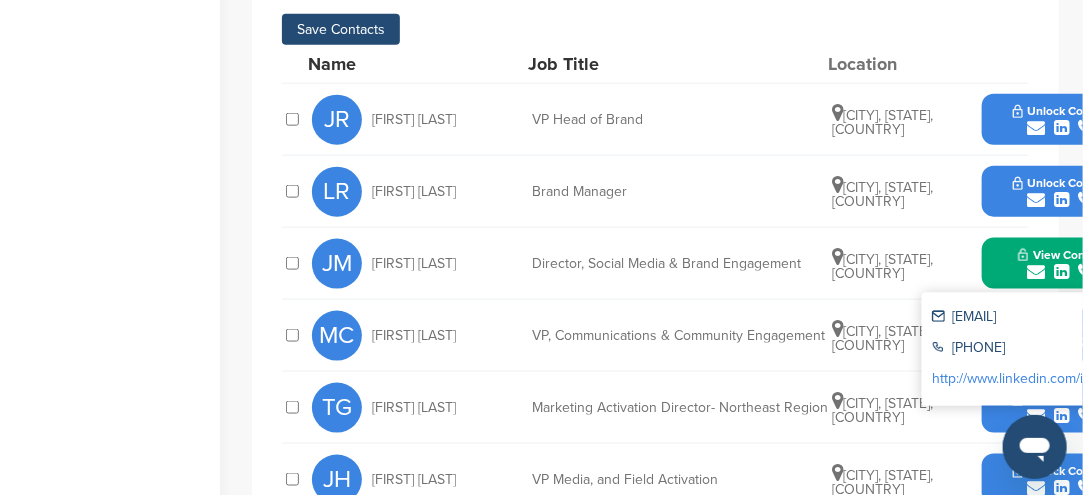 scroll, scrollTop: 700, scrollLeft: 0, axis: vertical 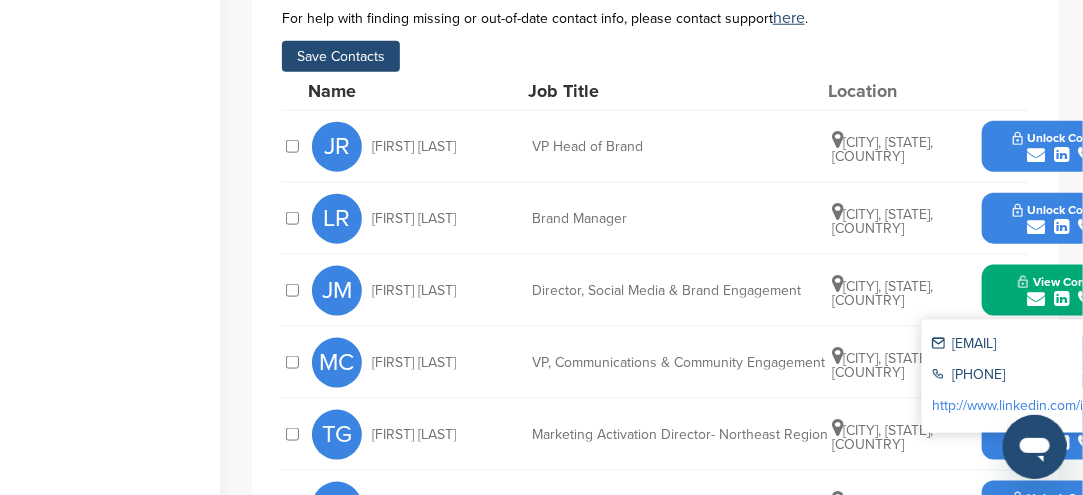 click on "josh_martin@papajohns.com" at bounding box center [1024, 345] 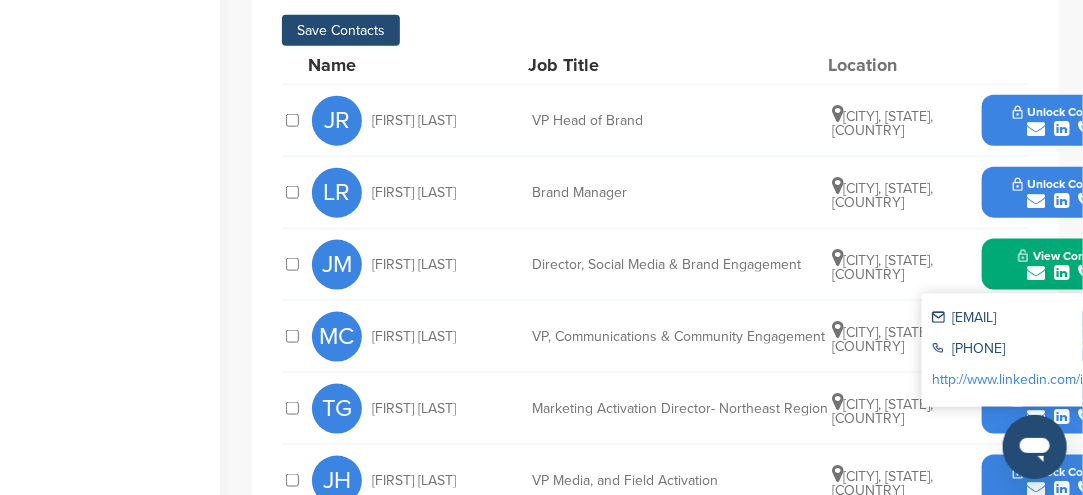 scroll, scrollTop: 700, scrollLeft: 0, axis: vertical 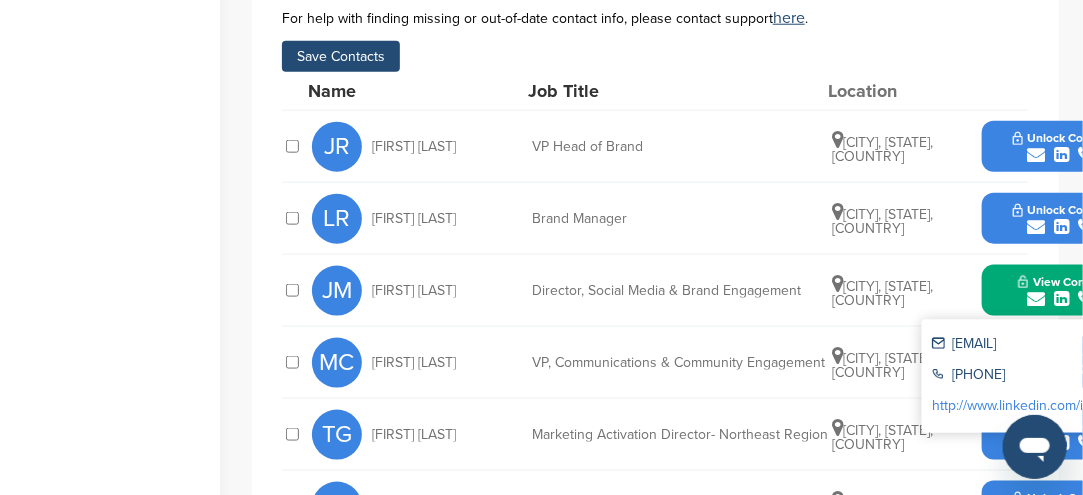 click on "+1 502-261-7272" at bounding box center [1024, 376] 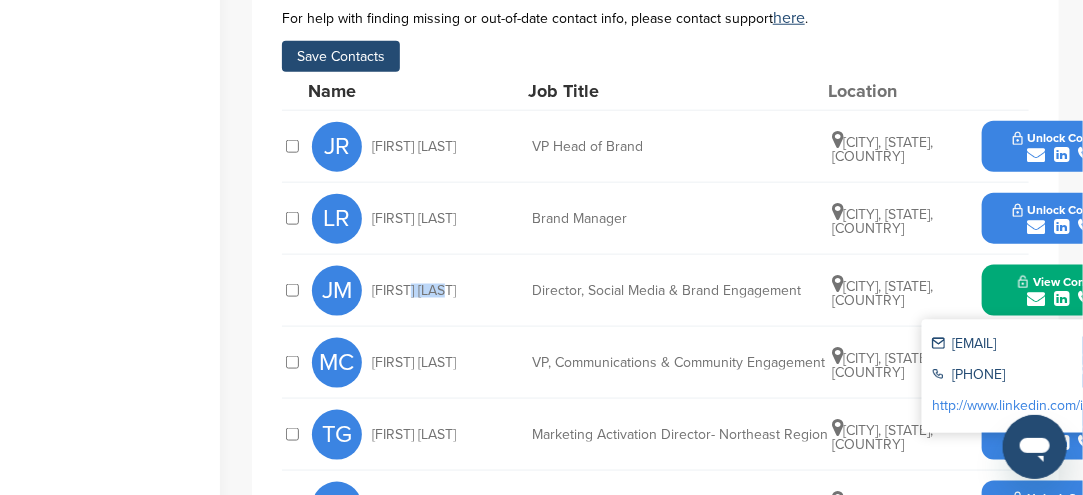 click on "Josh Martin" at bounding box center [414, 291] 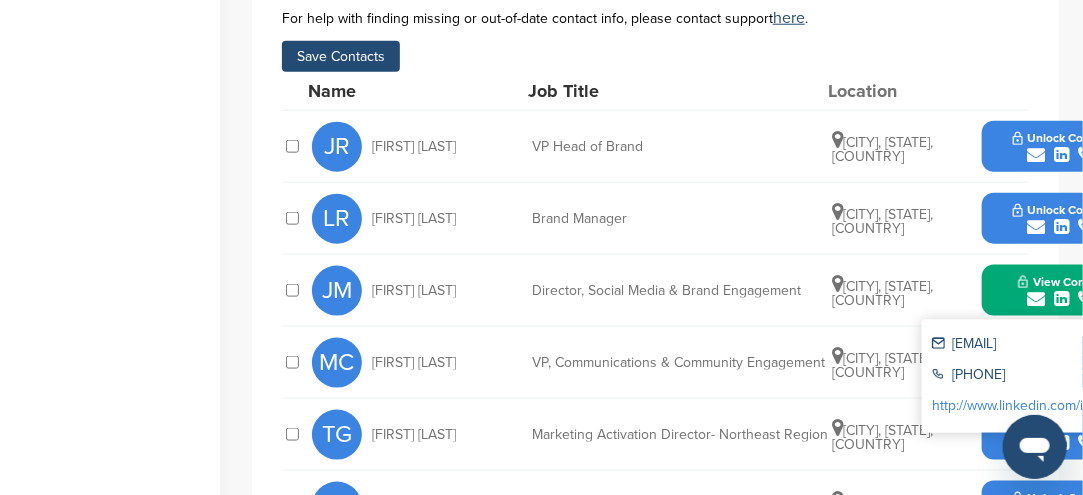 click on "Director, Social Media & Brand Engagement" at bounding box center [682, 291] 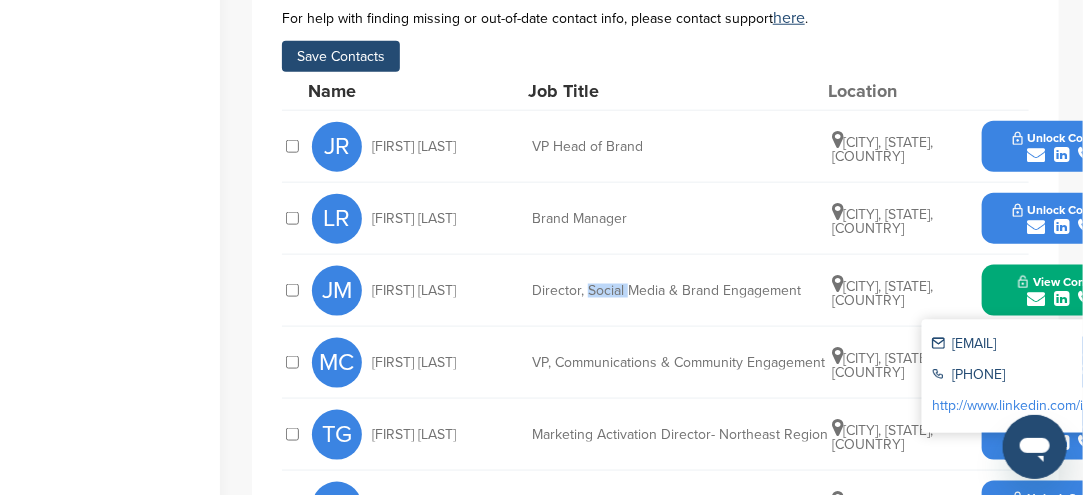 click on "Director, Social Media & Brand Engagement" at bounding box center (682, 291) 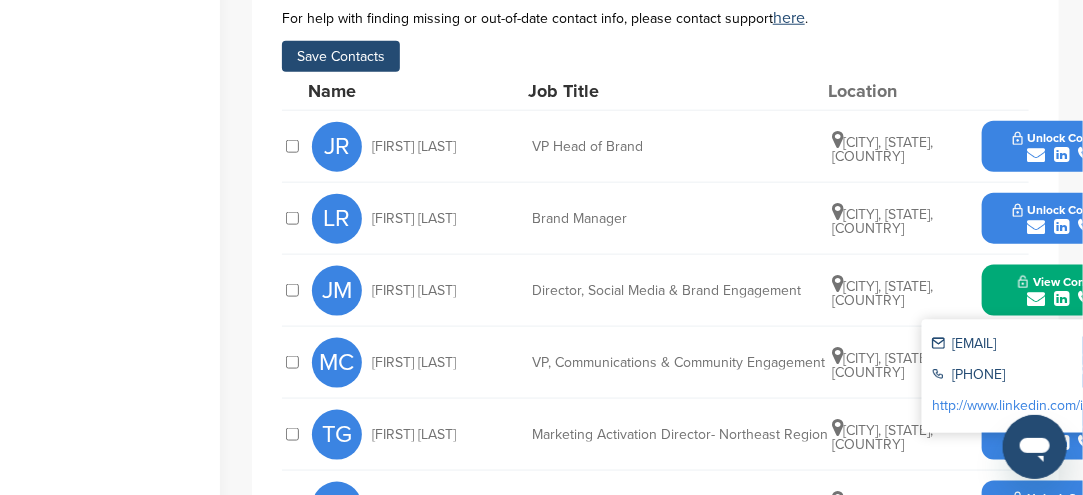 click on "Marietta, Georgia, United States" at bounding box center [882, 293] 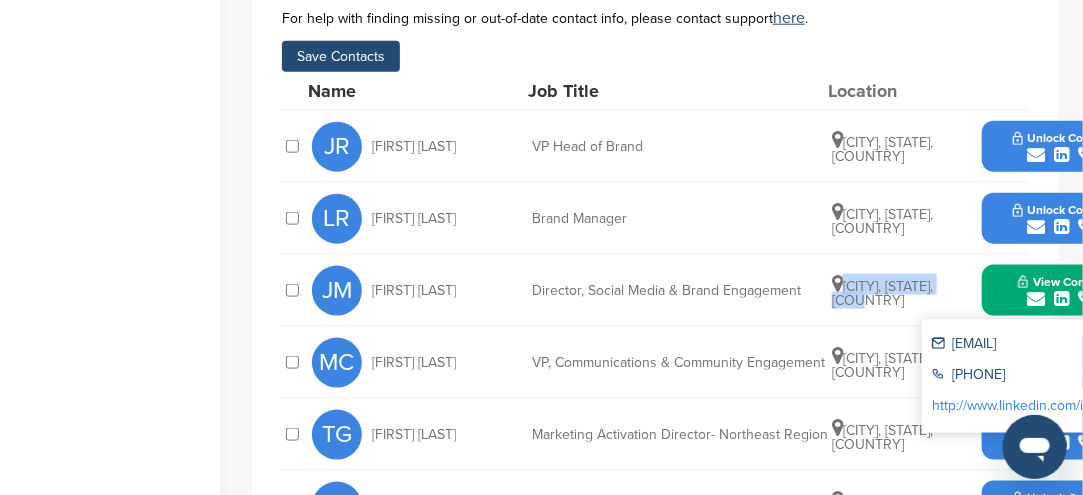 click on "Marietta, Georgia, United States" at bounding box center [882, 293] 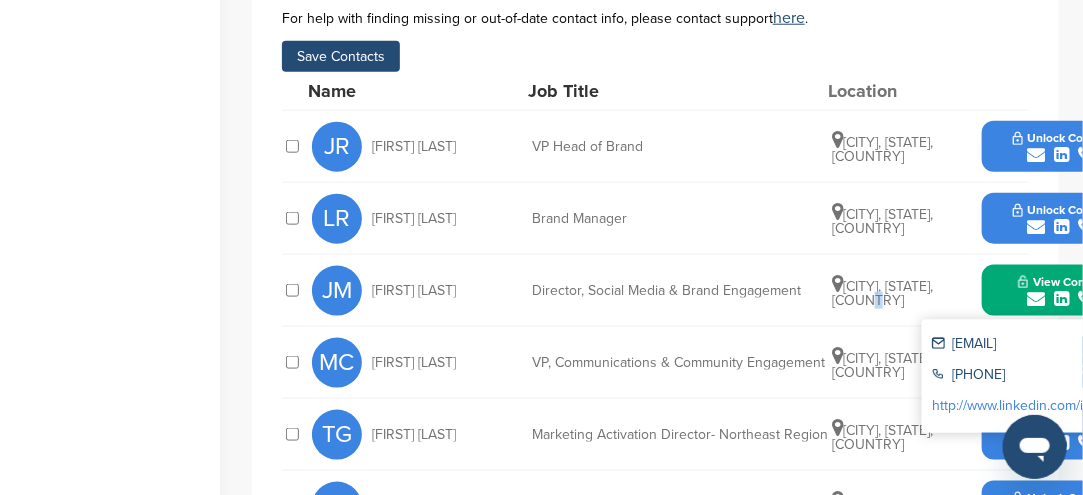 click on "Marietta, Georgia, United States" at bounding box center [882, 293] 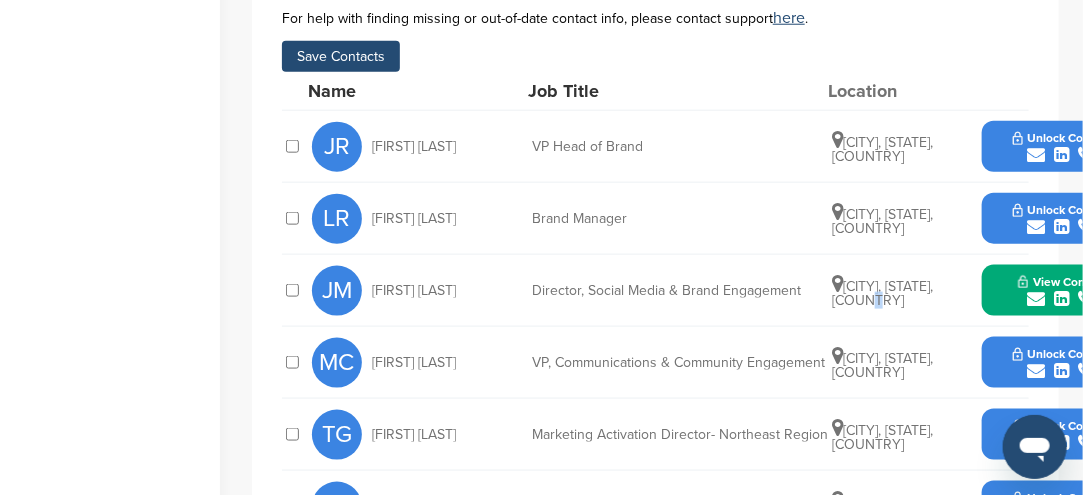 click on "View Contact" at bounding box center (1062, 291) 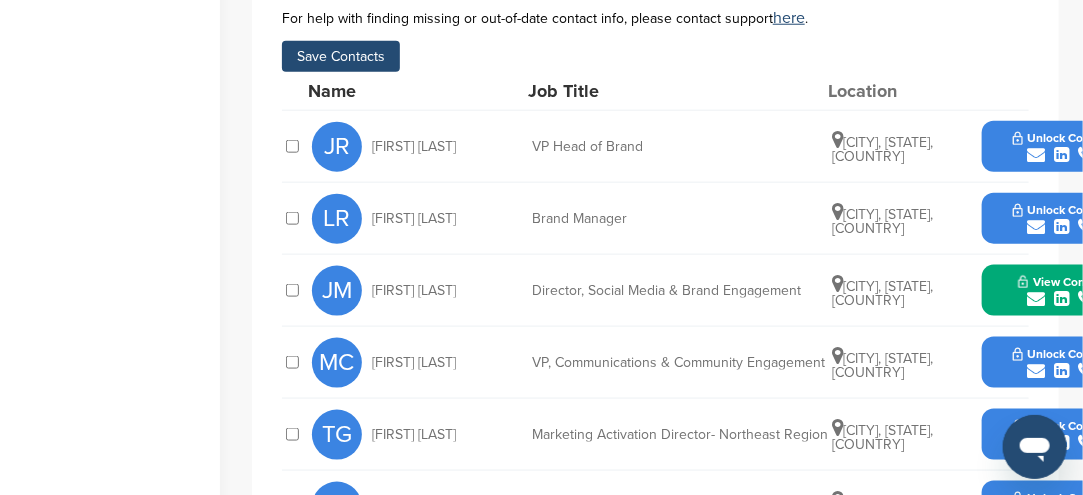 click on "View Contact
josh_martin@papajohns.com
+1 502-261-7272
http://www.linkedin.com/in/jmartin730" at bounding box center (1062, 290) 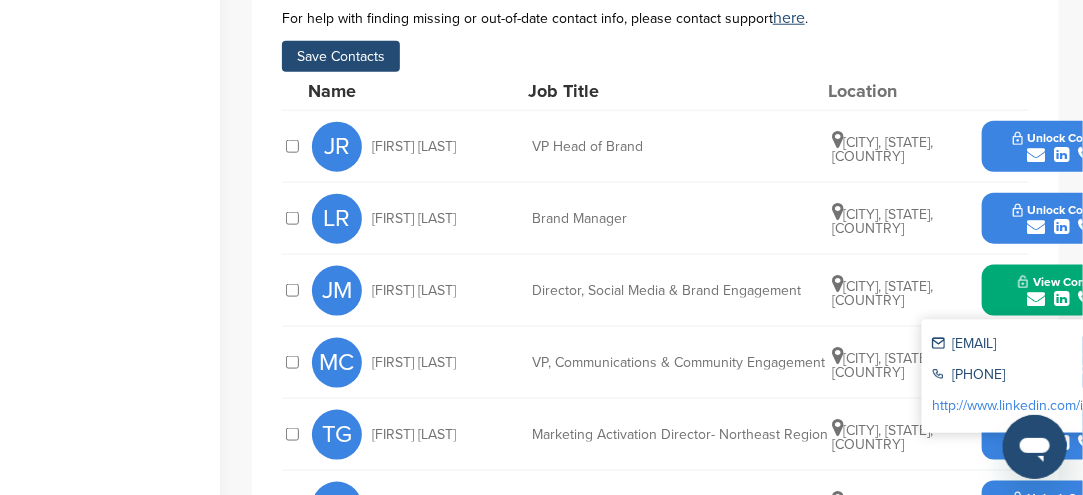 click on "View Contact
josh_martin@papajohns.com
+1 502-261-7272
http://www.linkedin.com/in/jmartin730" at bounding box center [1062, 290] 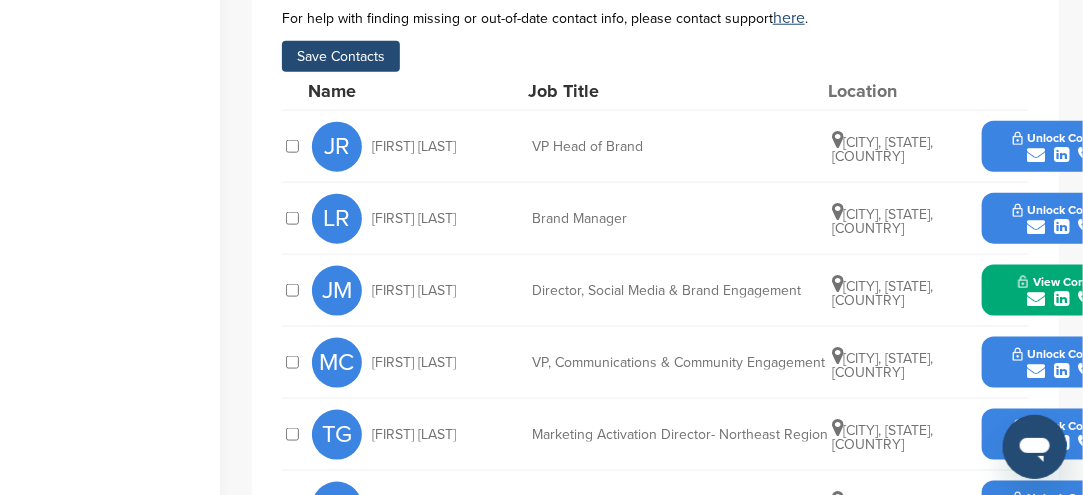 drag, startPoint x: 234, startPoint y: 23, endPoint x: 149, endPoint y: 20, distance: 85.052925 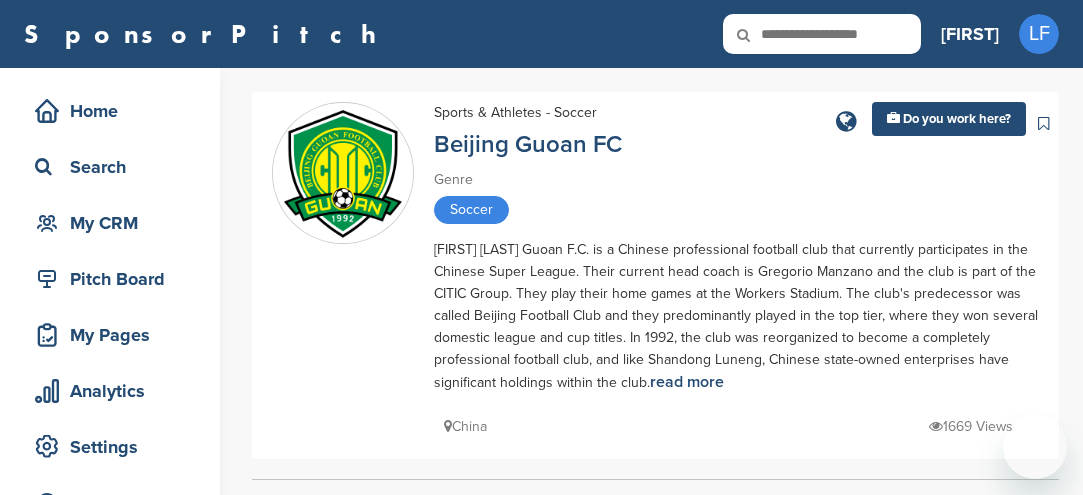 scroll, scrollTop: 500, scrollLeft: 0, axis: vertical 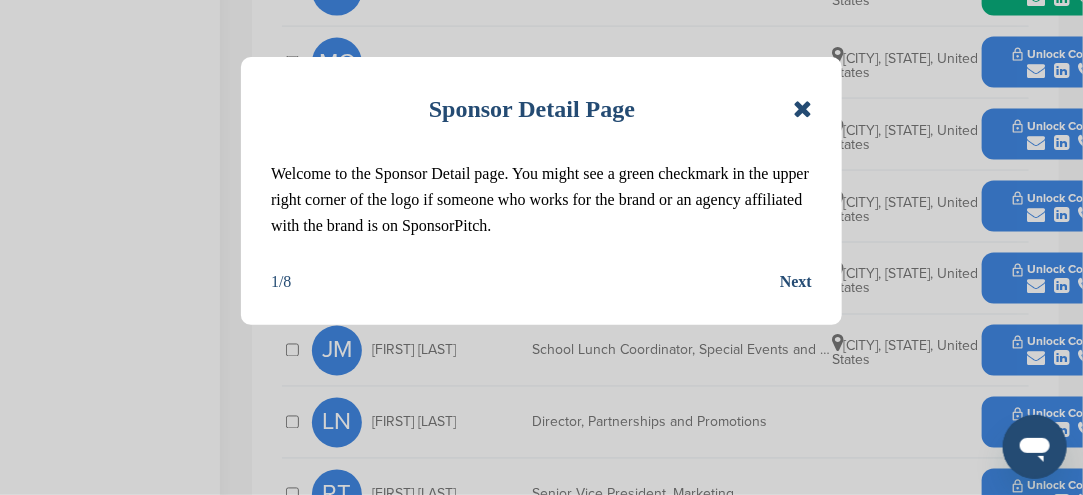 click on "Next" at bounding box center (796, 282) 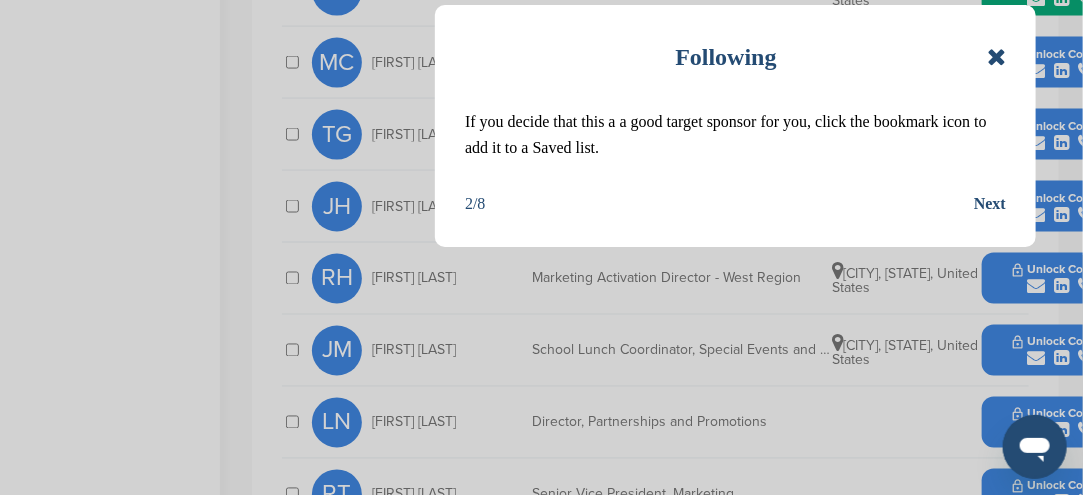click on "Next" at bounding box center (990, 204) 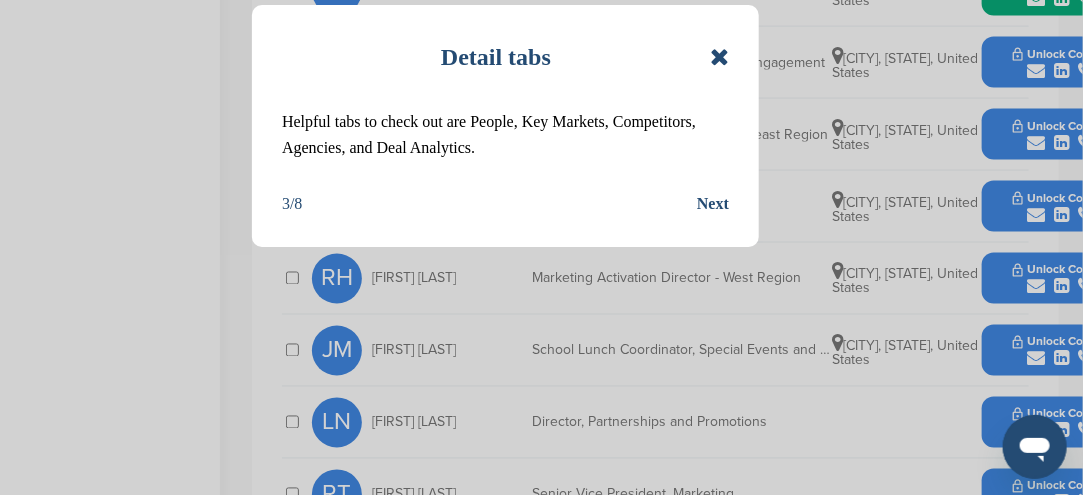 click on "Next" at bounding box center (713, 204) 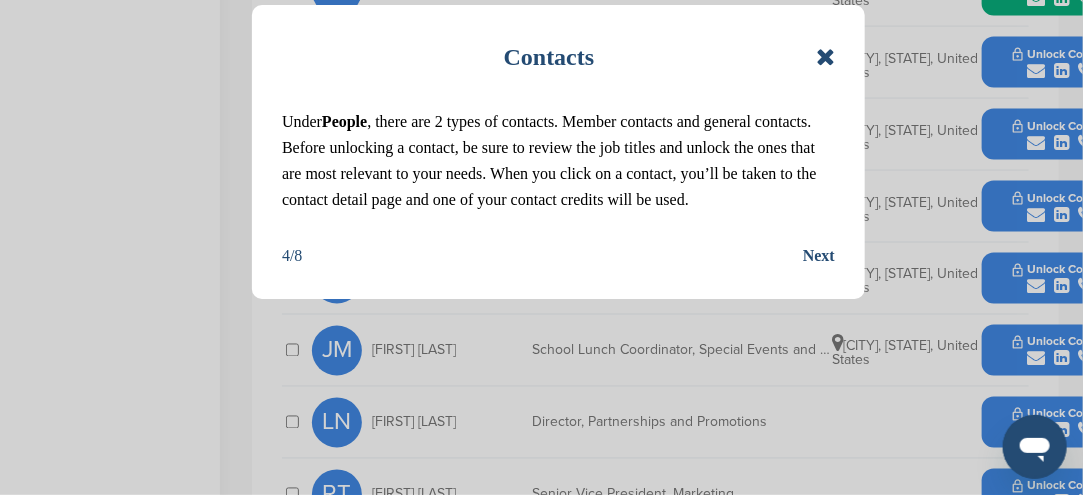 click on "Next" at bounding box center (819, 256) 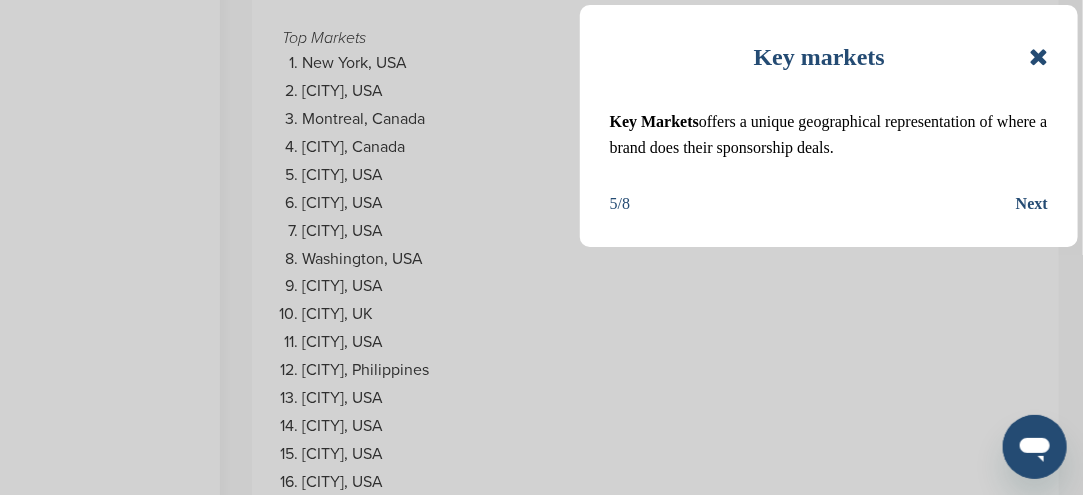 click on "Next" at bounding box center (1032, 204) 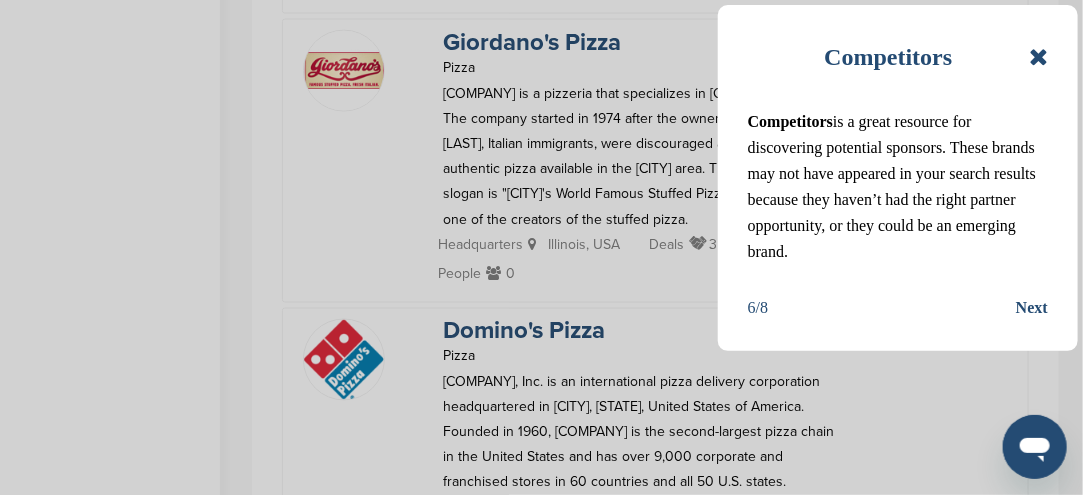 click on "Next" at bounding box center [1032, 308] 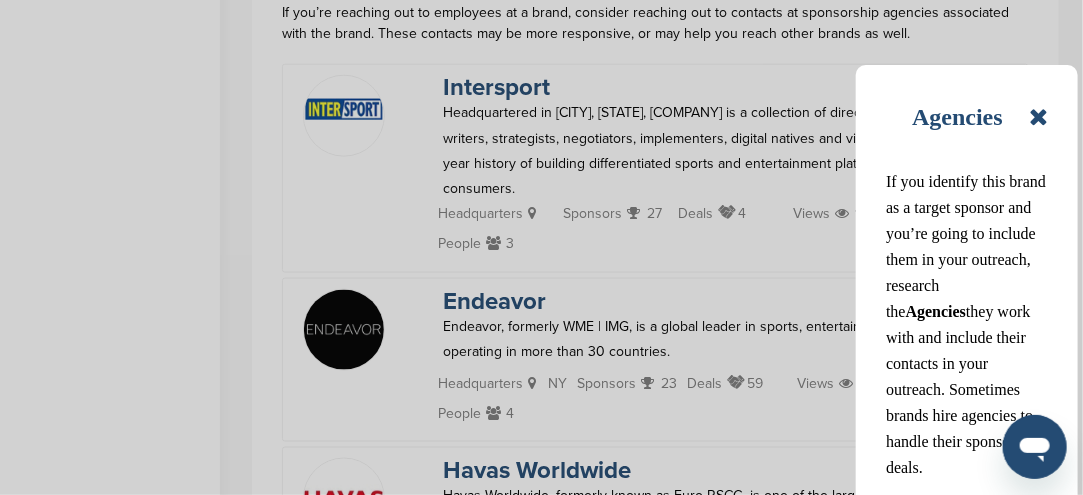 scroll, scrollTop: 600, scrollLeft: 0, axis: vertical 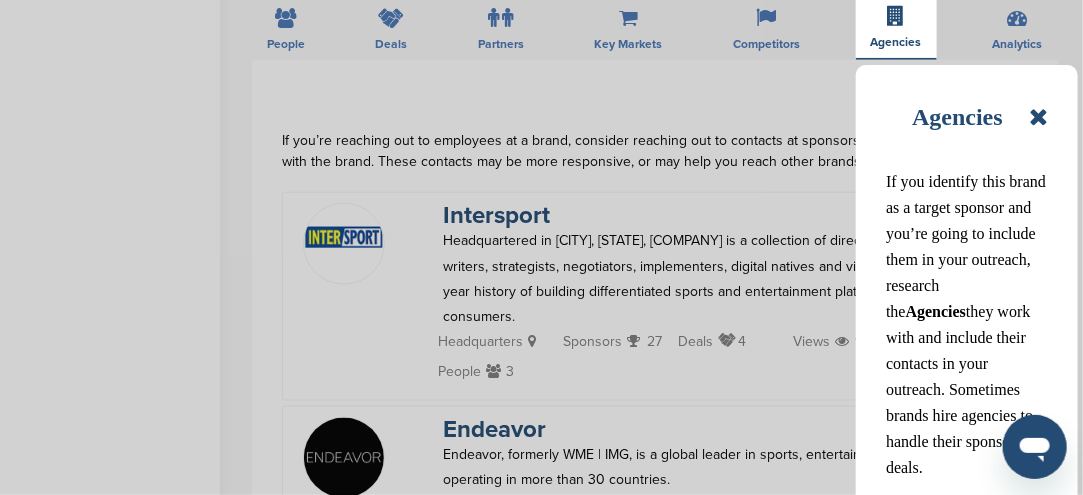 click at bounding box center (1038, 117) 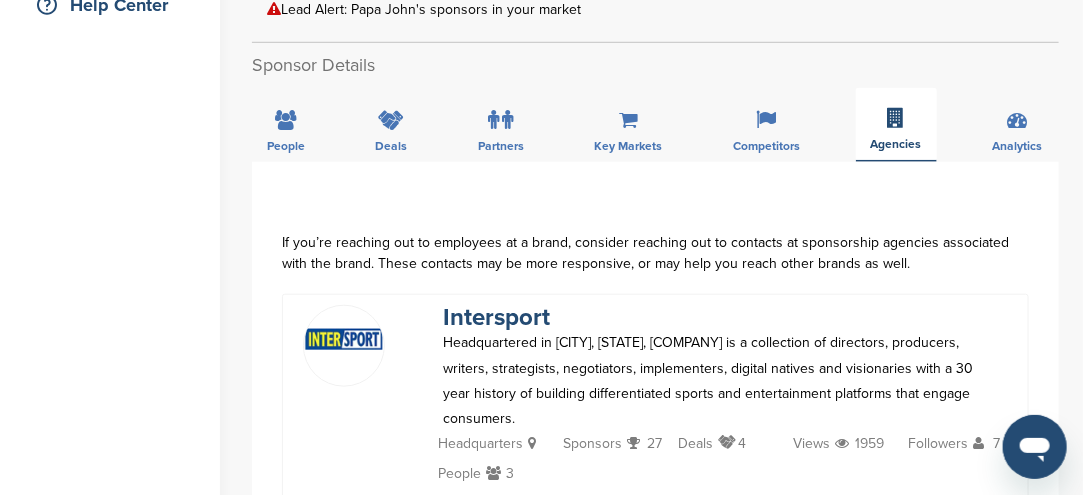 scroll, scrollTop: 100, scrollLeft: 0, axis: vertical 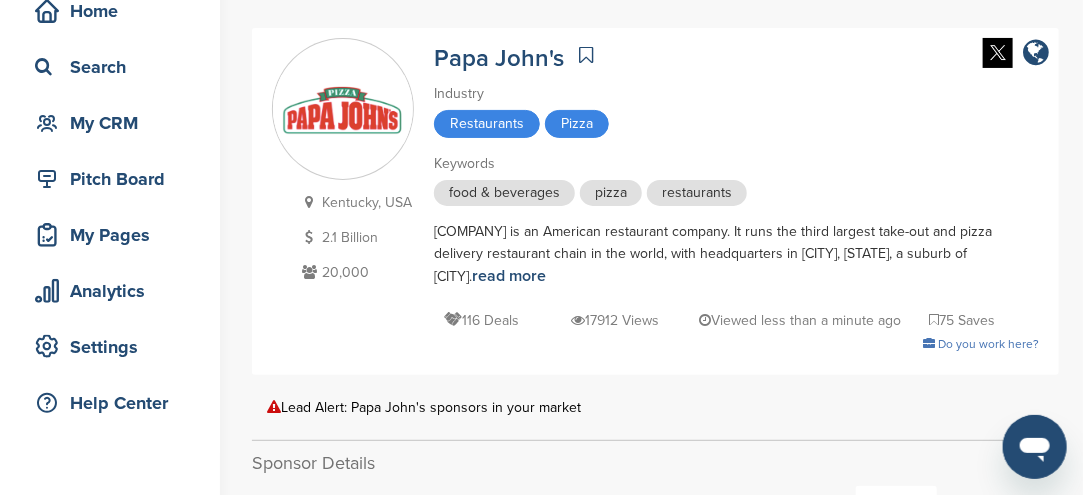 click on "116
Deals" at bounding box center (481, 320) 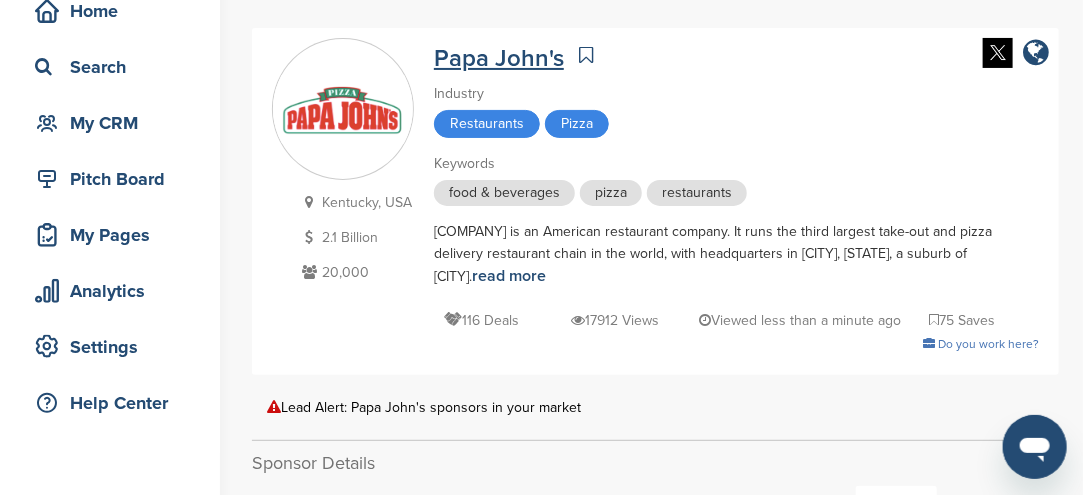 click on "Papa John's" at bounding box center (499, 58) 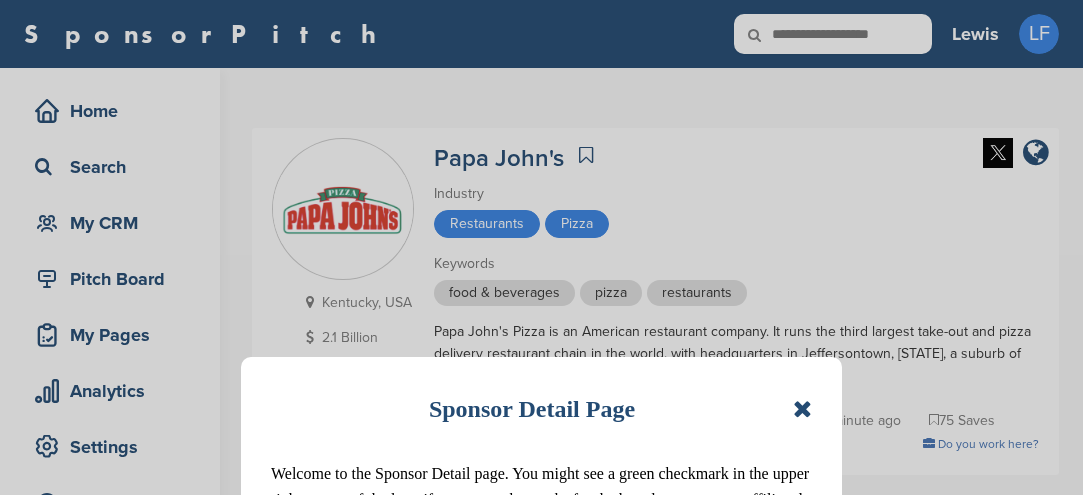 scroll, scrollTop: 0, scrollLeft: 0, axis: both 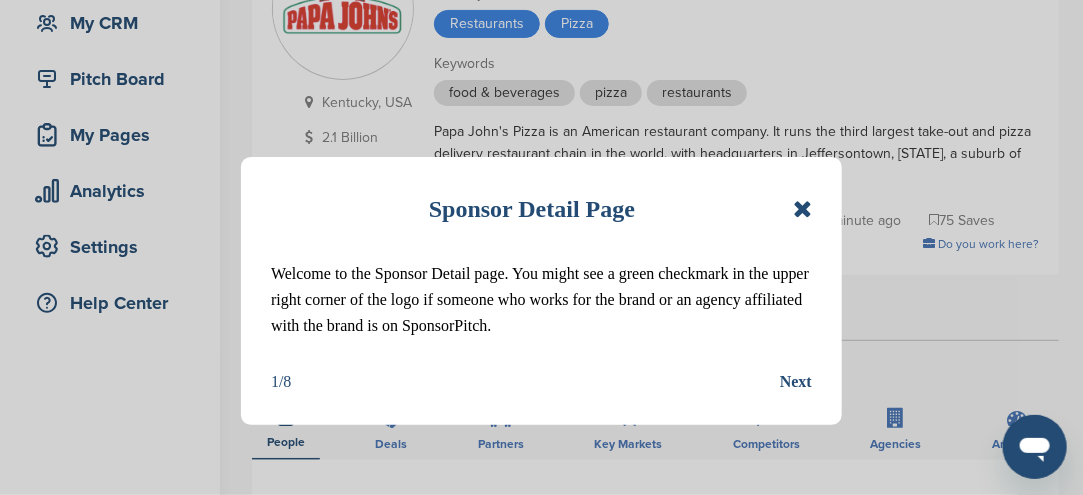 click at bounding box center (802, 209) 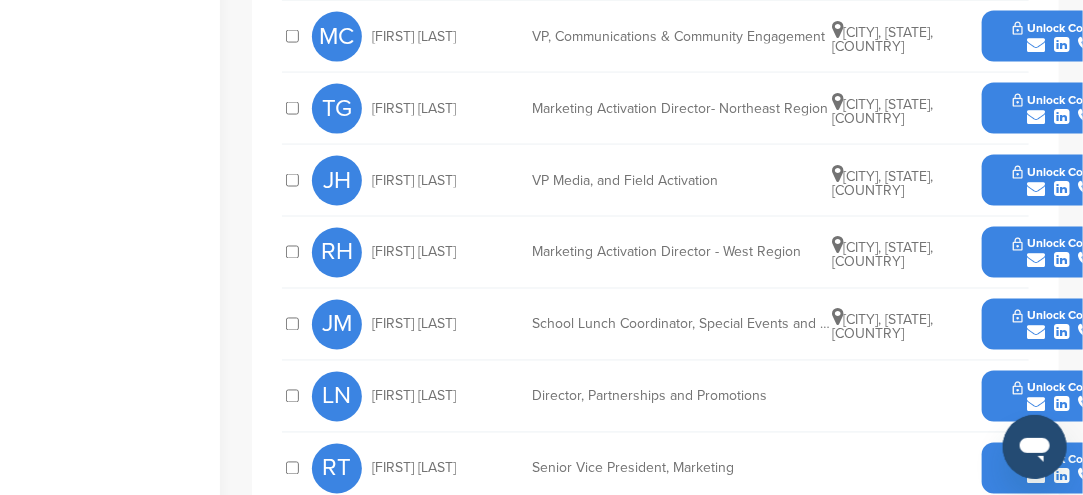 scroll, scrollTop: 1000, scrollLeft: 0, axis: vertical 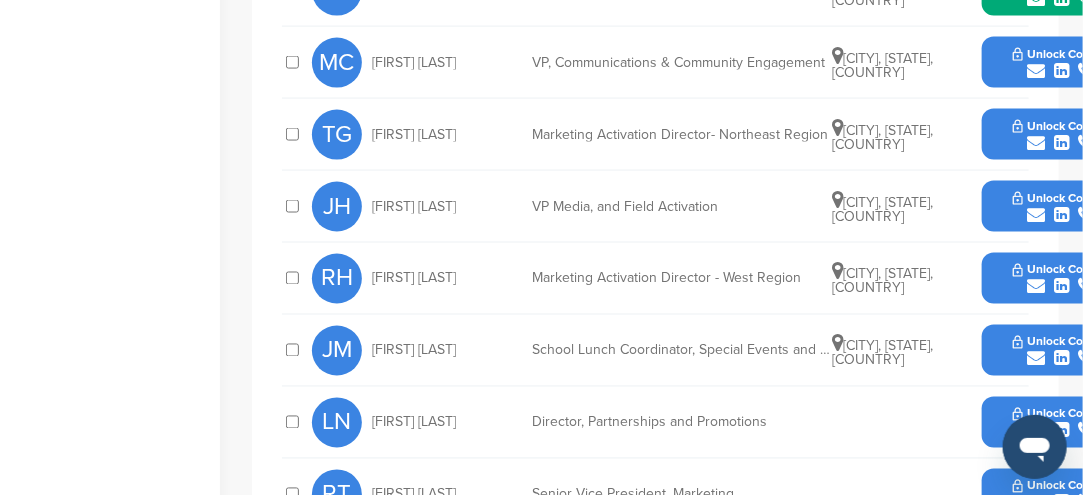 click at bounding box center [1036, 287] 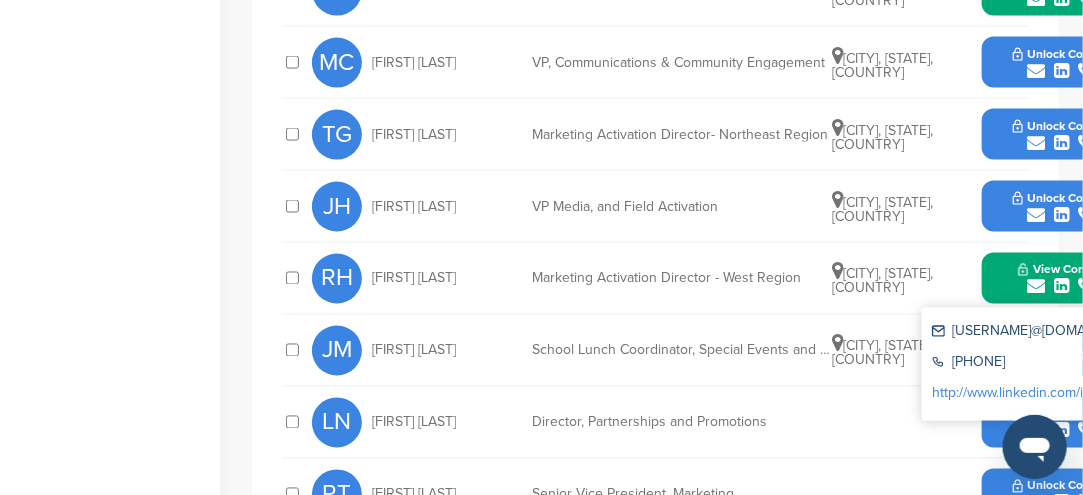 drag, startPoint x: 948, startPoint y: 325, endPoint x: 1080, endPoint y: 333, distance: 132.2422 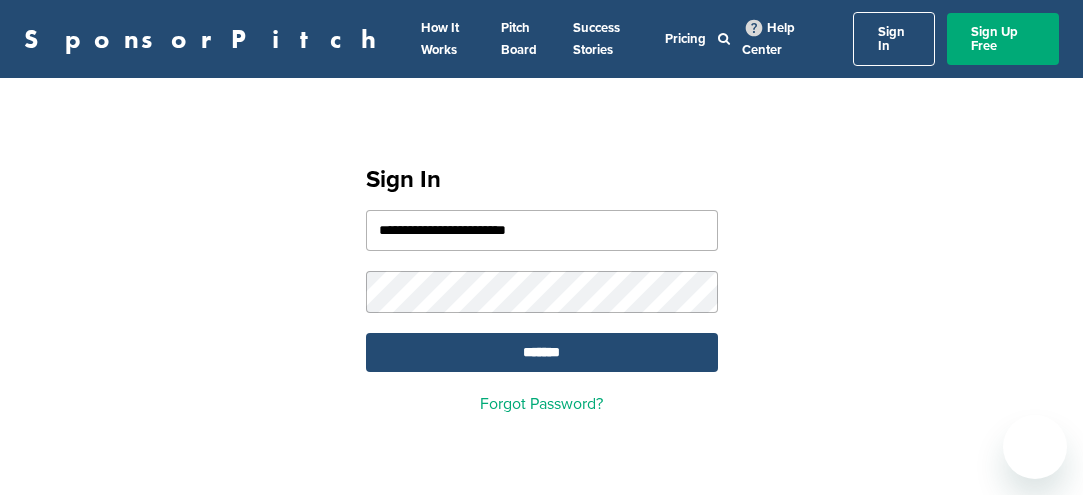 scroll, scrollTop: 0, scrollLeft: 0, axis: both 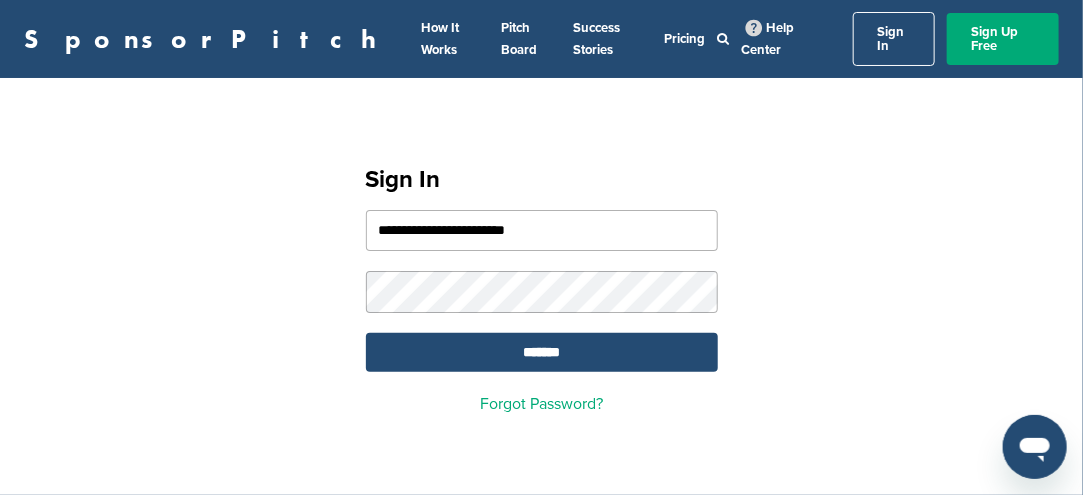 click on "*******" at bounding box center [542, 352] 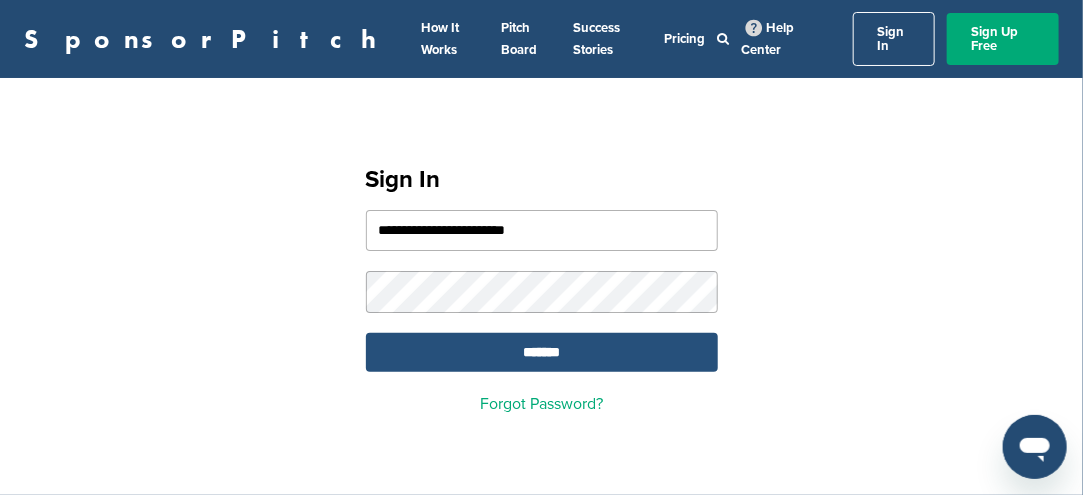 click on "*******" at bounding box center [542, 352] 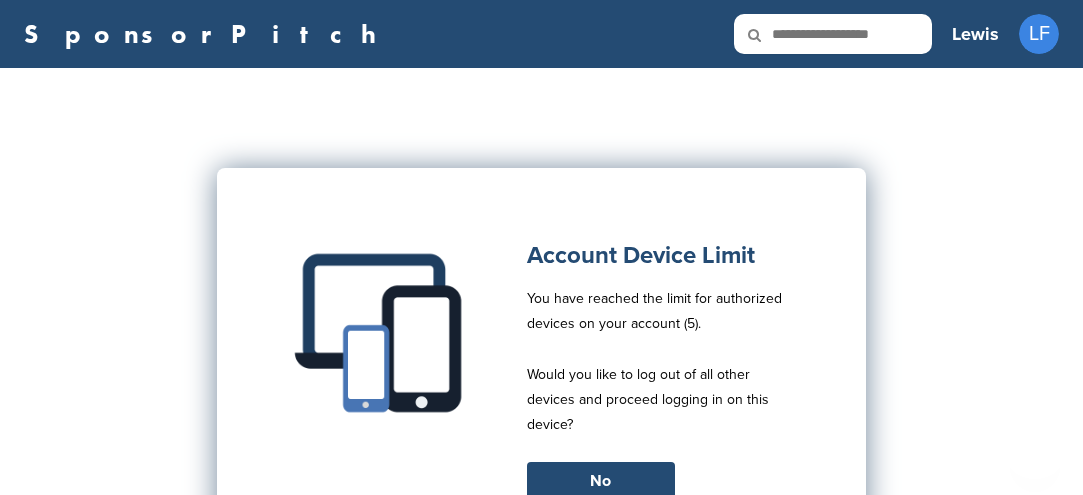 scroll, scrollTop: 0, scrollLeft: 0, axis: both 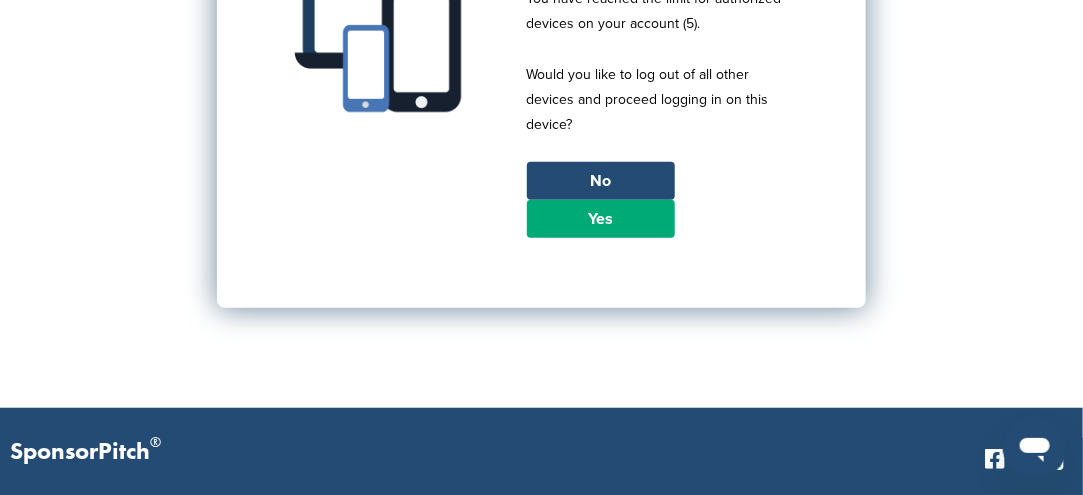 click on "Yes" at bounding box center (601, 219) 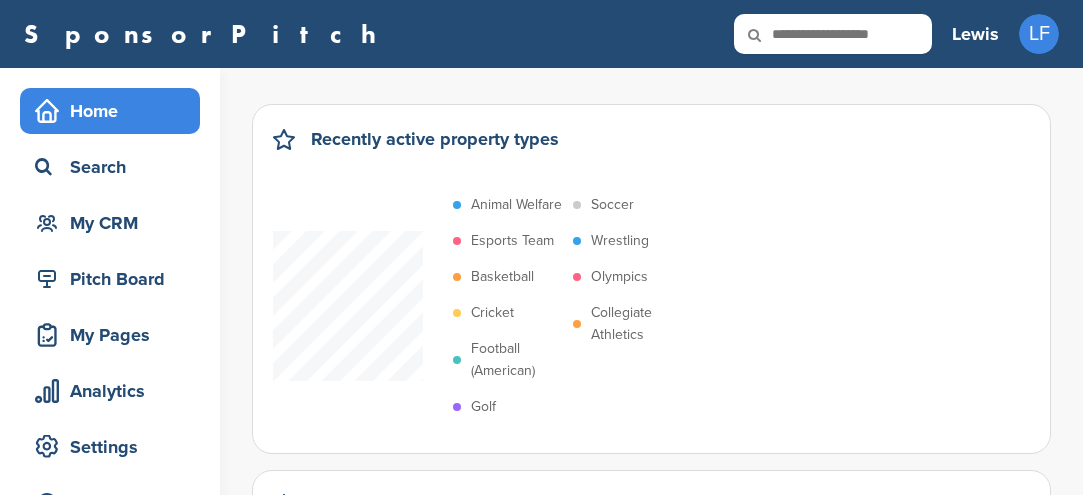 scroll, scrollTop: 0, scrollLeft: 0, axis: both 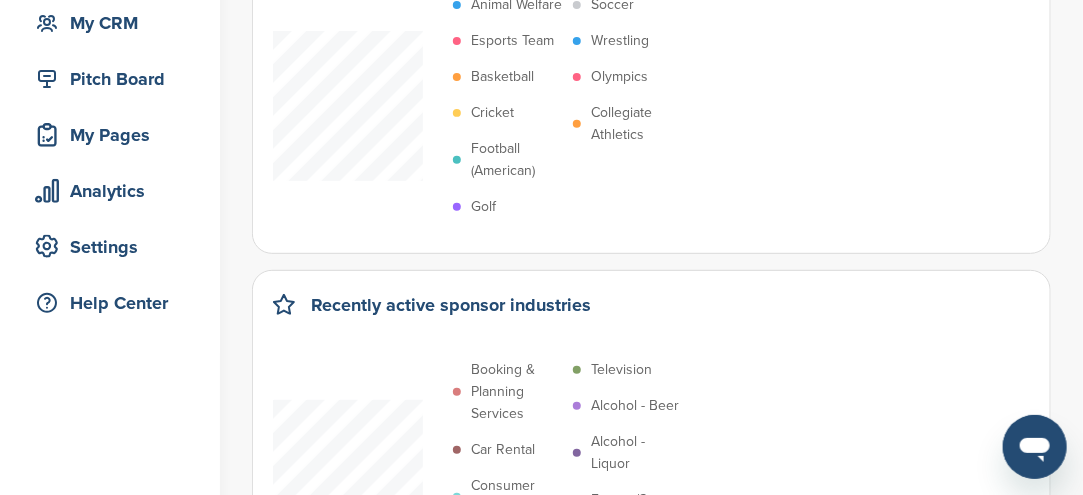 click on "Soccer" at bounding box center (612, 5) 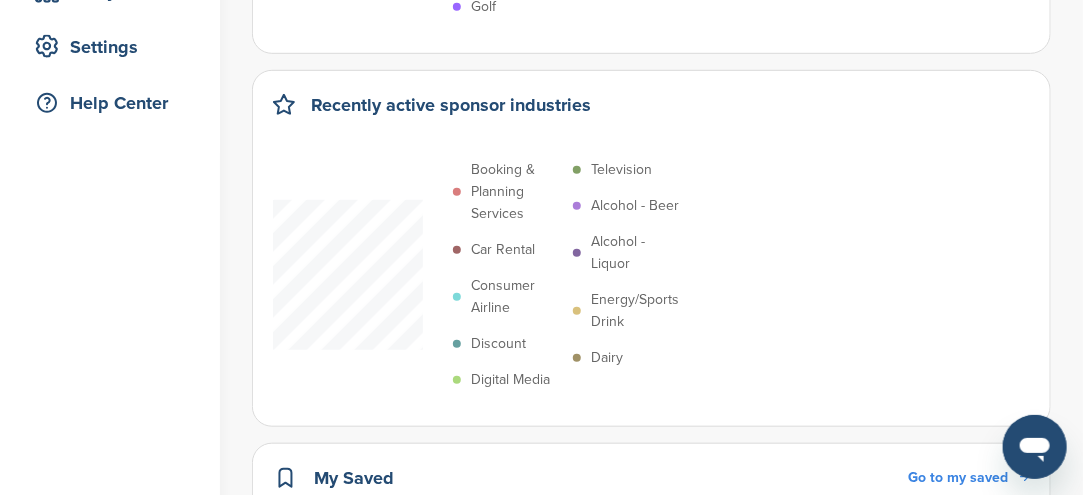 scroll, scrollTop: 0, scrollLeft: 0, axis: both 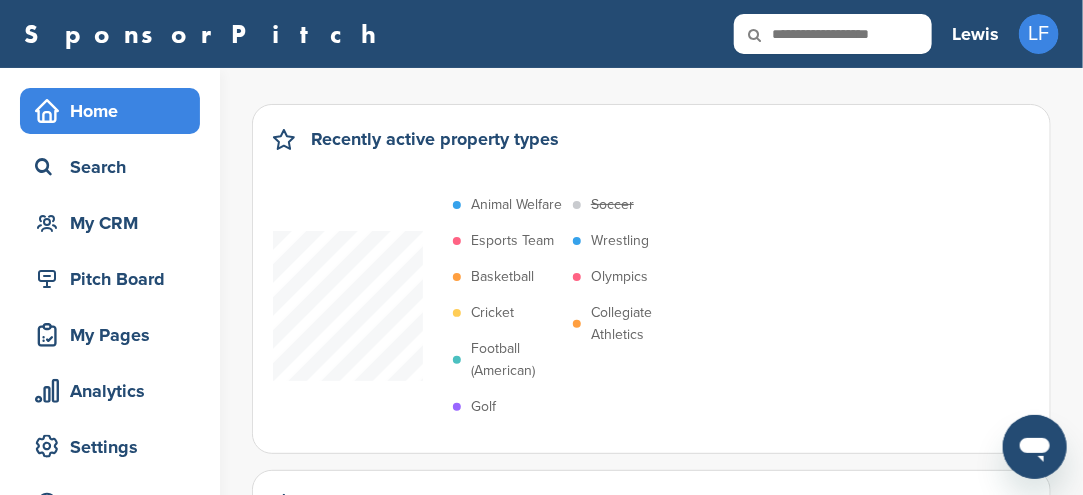 click at bounding box center [768, 35] 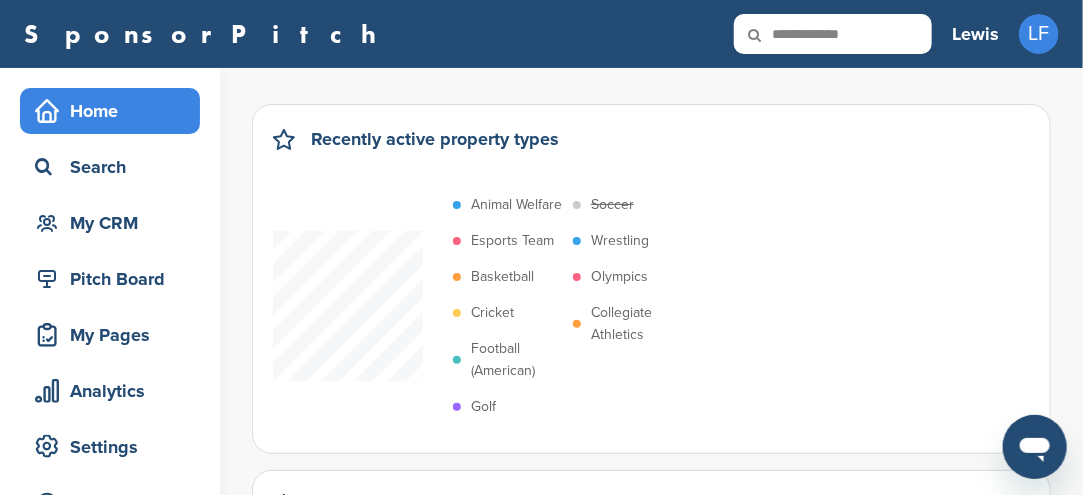 type on "**********" 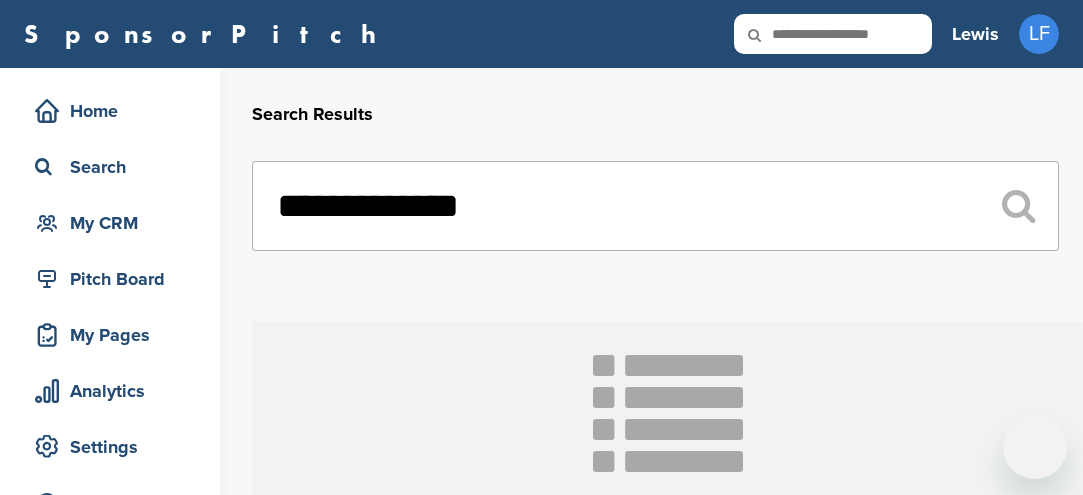 scroll, scrollTop: 0, scrollLeft: 0, axis: both 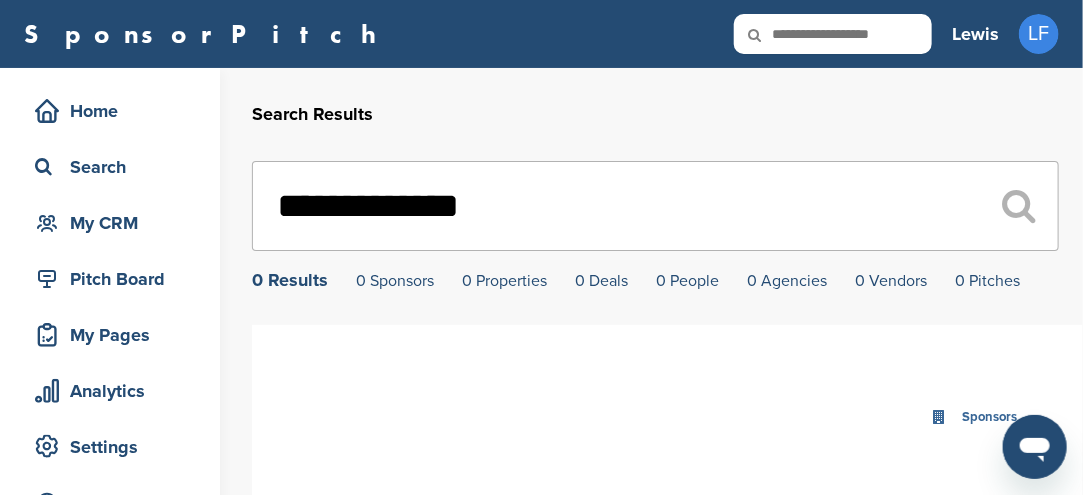 click on "**********" at bounding box center (655, 206) 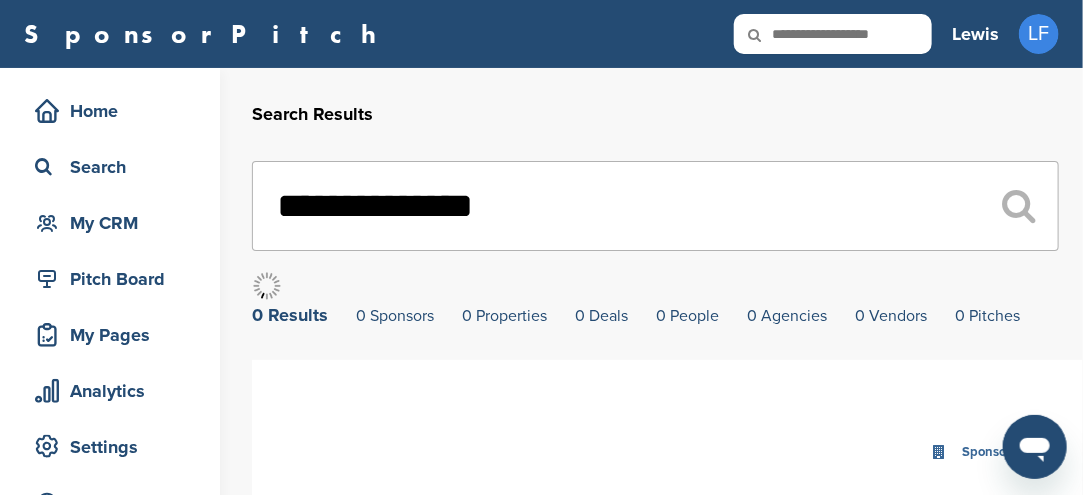 click at bounding box center (1018, 206) 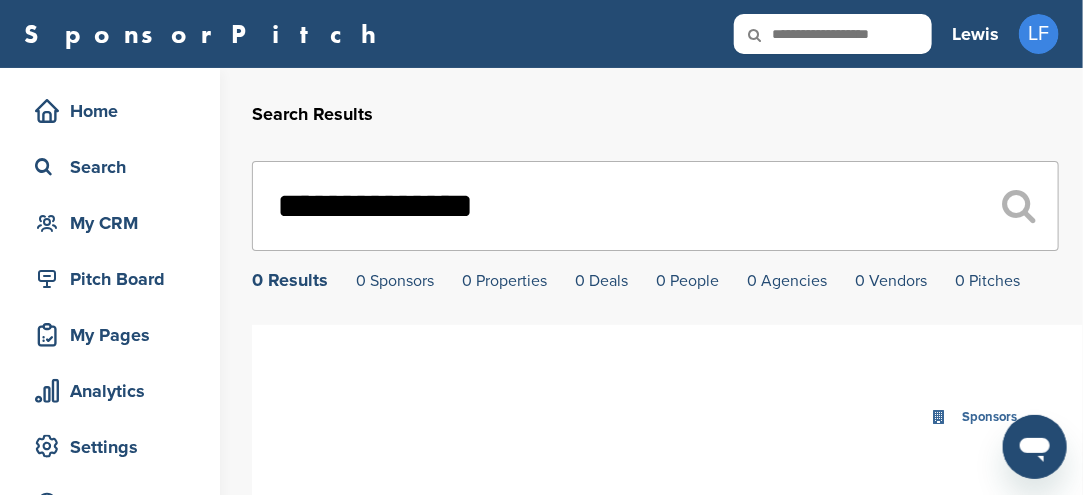 click on "**********" at bounding box center (655, 206) 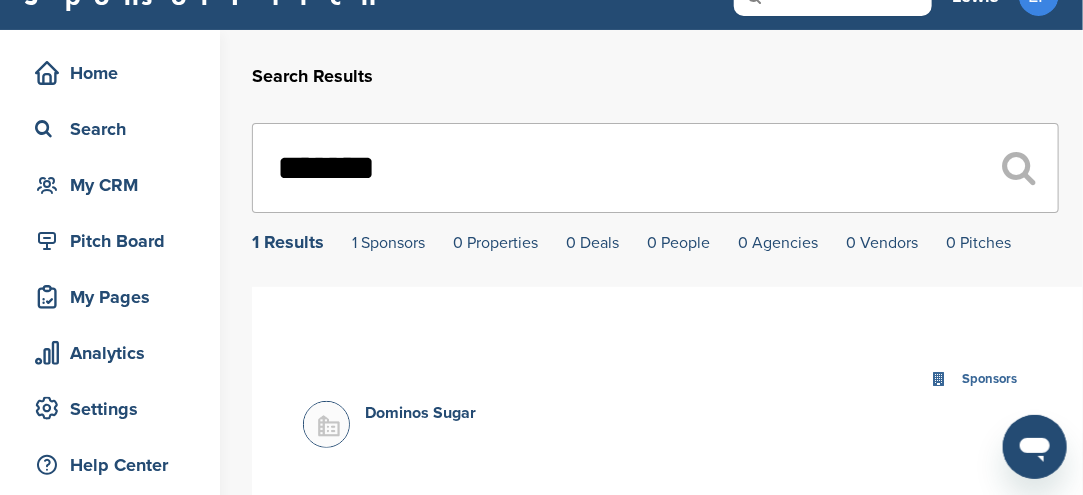 scroll, scrollTop: 0, scrollLeft: 0, axis: both 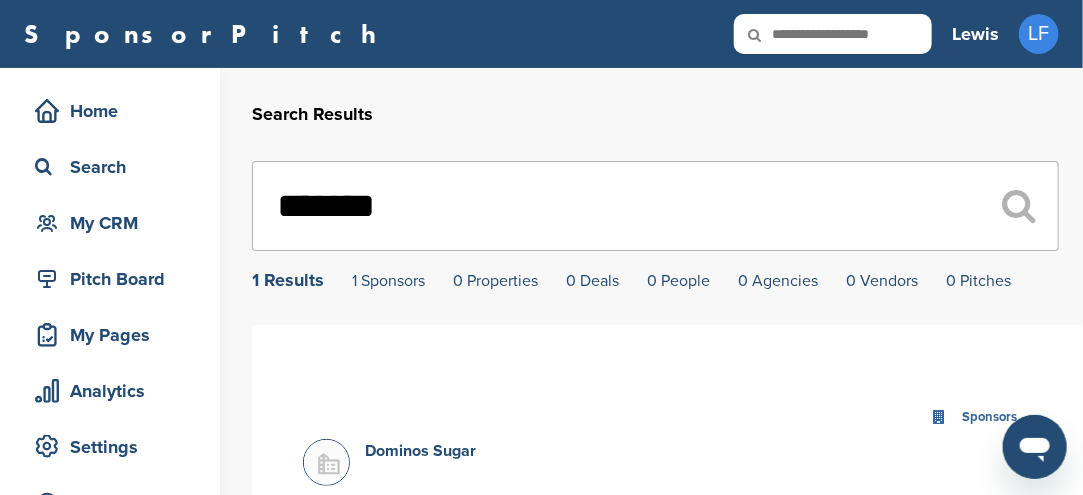 type on "*******" 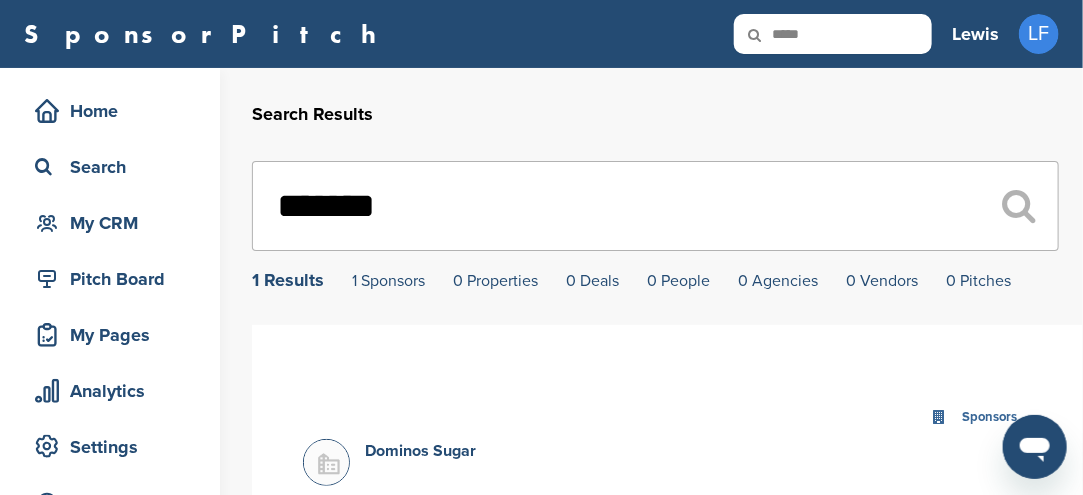 type on "*****" 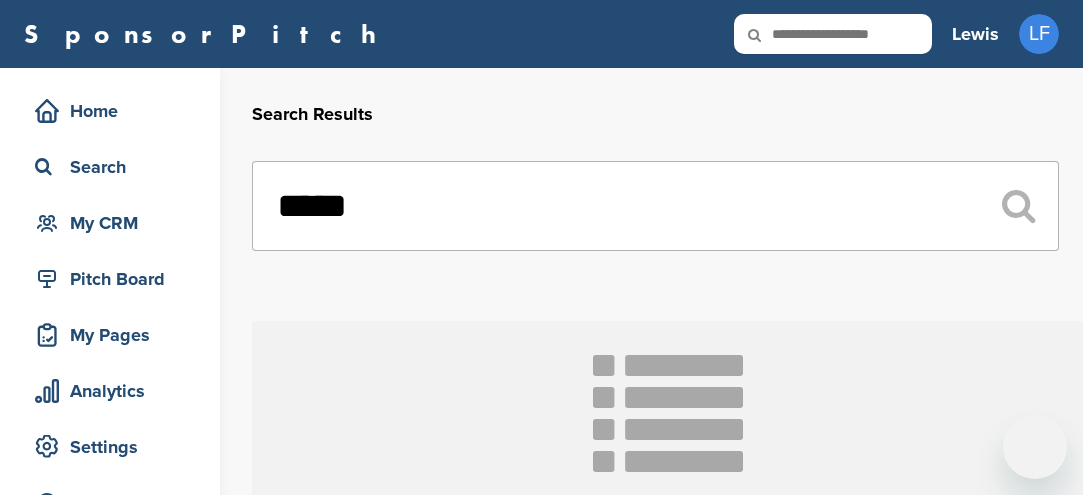 scroll, scrollTop: 0, scrollLeft: 0, axis: both 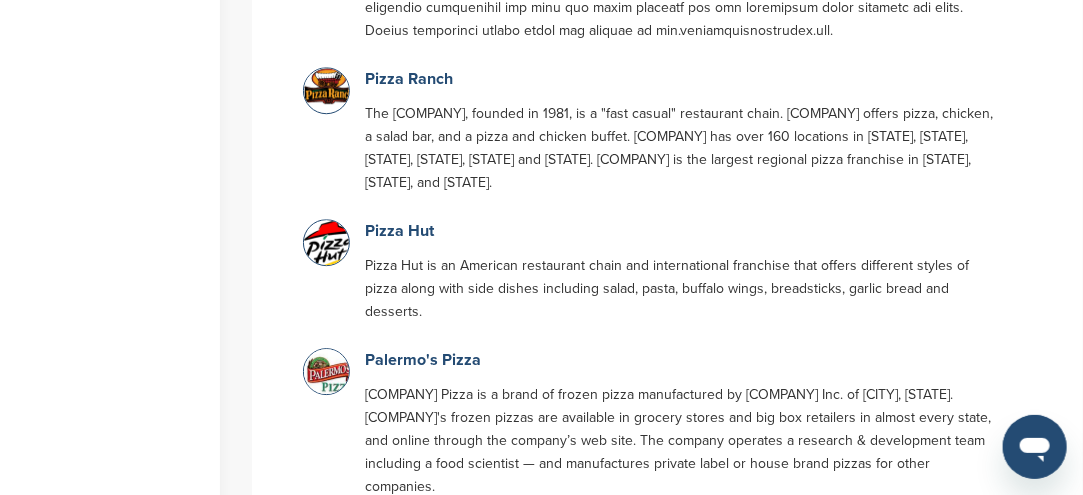 click at bounding box center [329, 374] 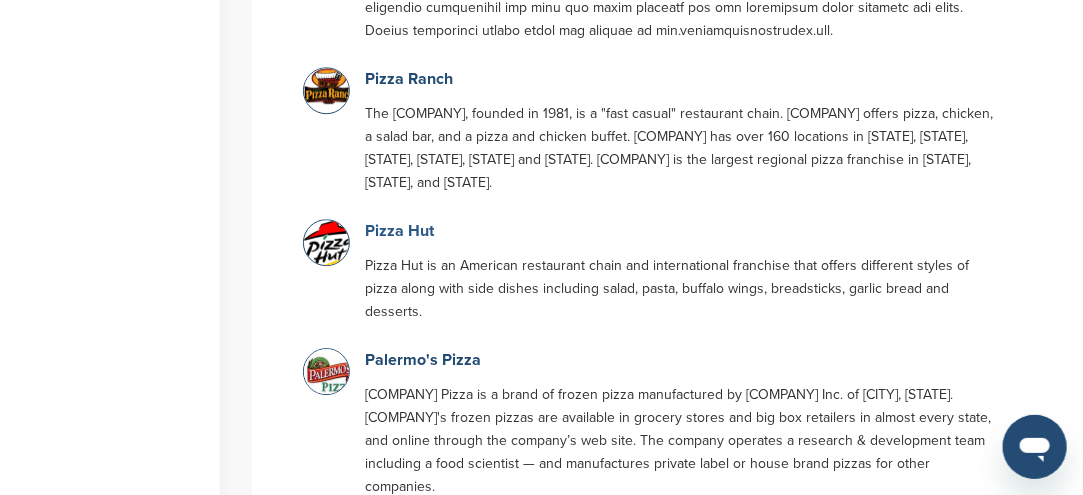 click on "Pizza Hut" at bounding box center (399, 231) 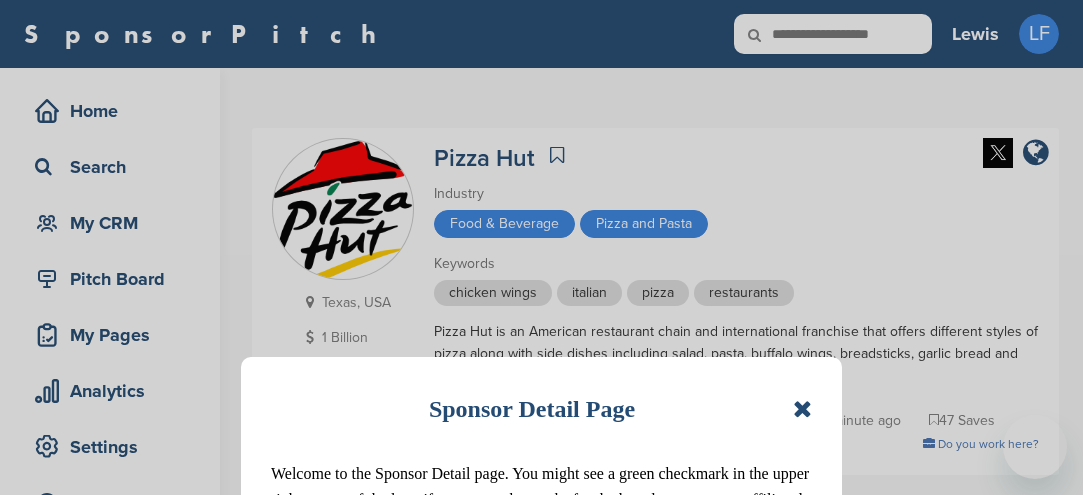 scroll, scrollTop: 0, scrollLeft: 0, axis: both 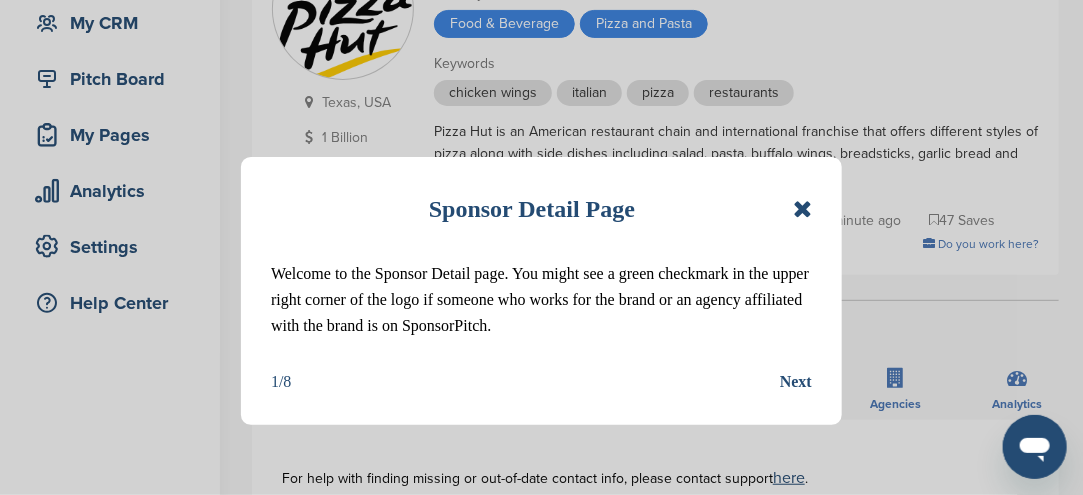 click on "Sponsor Detail Page
Welcome to the Sponsor Detail page. You might see a green checkmark in the upper right corner of the logo if someone who works for the brand or an agency affiliated with the brand is on SponsorPitch.
1/8
Next" at bounding box center [541, 291] 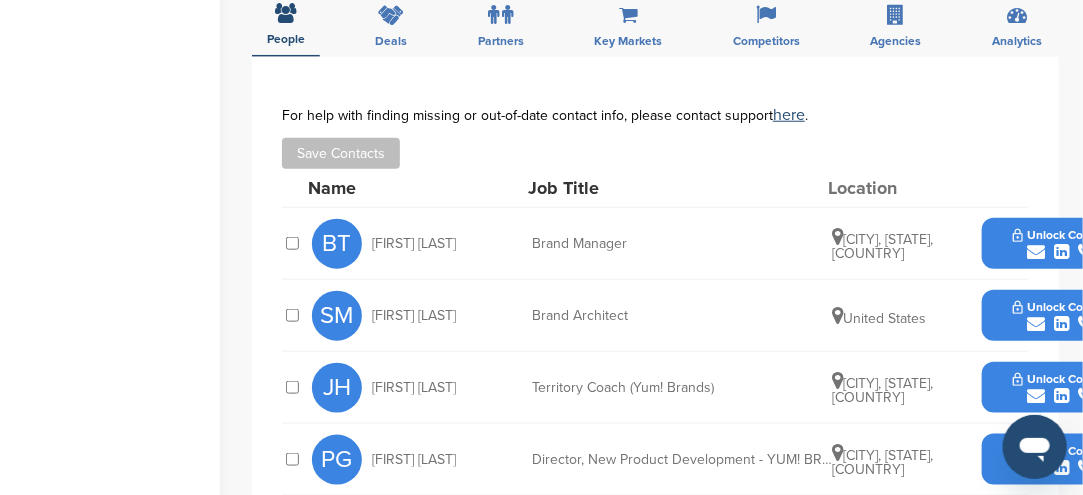 scroll, scrollTop: 600, scrollLeft: 0, axis: vertical 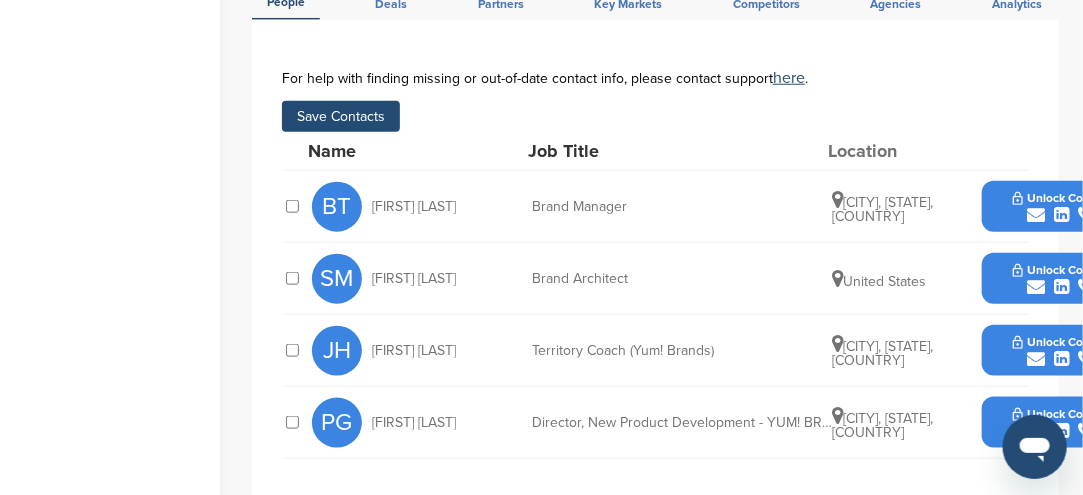 click on "BT" at bounding box center [337, 207] 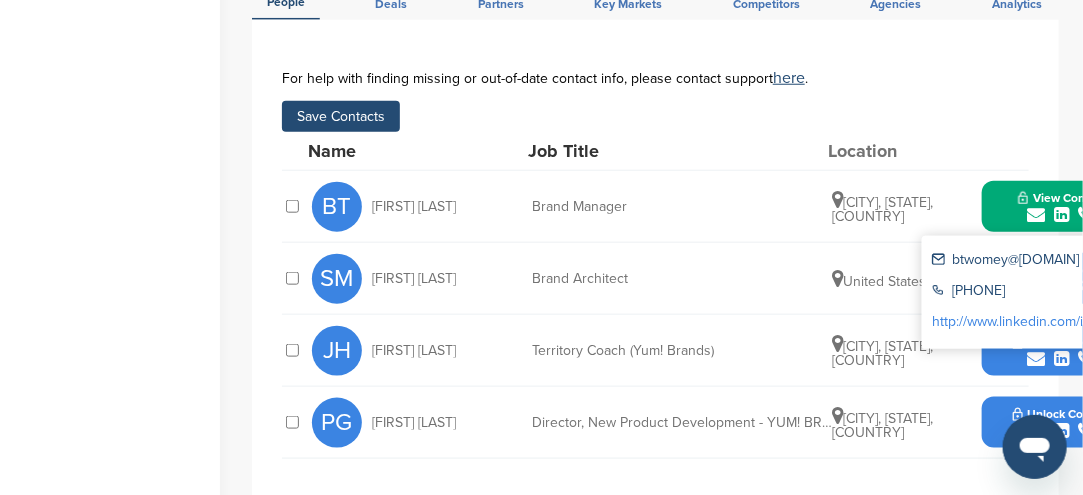drag, startPoint x: 949, startPoint y: 256, endPoint x: 1076, endPoint y: 266, distance: 127.39309 